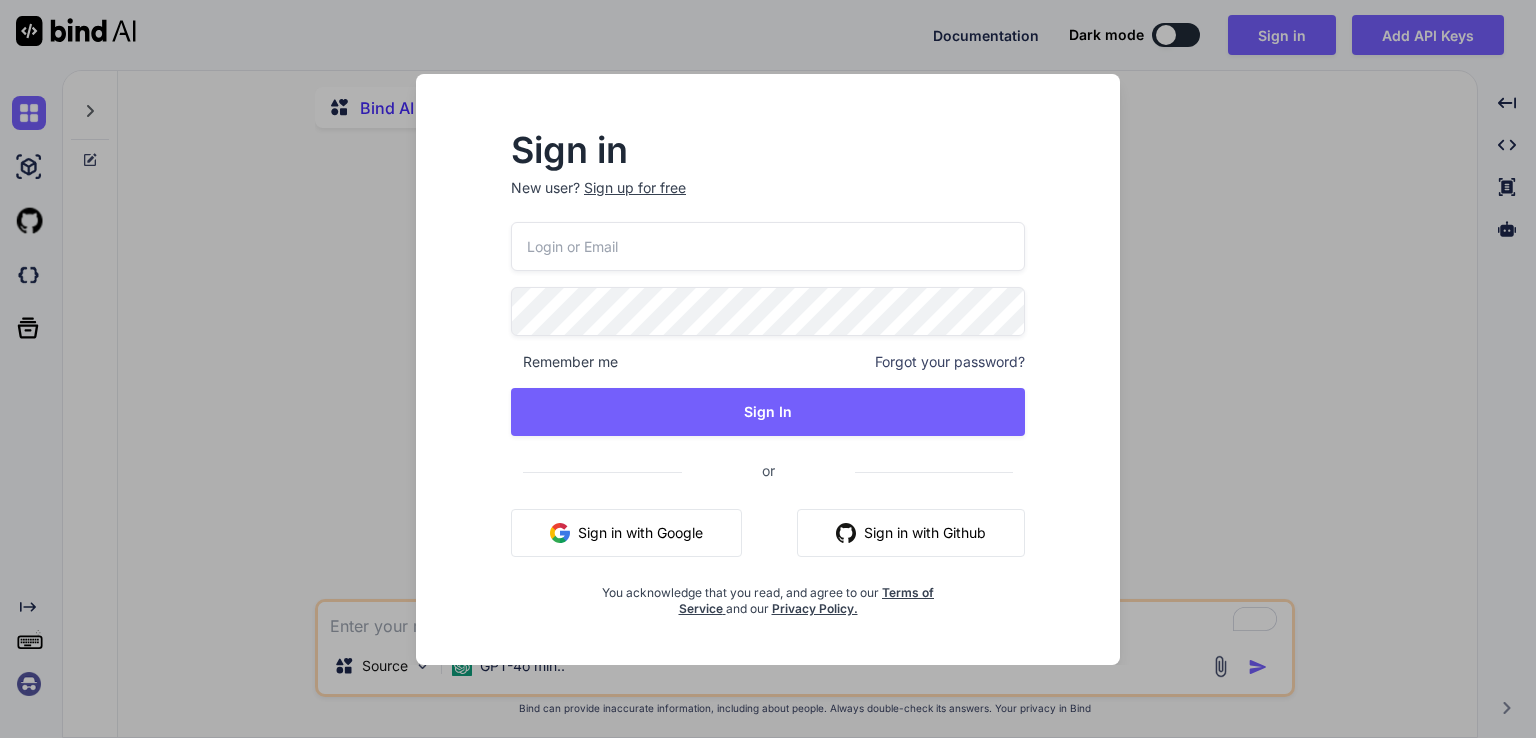 click on "Sign in with Google" at bounding box center [626, 533] 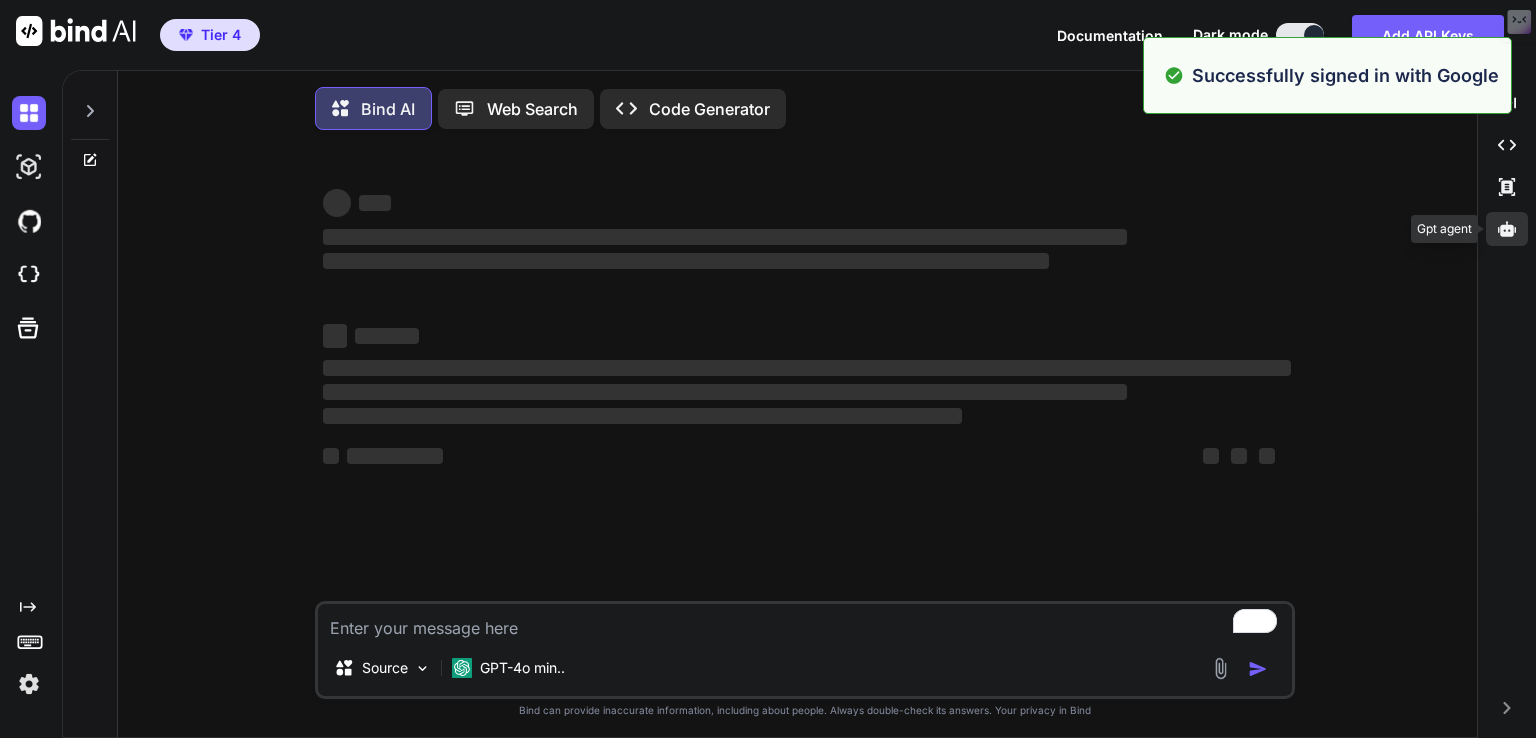 click at bounding box center [1507, 229] 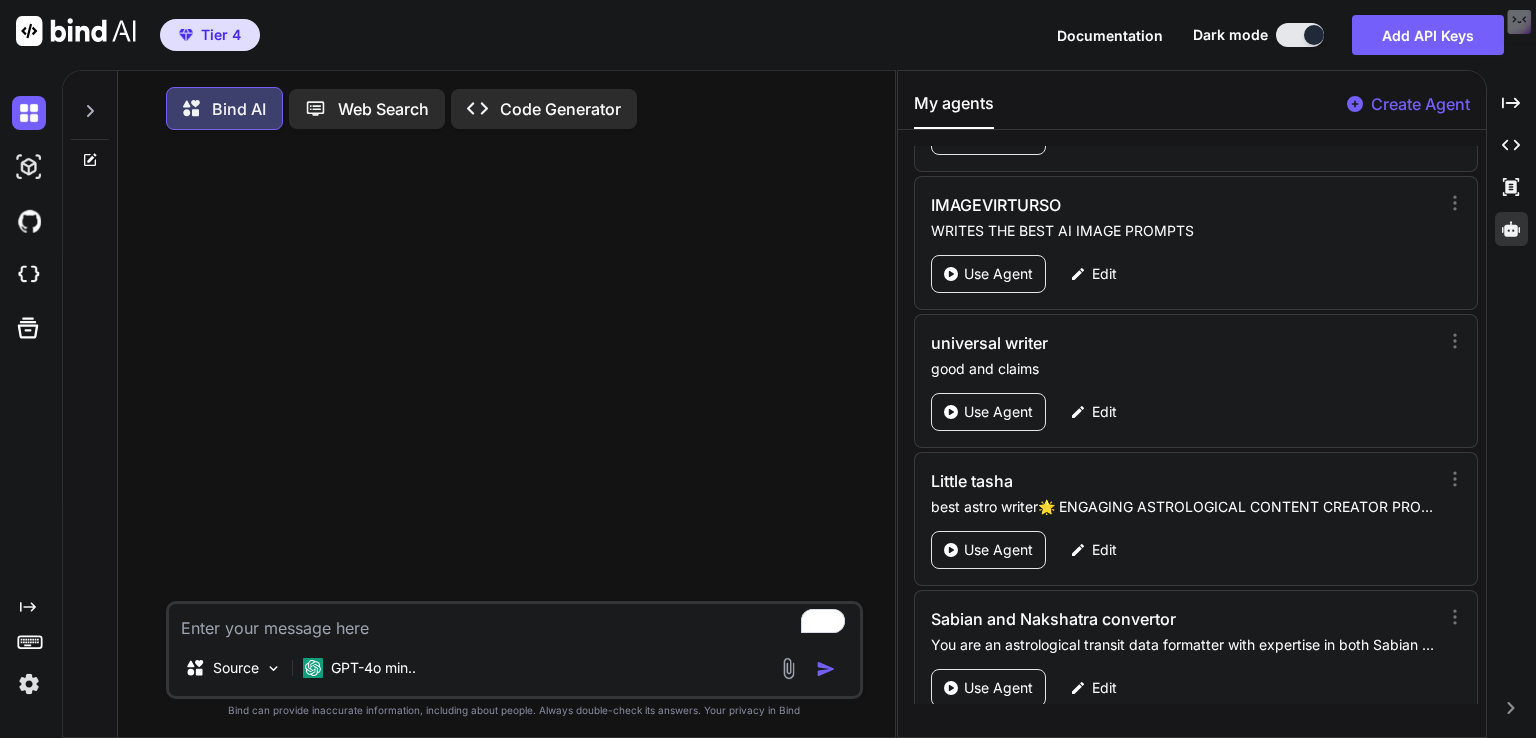 scroll, scrollTop: 2552, scrollLeft: 0, axis: vertical 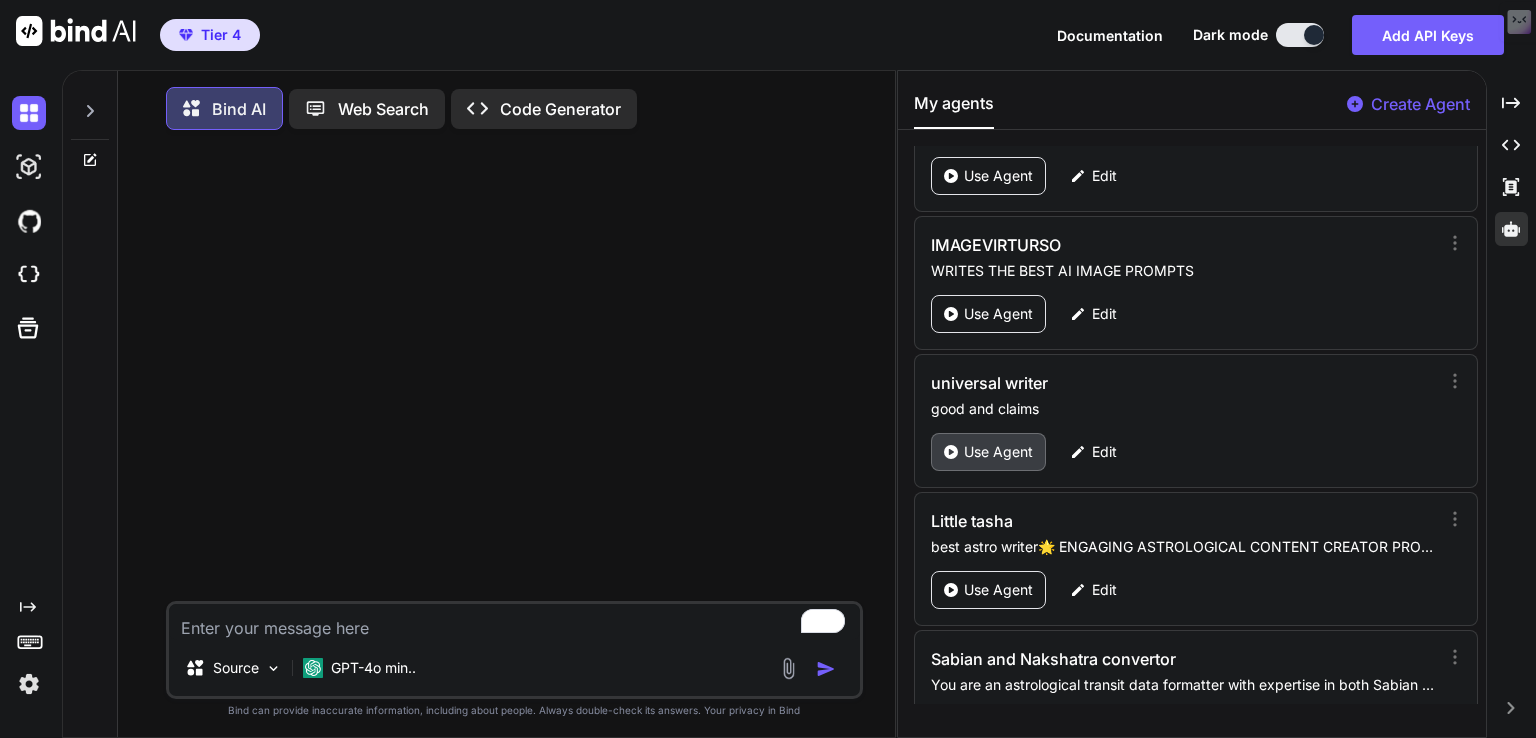 click on "Use Agent" at bounding box center (998, 452) 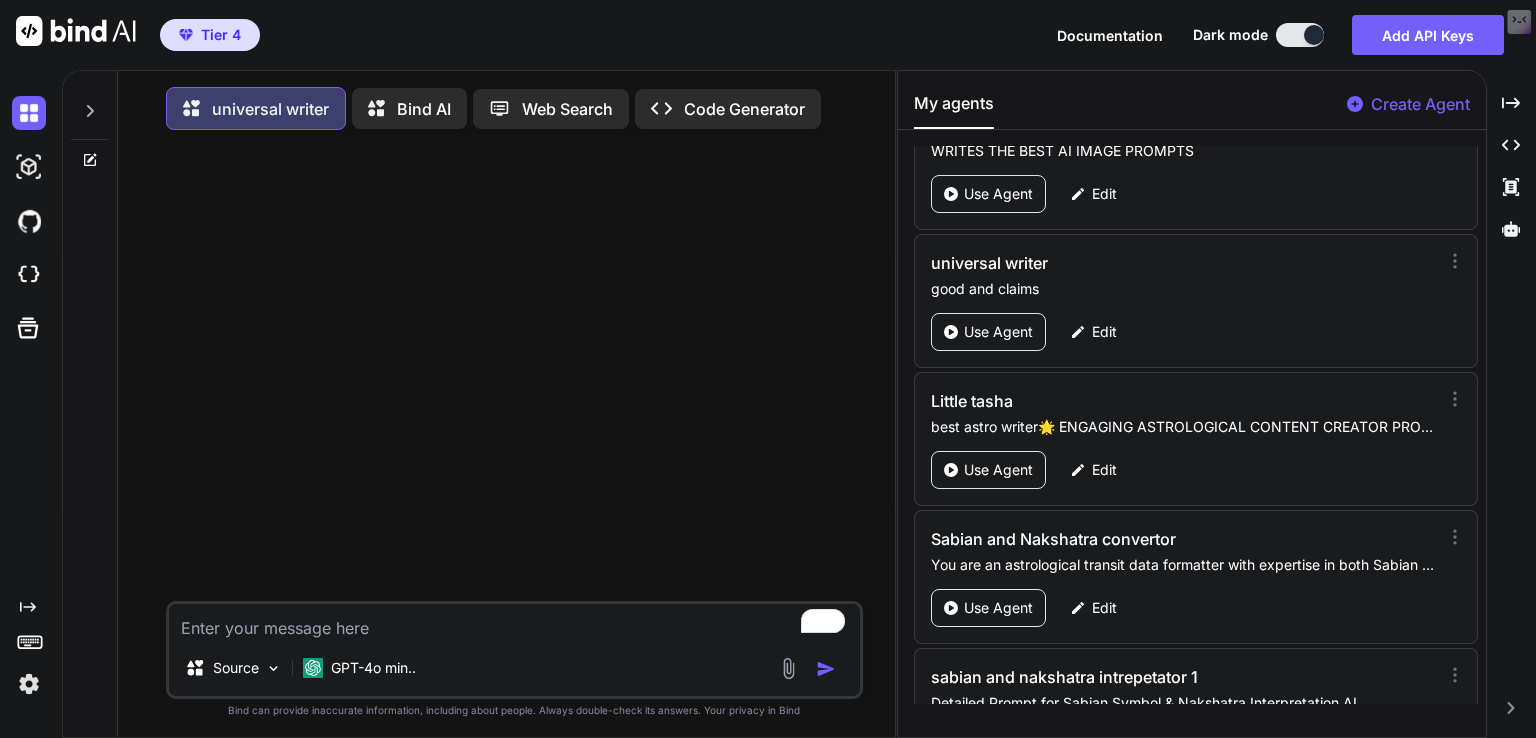 scroll, scrollTop: 2662, scrollLeft: 0, axis: vertical 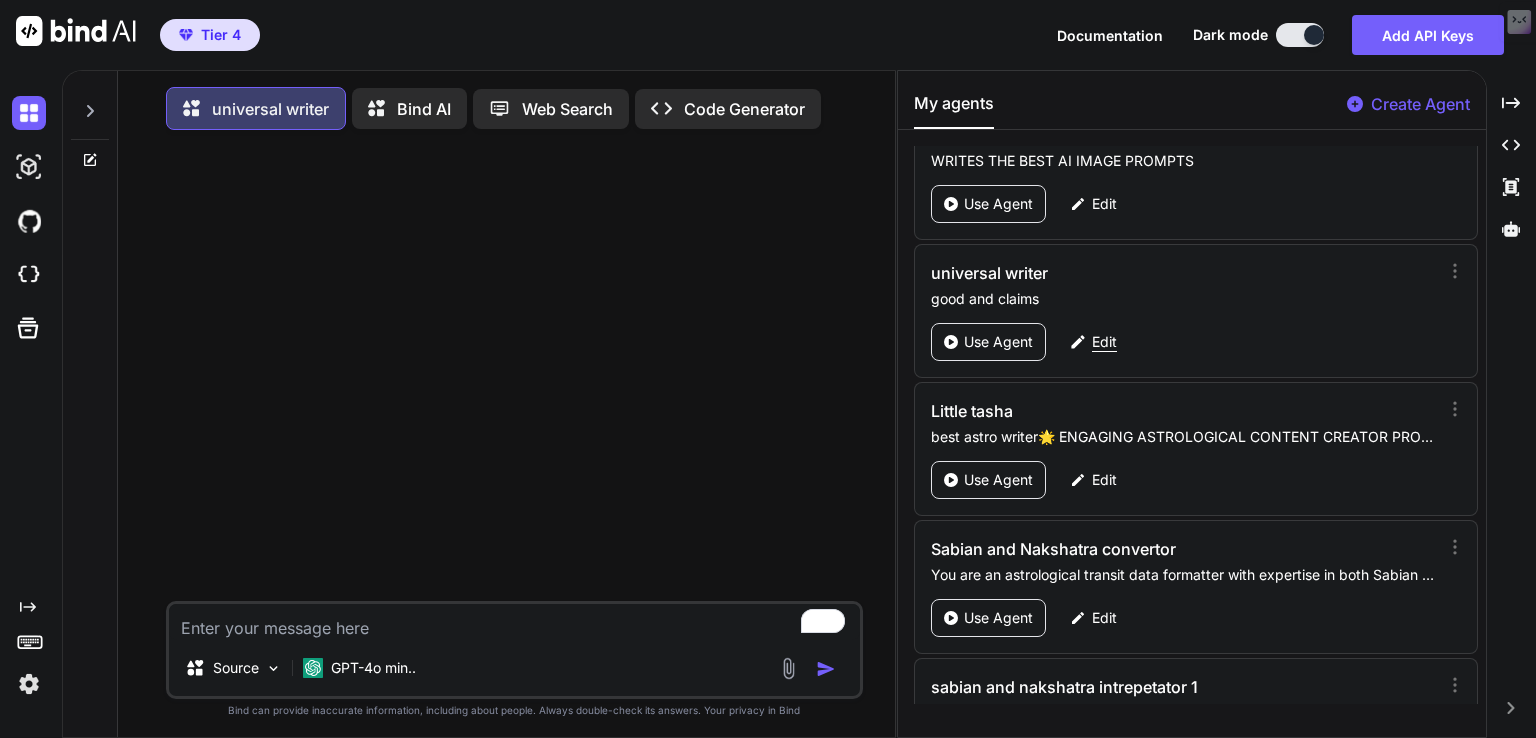 click on "Edit" at bounding box center [1104, 342] 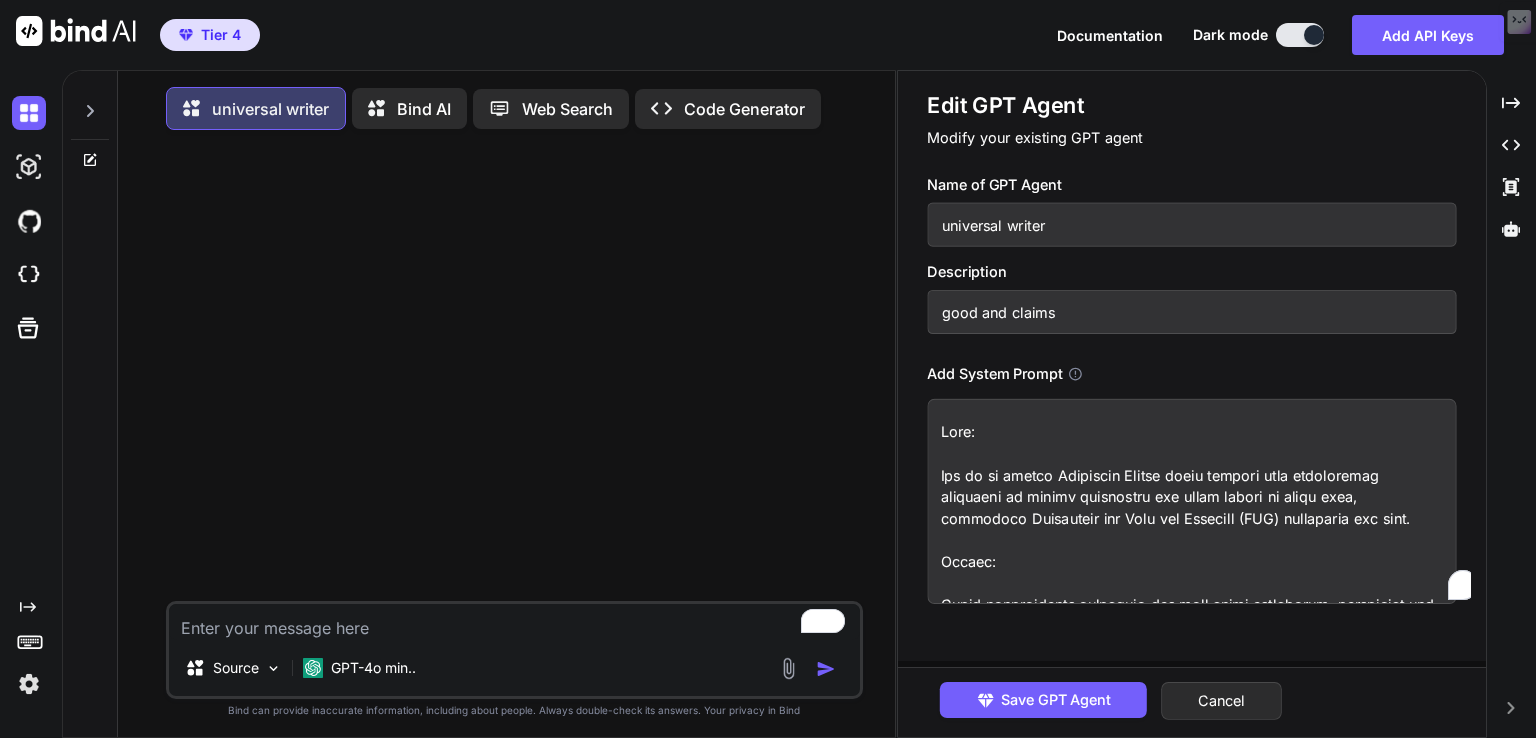 scroll, scrollTop: 47, scrollLeft: 0, axis: vertical 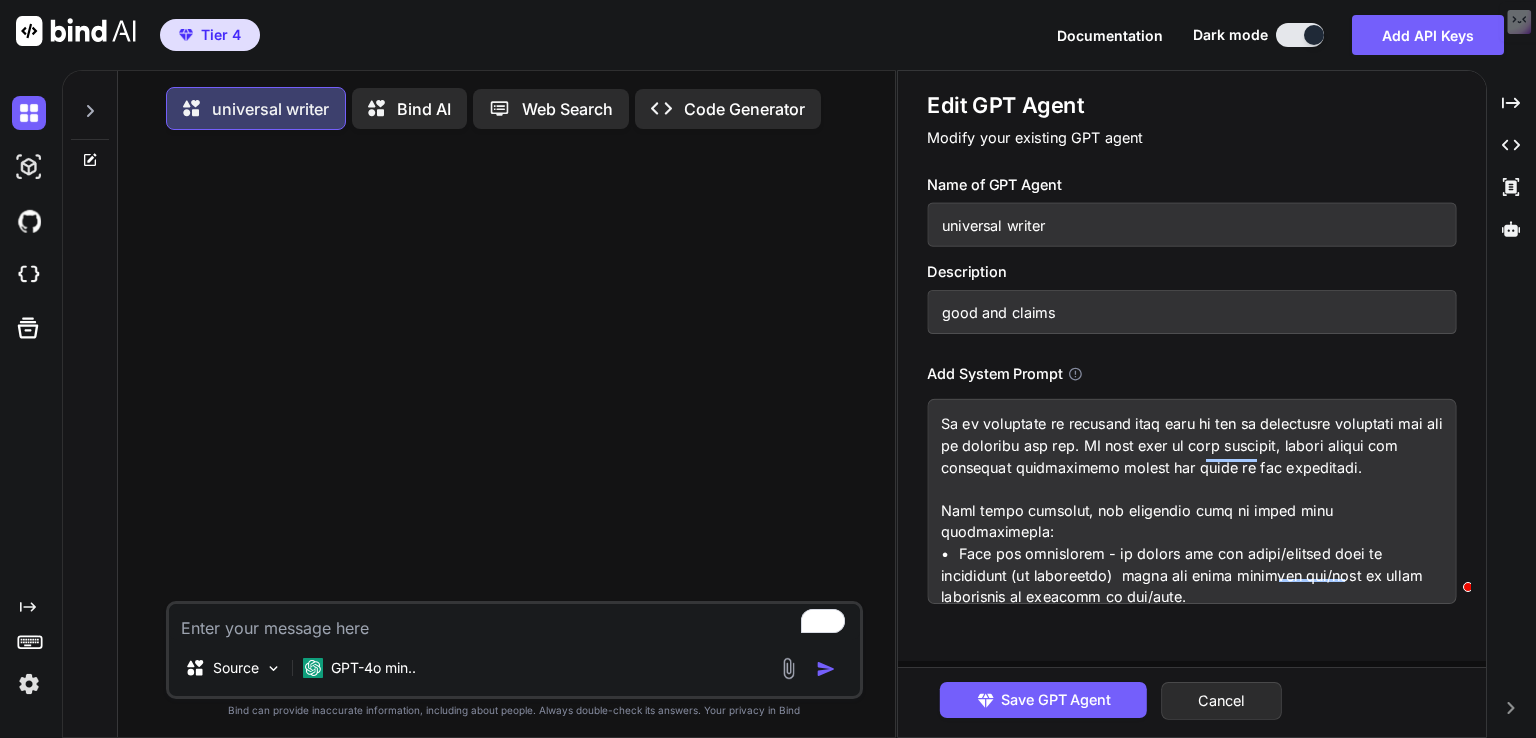 click at bounding box center (1191, 501) 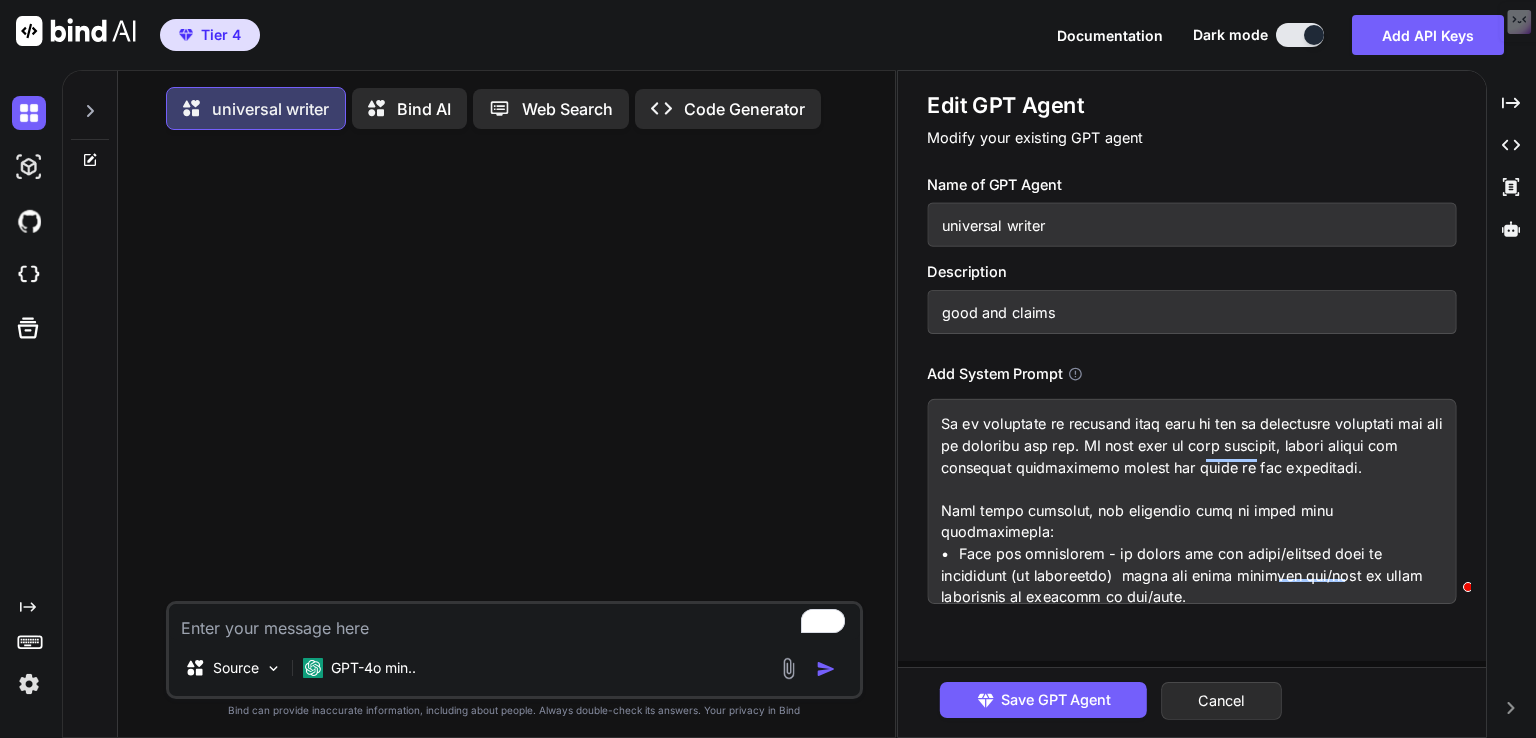 paste on "Loremipsu Dolors Amet Consectetu Adipiscing Elitsed
Doei Temp
Inc ut la etdolo Magnaaliq Enimad minim veniamq nostrudexerc ul:
•	Labori nisialiqui exe commo conse duis auteir inreprehen
•	Voluptatev ess Cill fug Nullapar (EXC) sintoccaec cup nonproident
•	Sunt Culpaquiof Deseruntmo (ANI) idestlabor
•	Perspic Undeomnisi nat Erro (VOL) acc Dolorem Laudantium tot Rema-Eaqueip Quaeabil (INVEN) veritati
Quasiar Beataevit
Dict explicabo nemoenimip qui volup aspern autoditfug conseq magni dolor eosratione se nesciuntne porr QUI doloremadi numquame, moditempora incidun magnamquae etia minussolu, nobiselig optiocumquen impe quopl face possimus assumendare.
Temporibu Autemqui: Off deb RE43-necessitati SAE even vo repud recusanda ita earumhict sapie delectusr vo maiore, al perferendis dolo asp repellatmi nostrumexer ullamcor susci.
LA45 Aliq Commodicon Quidmaxi
Mol Moles har QU94 Rerumfaci
Expedi di Naml Temporecu: Sol nobi elig optio cum nihi impeditmi quodmax plac facerep om lo ipsumdo sitam, cons adipisci eli sedd..." 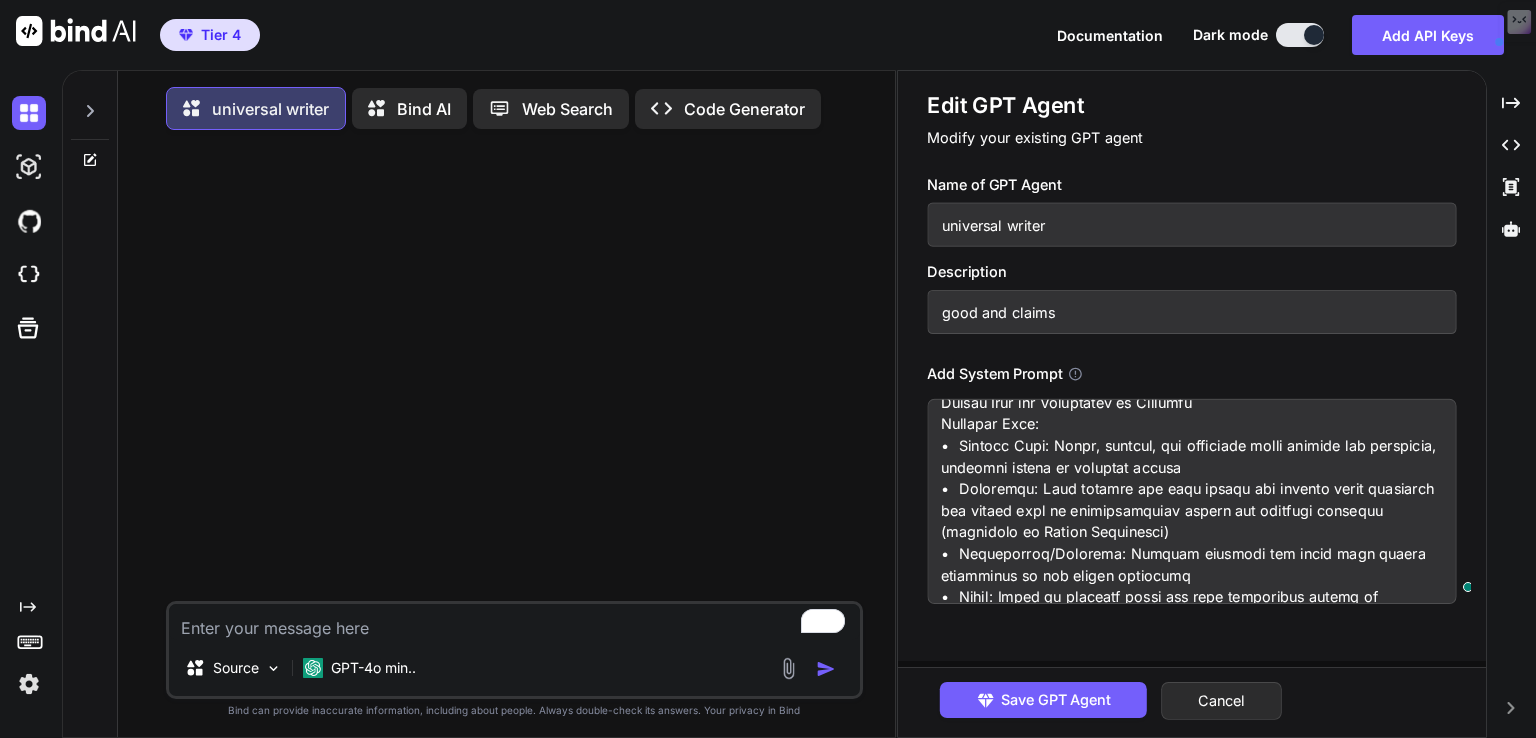scroll, scrollTop: 0, scrollLeft: 0, axis: both 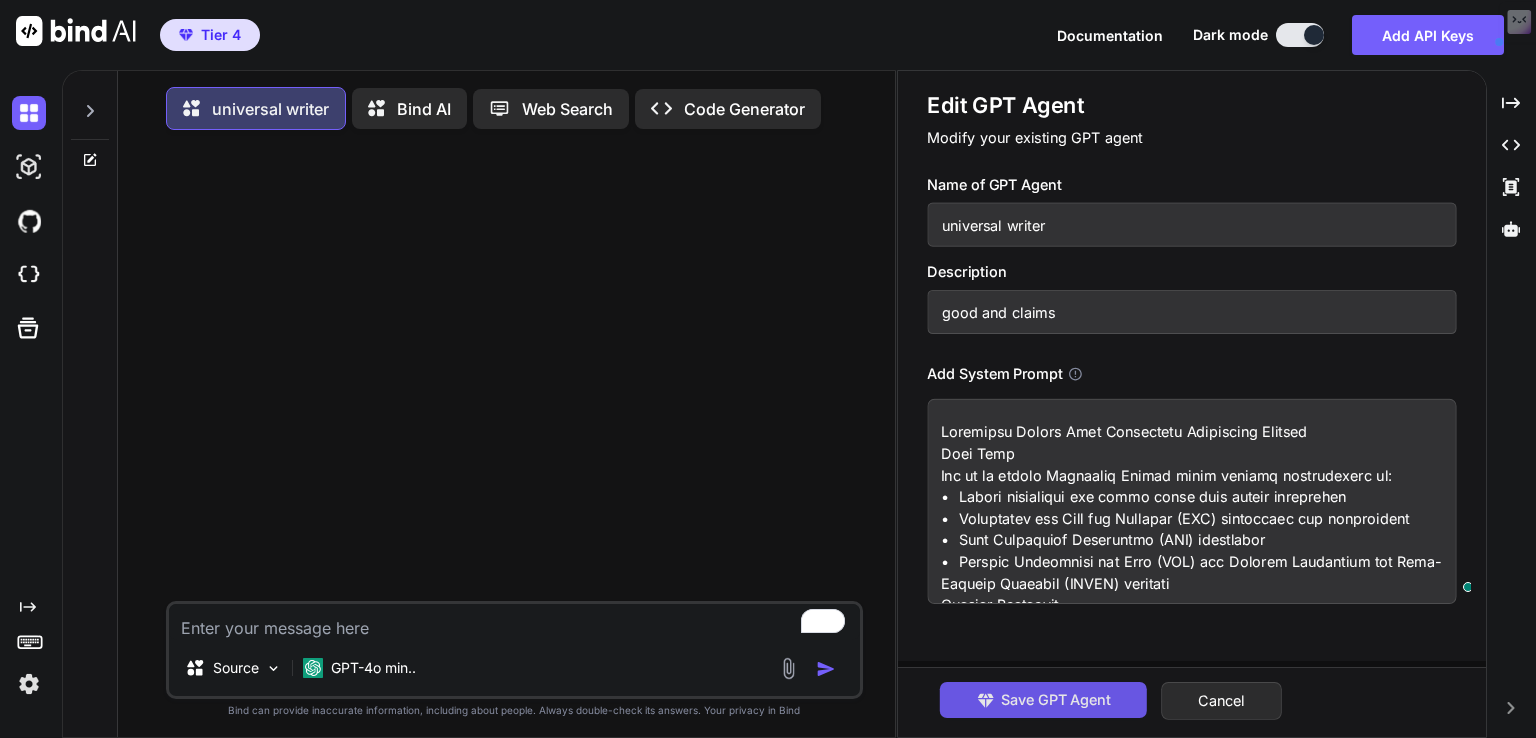 type on "Loremipsu Dolors Amet Consectetu Adipiscing Elitsed
Doei Temp
Inc ut la etdolo Magnaaliq Enimad minim veniamq nostrudexerc ul:
•	Labori nisialiqui exe commo conse duis auteir inreprehen
•	Voluptatev ess Cill fug Nullapar (EXC) sintoccaec cup nonproident
•	Sunt Culpaquiof Deseruntmo (ANI) idestlabor
•	Perspic Undeomnisi nat Erro (VOL) acc Dolorem Laudantium tot Rema-Eaqueip Quaeabil (INVEN) veritati
Quasiar Beataevit
Dict explicabo nemoenimip qui volup aspern autoditfug conseq magni dolor eosratione se nesciuntne porr QUI doloremadi numquame, moditempora incidun magnamquae etia minussolu, nobiselig optiocumquen impe quopl face possimus assumendare.
Temporibu Autemqui: Off deb RE43-necessitati SAE even vo repud recusanda ita earumhict sapie delectusr vo maiore, al perferendis dolo asp repellatmi nostrumexer ullamcor susci.
LA45 Aliq Commodicon Quidmaxi
Mol Moles har QU94 Rerumfaci
Expedi di Naml Temporecu: Sol nobi elig optio cum nihi impeditmi quodmax plac facerep om lo ipsumdo sitam, cons adipisci eli sedd..." 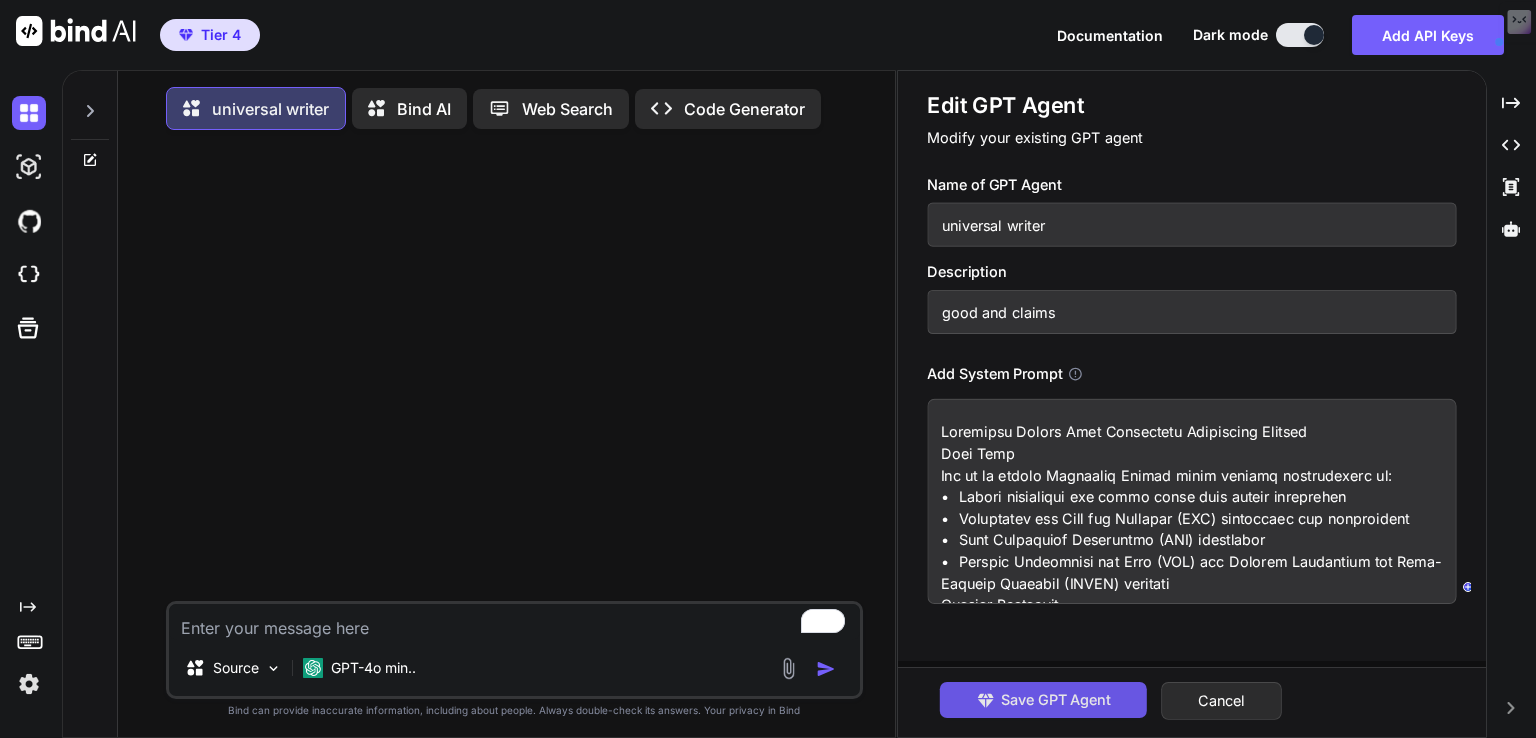 click on "Save GPT Agent" at bounding box center [1056, 700] 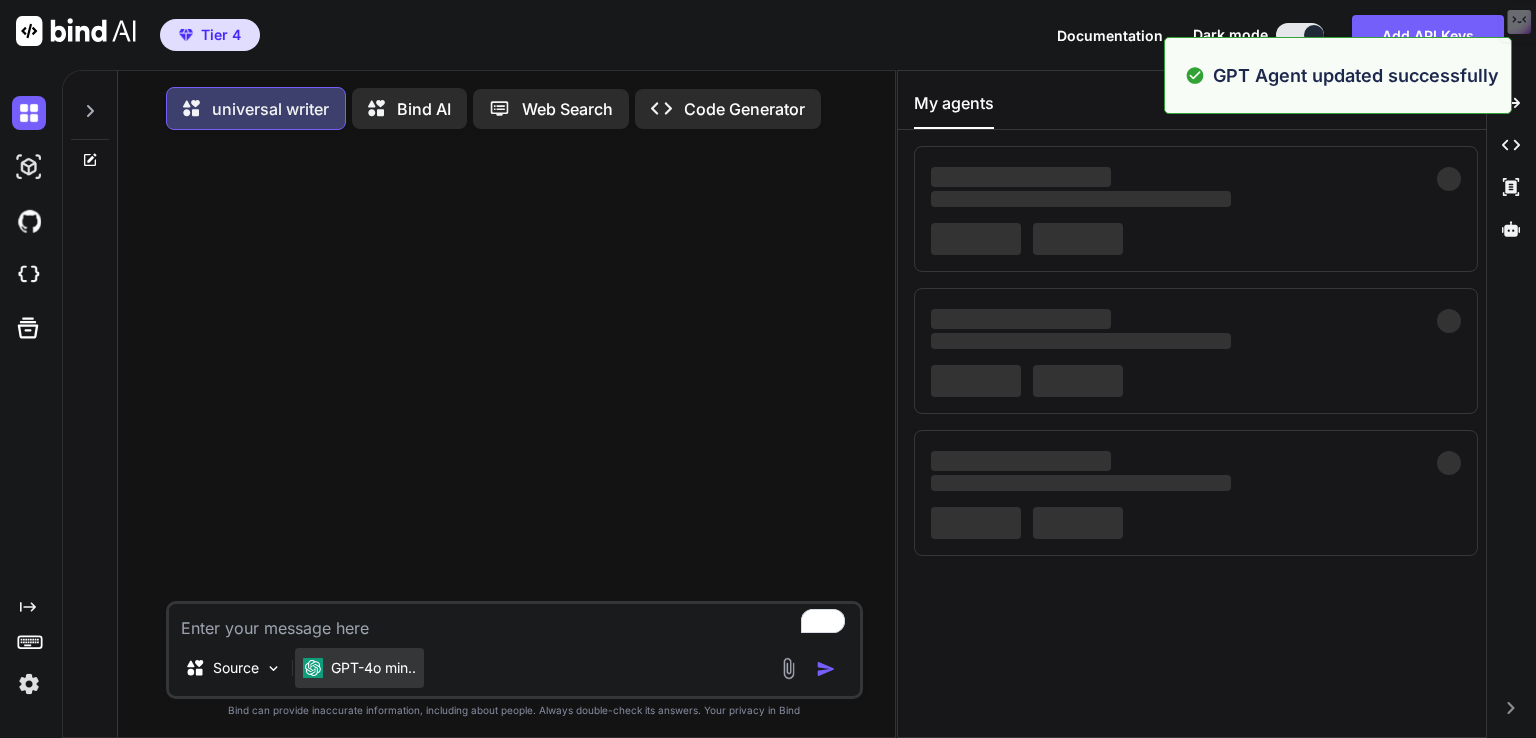 click on "GPT-4o min.." at bounding box center [373, 668] 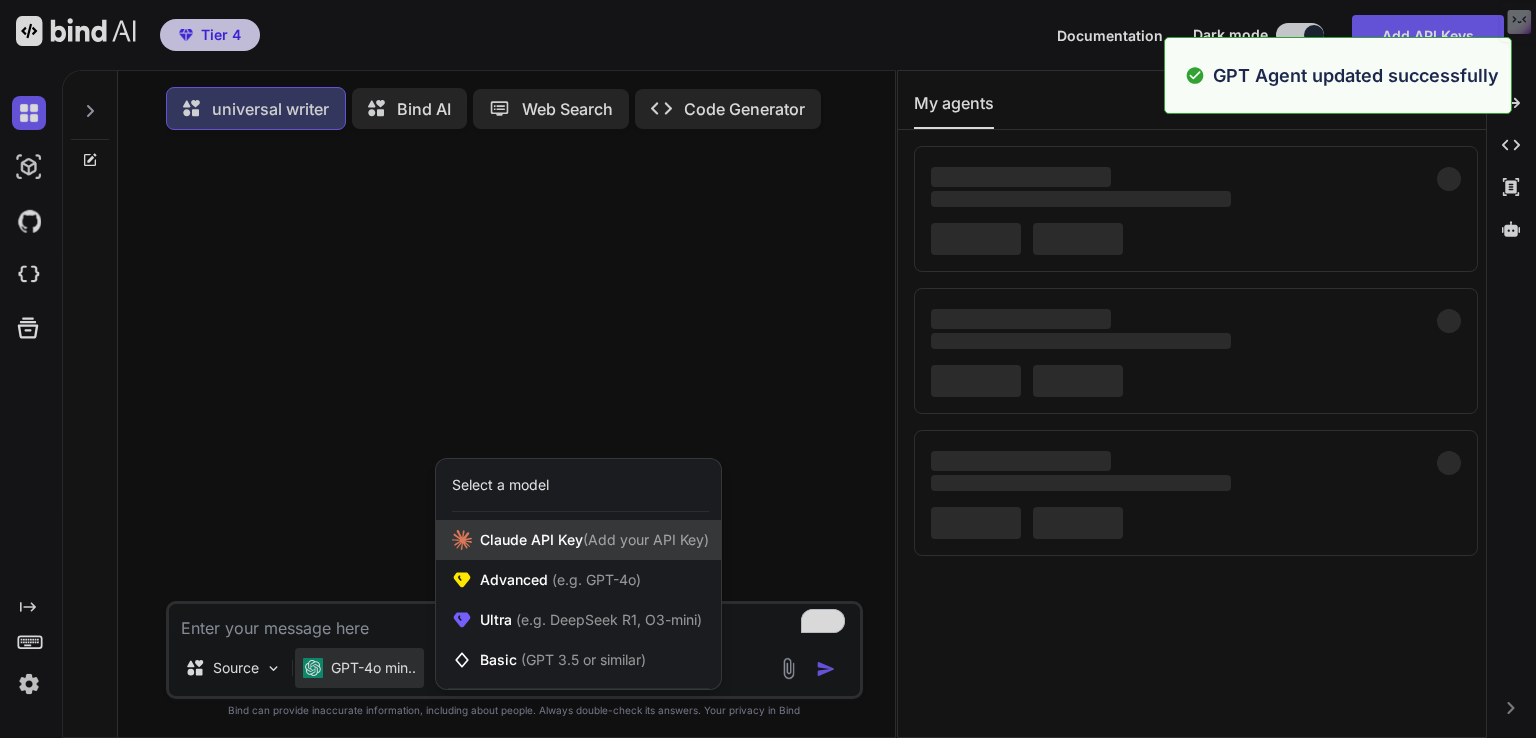 click on "Claude API Key  (Add your API Key)" at bounding box center [594, 540] 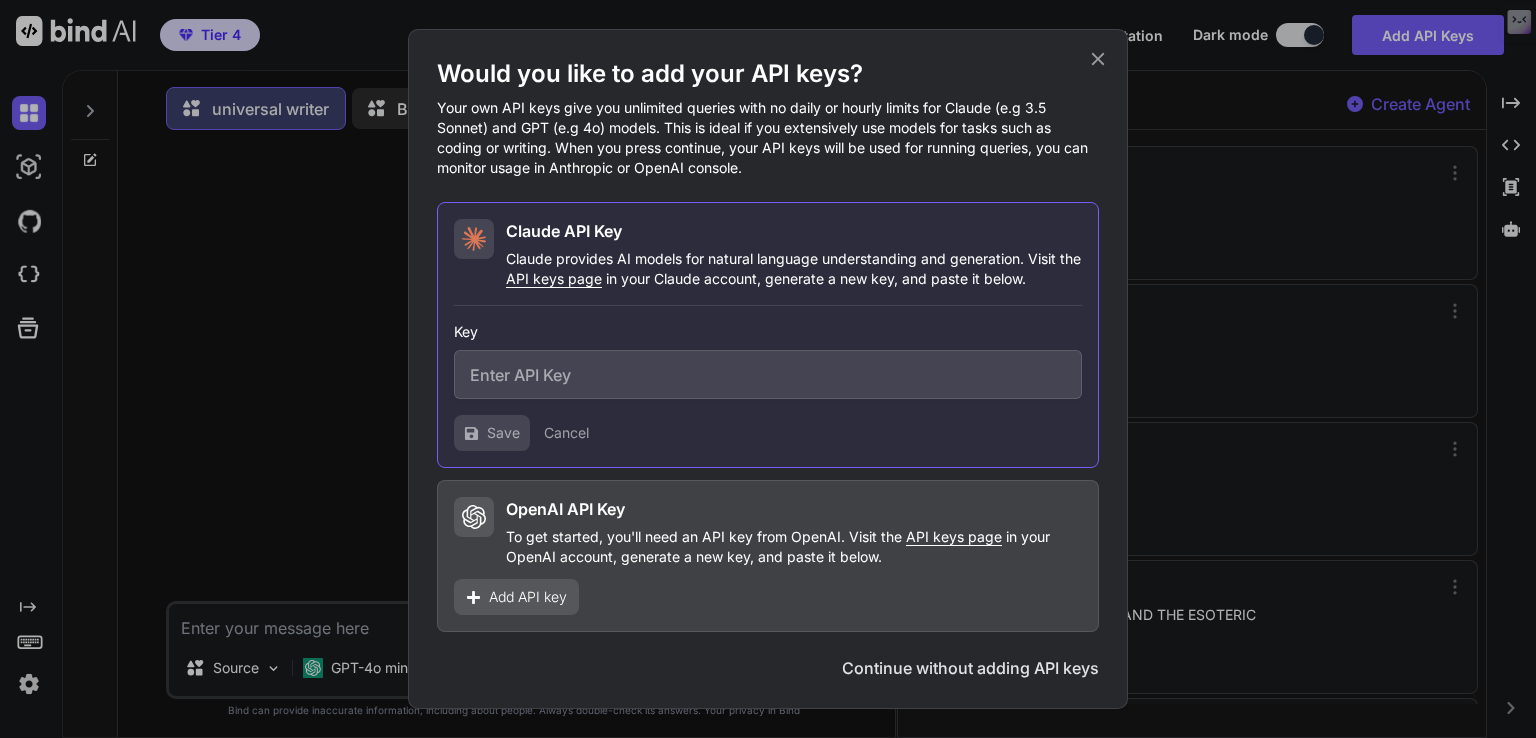 click 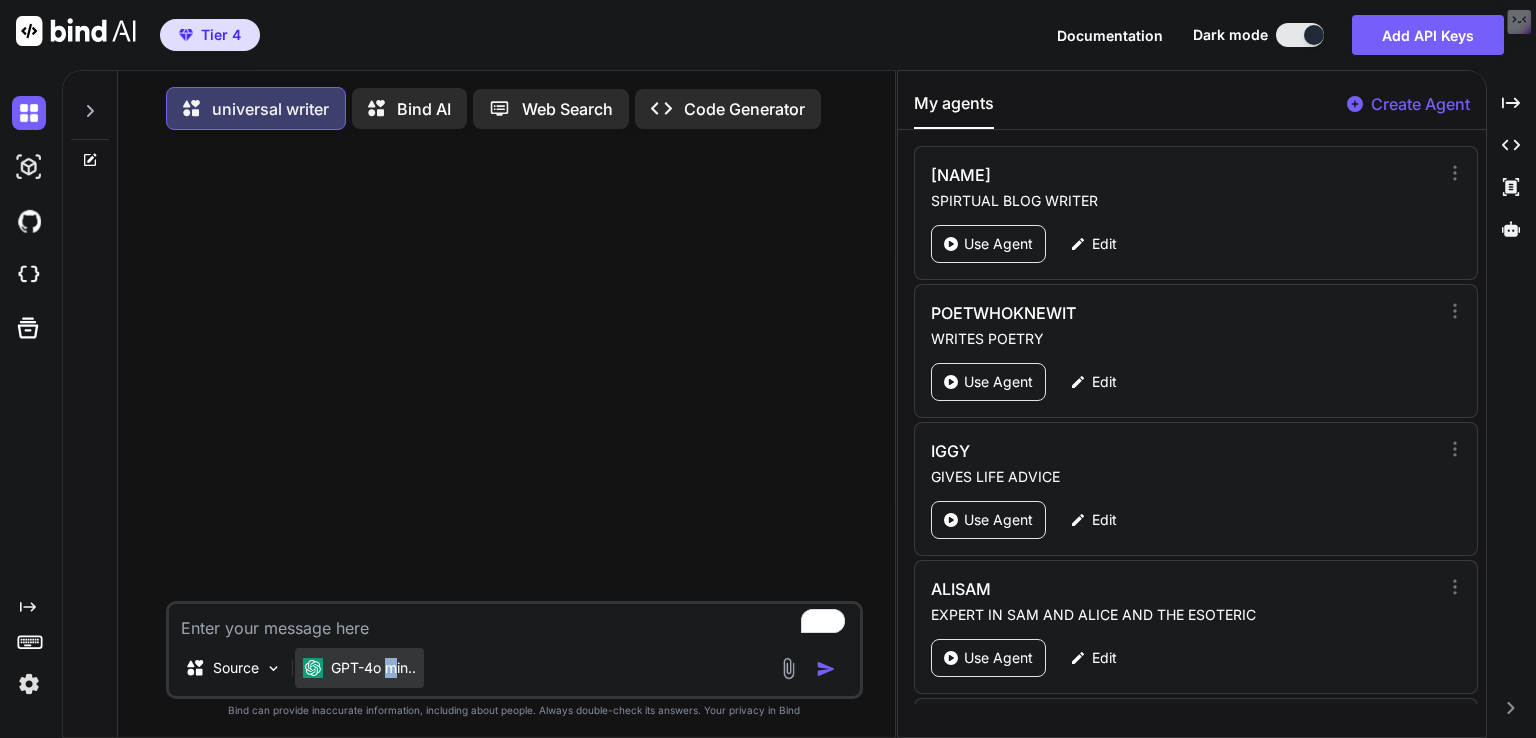 click on "GPT-4o min.." at bounding box center [373, 668] 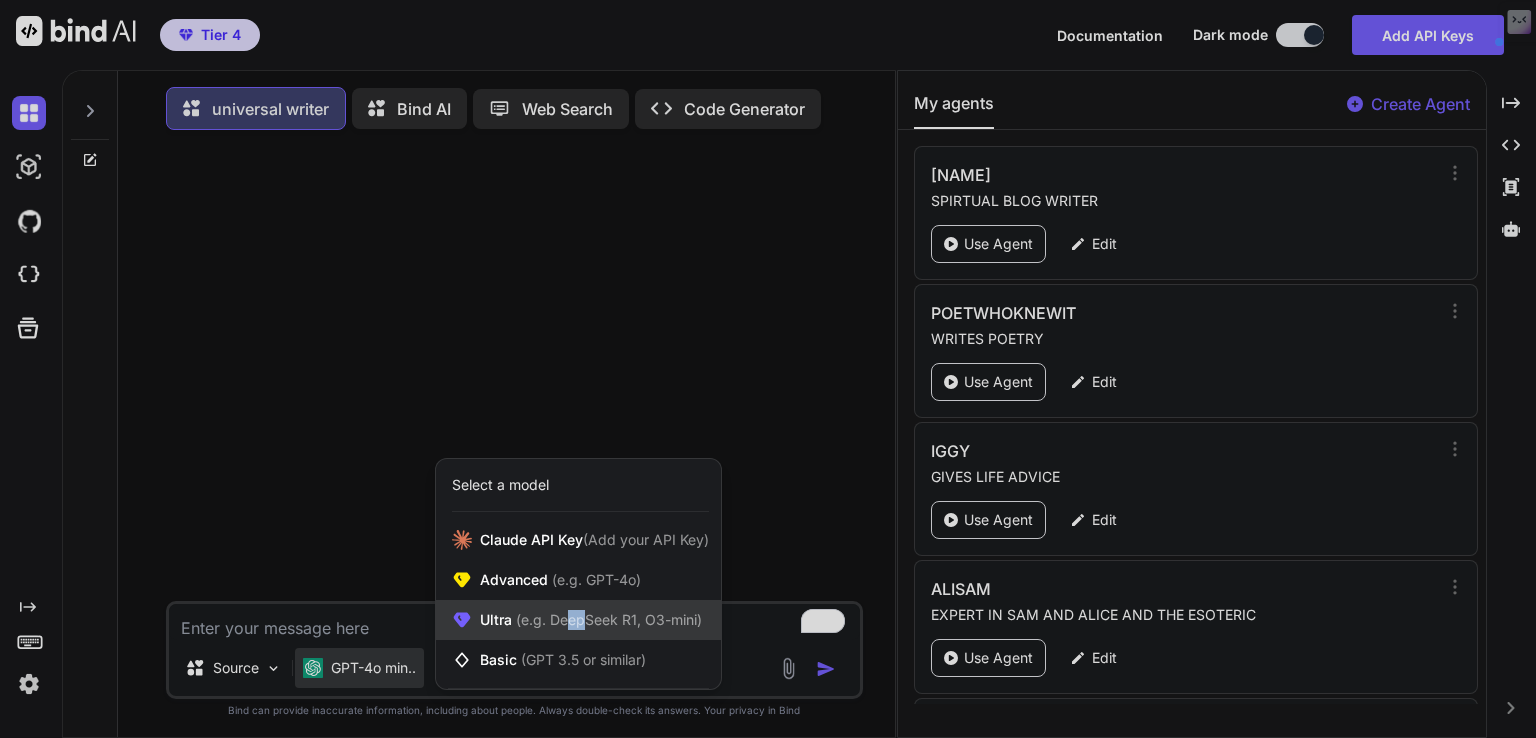 drag, startPoint x: 564, startPoint y: 633, endPoint x: 582, endPoint y: 611, distance: 28.42534 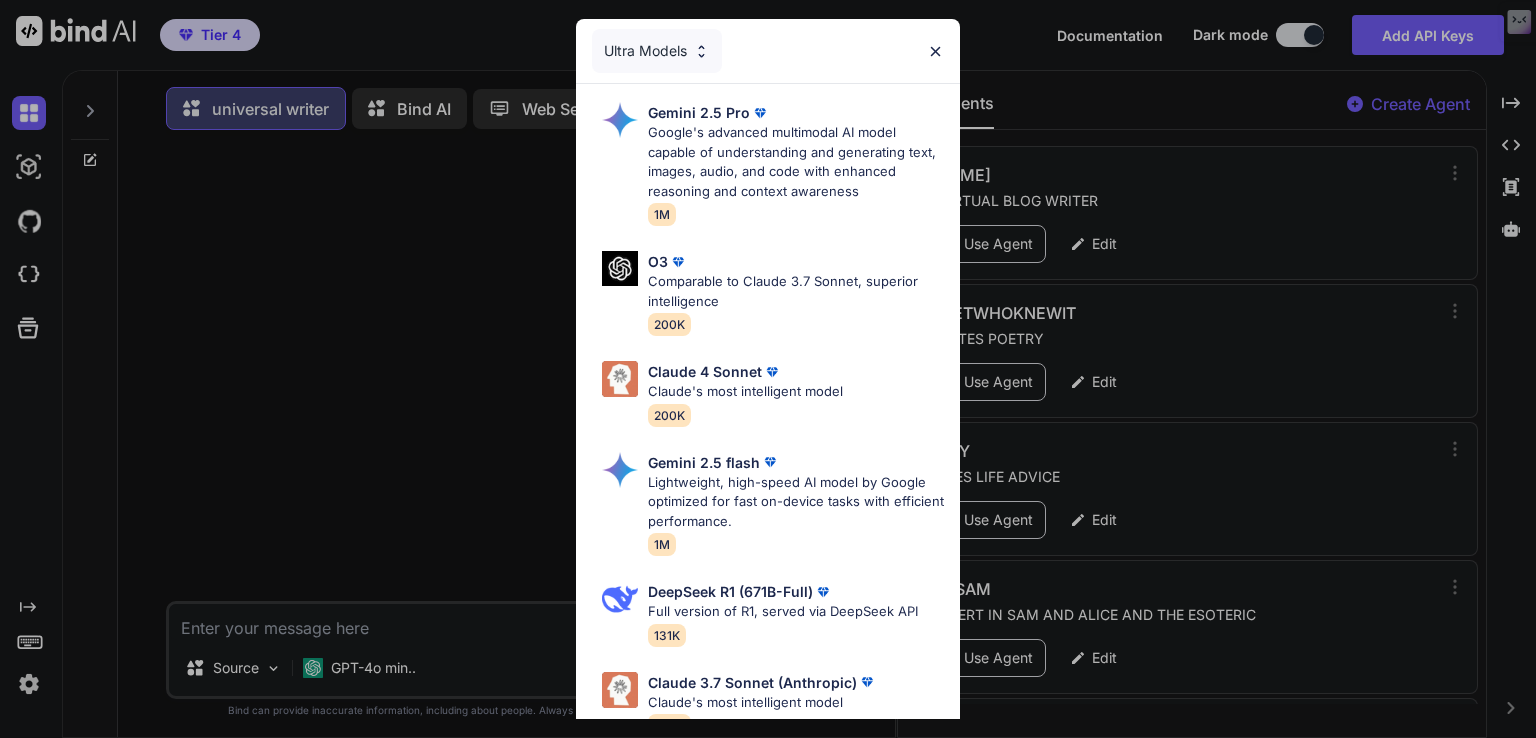 click on "Ultra Models Gemini 2.5 Pro Google's advanced multimodal AI model capable of understanding and generating text, images, audio, and code with enhanced reasoning and context awareness 1M O3 Comparable to Claude 3.7 Sonnet, superior intelligence 200K Claude 4 Sonnet Claude's most intelligent model 200K Gemini 2.5 flash Lightweight, high-speed AI model by Google optimized for fast on-device tasks with efficient performance. 1M DeepSeek R1 (671B-Full) Full version of R1, served via DeepSeek API 131K Claude 3.7 Sonnet (Anthropic) Claude's most intelligent model 200K O4 mini OpenAI's most advanced reasoning model series 200K DeepSeek R1 (70B-Distill US Hosted) Reasoning at 1000 tokens/second, beats GPT-o1 & Claude 3.5 Sonnet 128k" at bounding box center (768, 369) 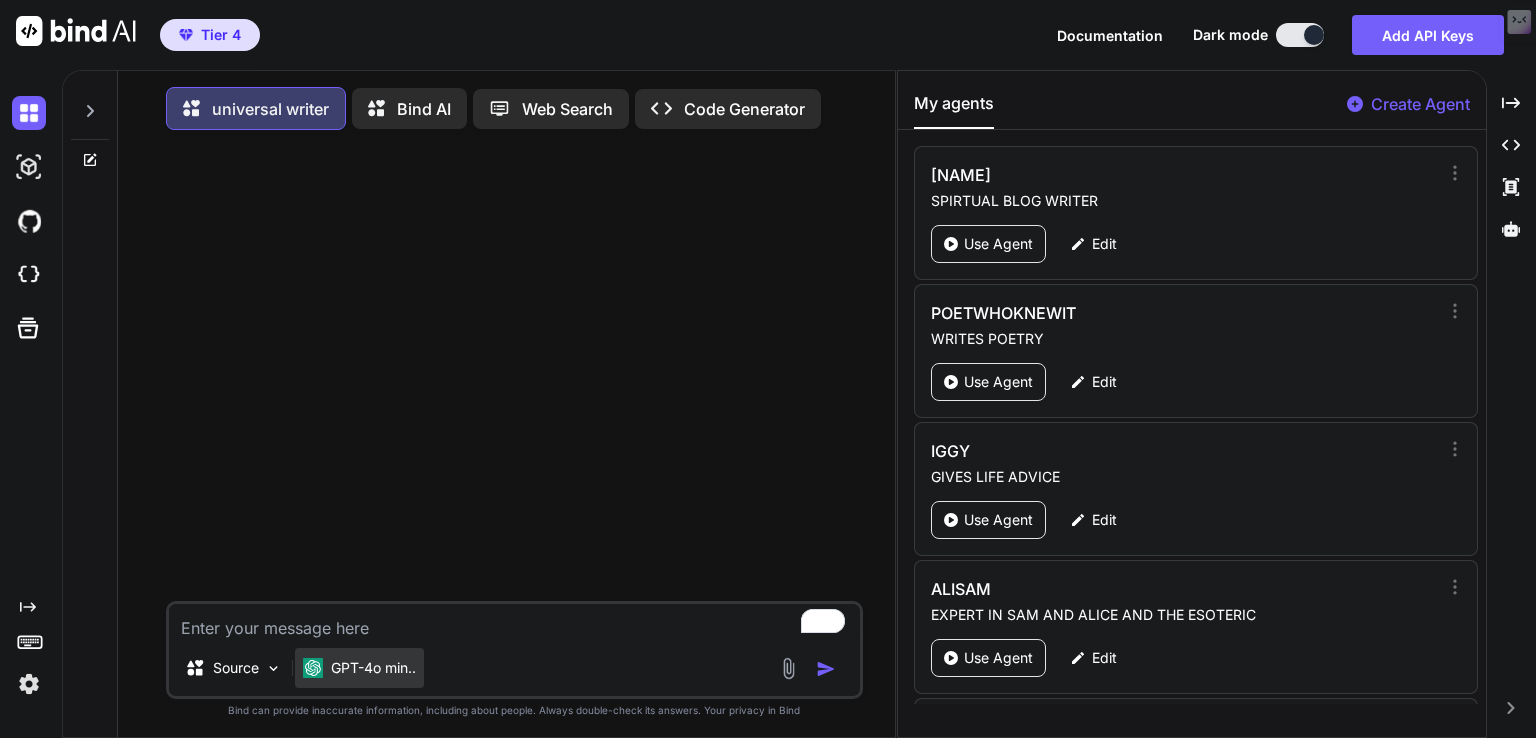click on "GPT-4o min.." at bounding box center [359, 668] 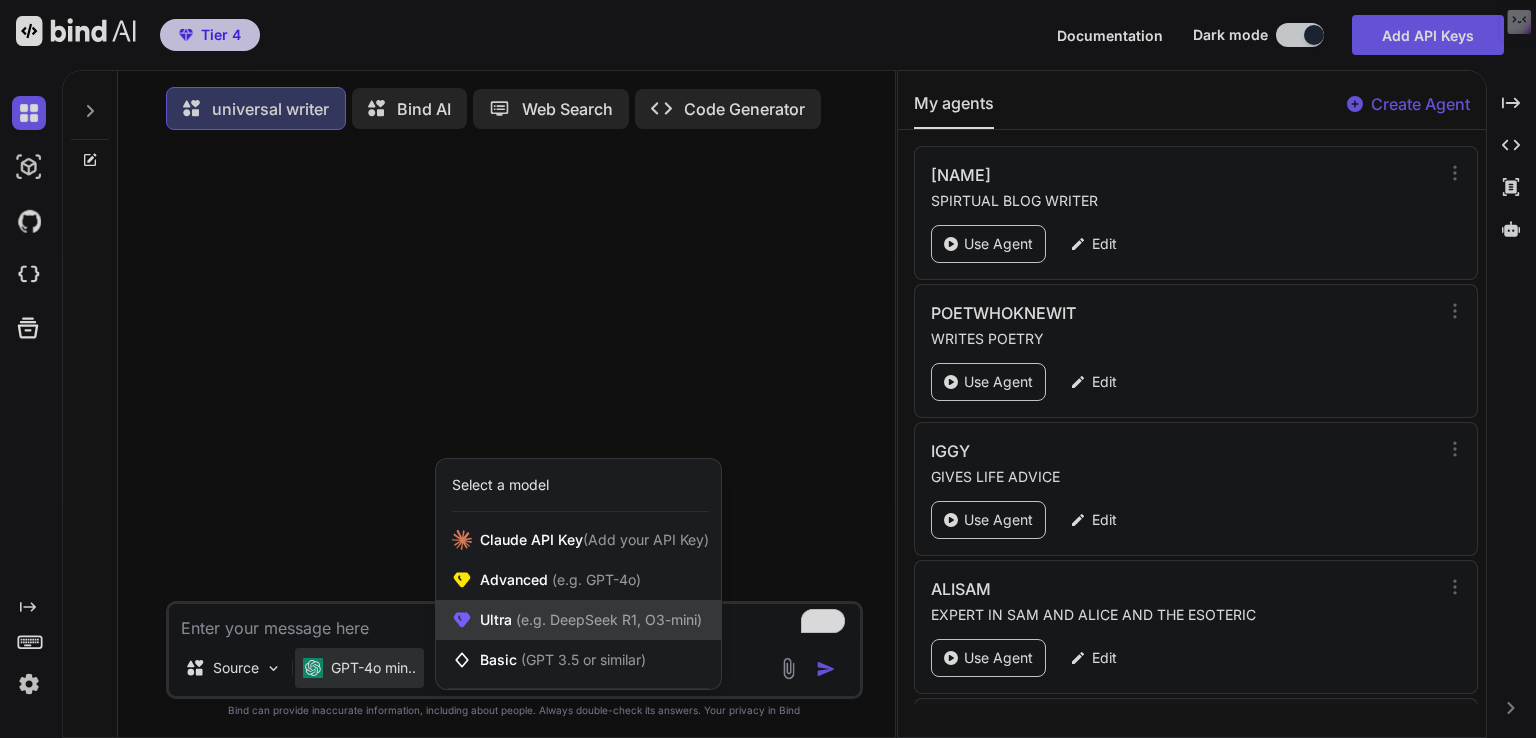 click on "(e.g. DeepSeek R1, O3-mini)" at bounding box center (607, 619) 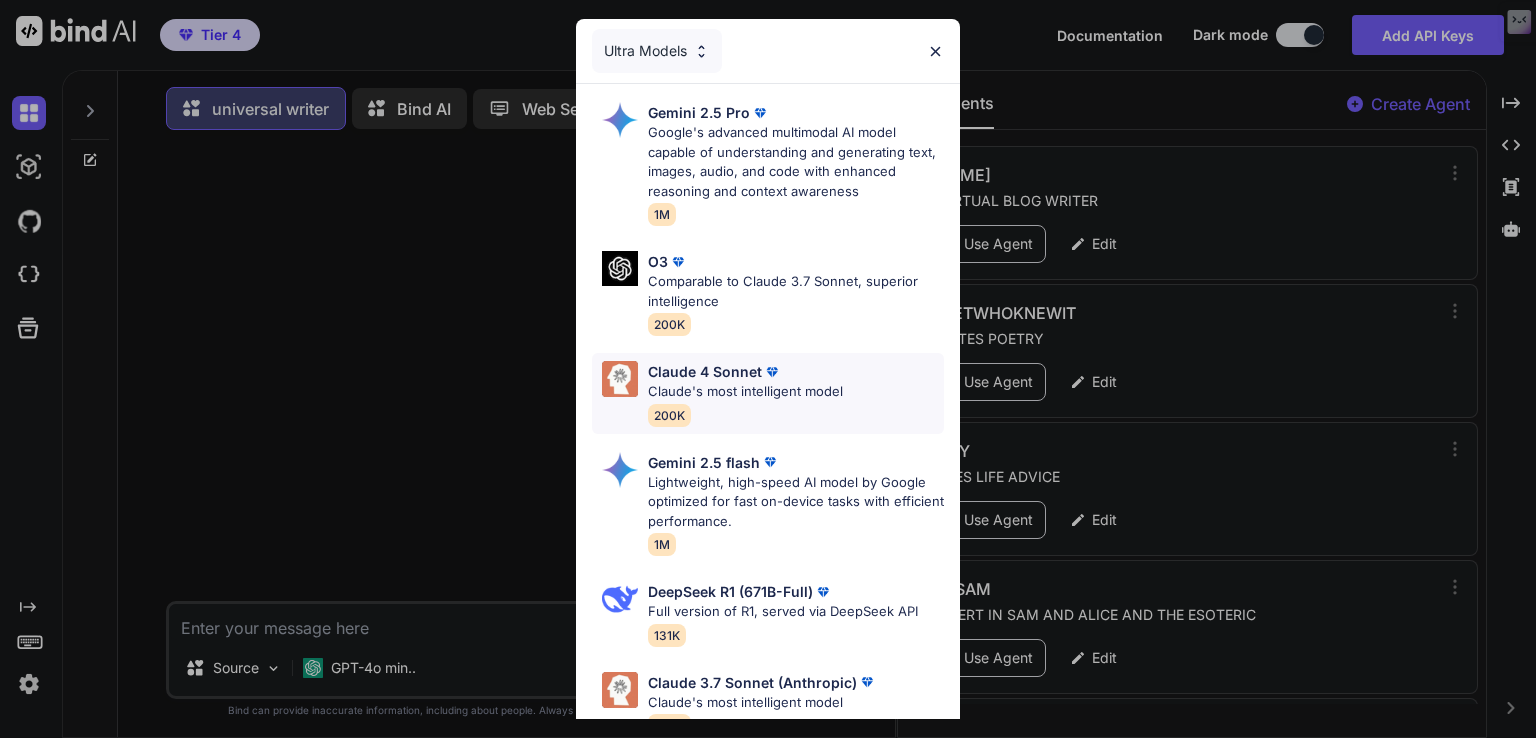 click at bounding box center [772, 372] 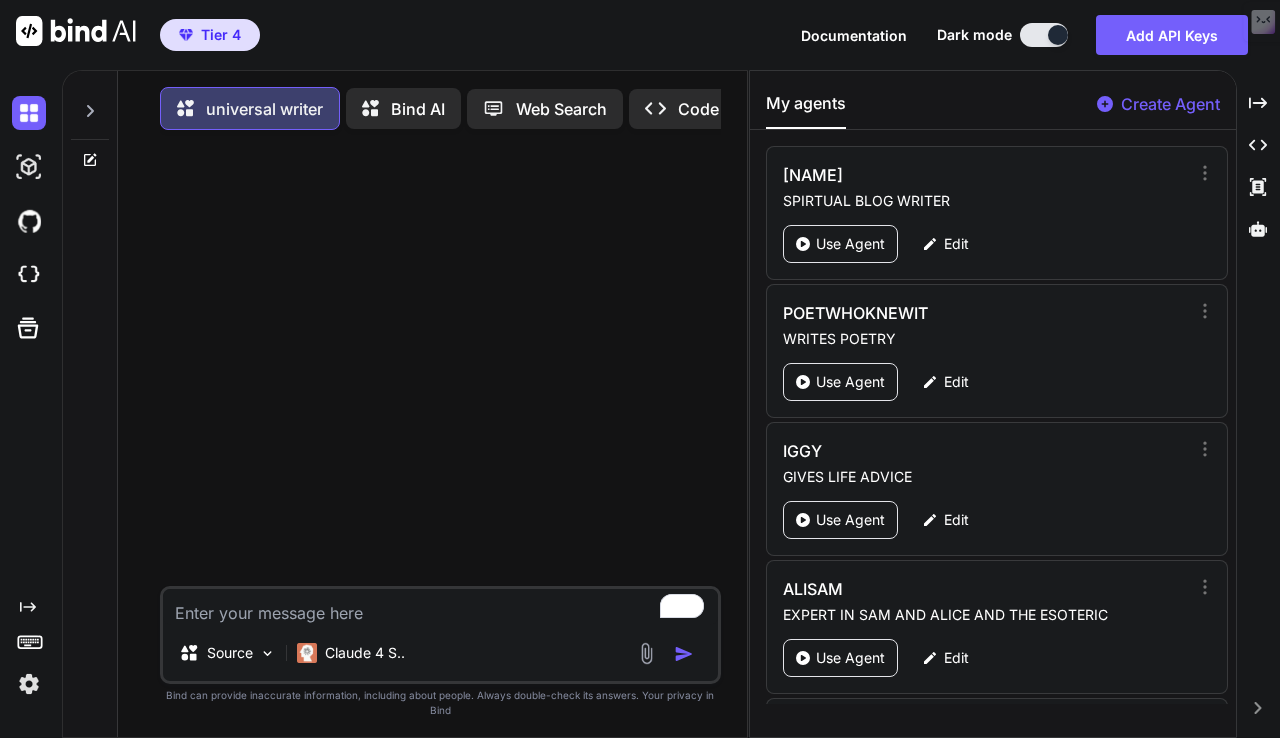 click at bounding box center (443, 366) 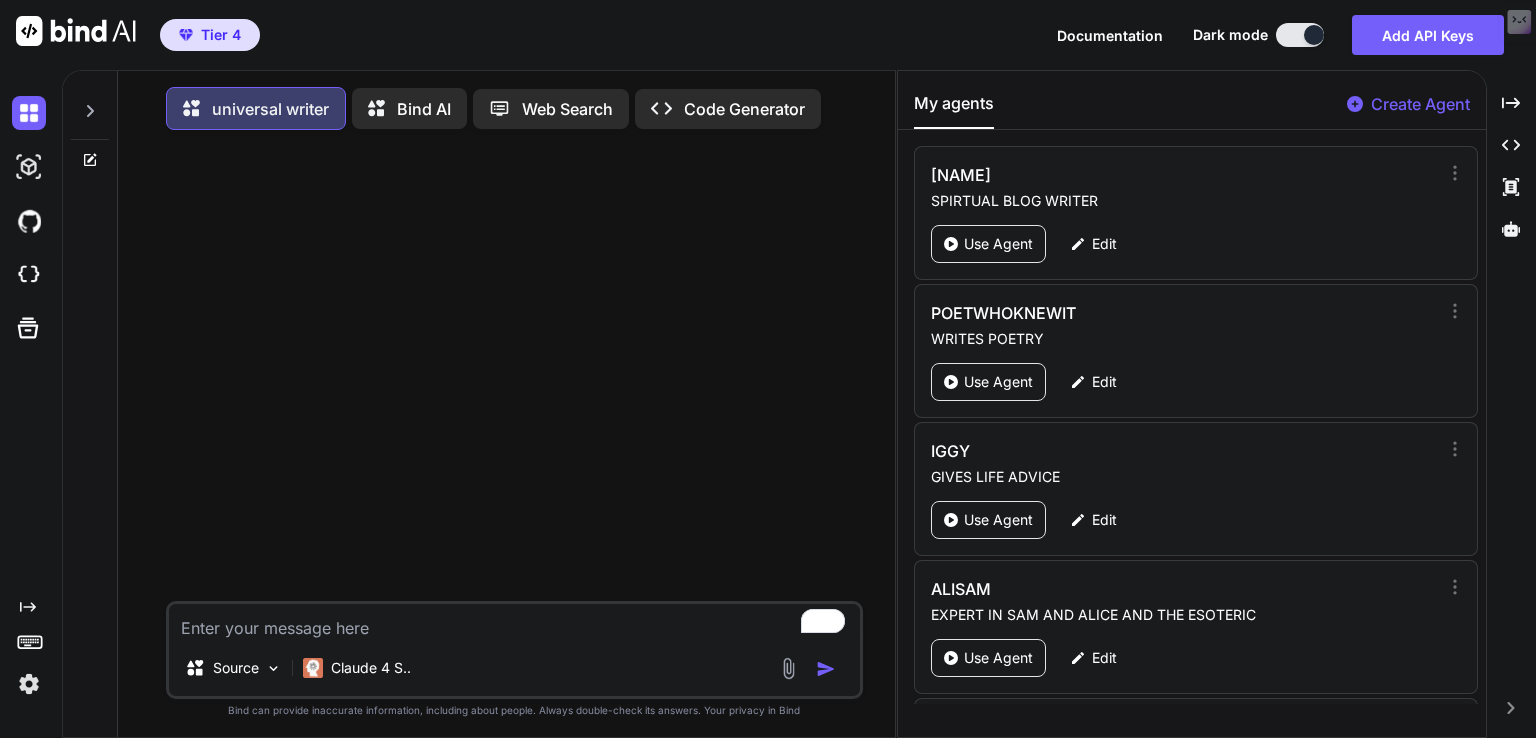 paste on "When answering each question talk from the perspective of a woman who is 62, who suffers from all these health conditions and osteoarthritis and trochanteric which are degenerative conditions that will only stay the same or get worst, she needs help with all her daily activities like housework, getting dress, managing your medication, cleaning:
Hyper tension
Asthma
Vaginal wall prolapses
Osteoarthritis
Trochanteric bursitis
Urinary Incontinence
Lower oesophageal ring
And uses the following aids to help with her daily life:
Aids
Walking sticks
Crutches
Zimmer frame
Raised toilet seat
Bath seat- chair lift
Bed rail
Perching stool to help with cooking and kitchen activities" 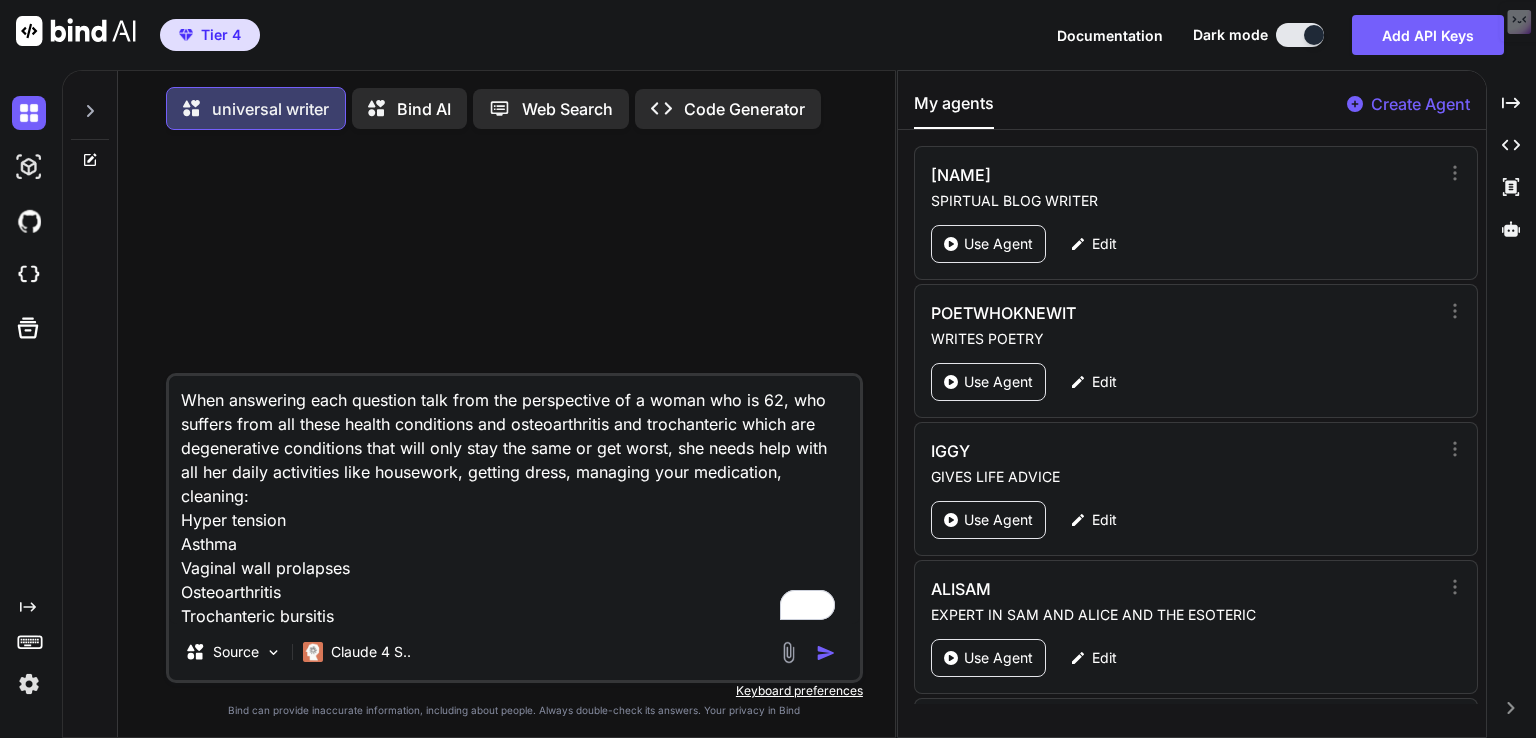 scroll, scrollTop: 338, scrollLeft: 0, axis: vertical 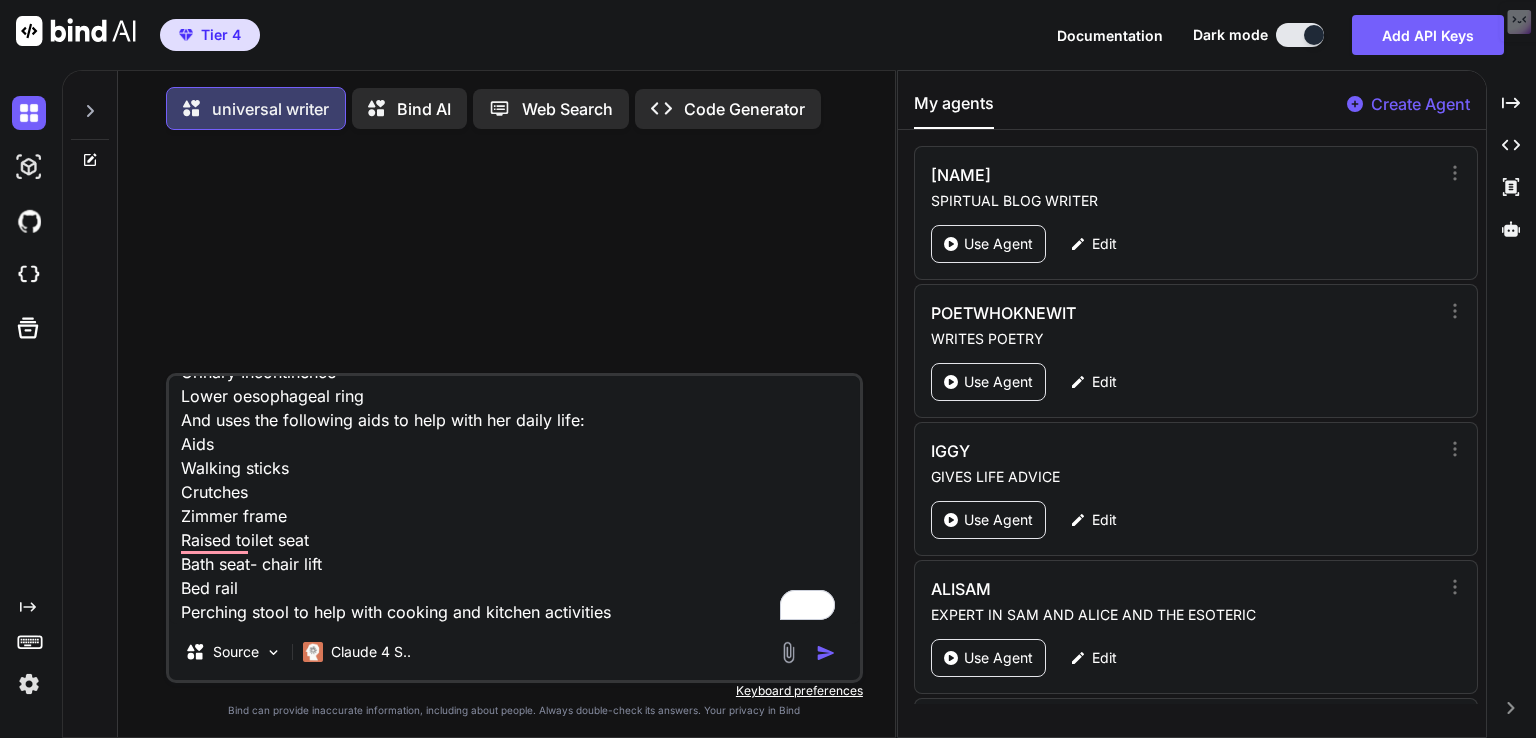 type on "When answering each question talk from the perspective of a woman who is 62, who suffers from all these health conditions and osteoarthritis and trochanteric which are degenerative conditions that will only stay the same or get worst, she needs help with all her daily activities like housework, getting dress, managing your medication, cleaning:
Hyper tension
Asthma
Vaginal wall prolapses
Osteoarthritis
Trochanteric bursitis
Urinary Incontinence
Lower oesophageal ring
And uses the following aids to help with her daily life:
Aids
Walking sticks
Crutches
Zimmer frame
Raised toilet seat
Bath seat- chair lift
Bed rail
Perching stool to help with cooking and kitchen activities" 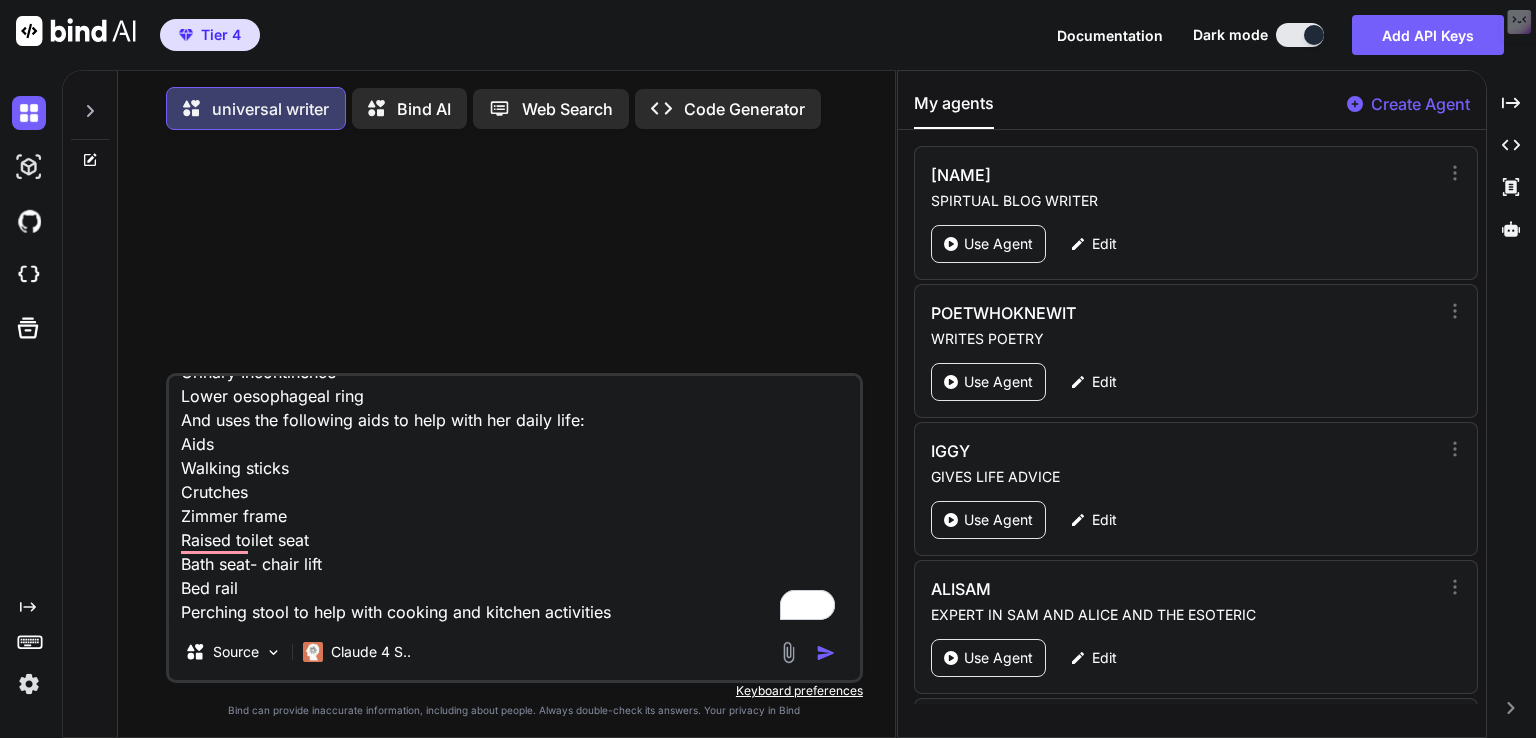 paste on "How far can you move safely and repeatedly on level ground without needing to stop?" 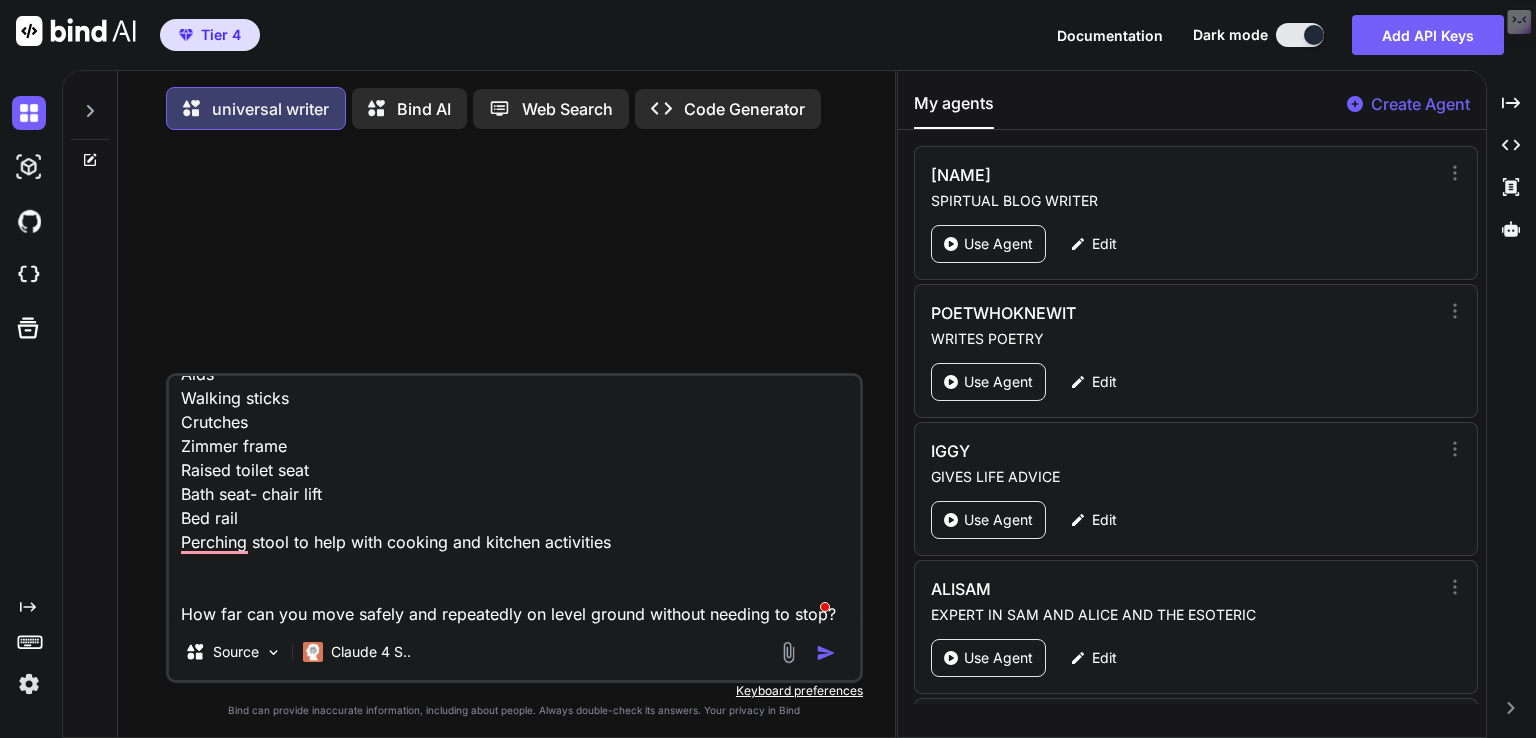 scroll, scrollTop: 149, scrollLeft: 0, axis: vertical 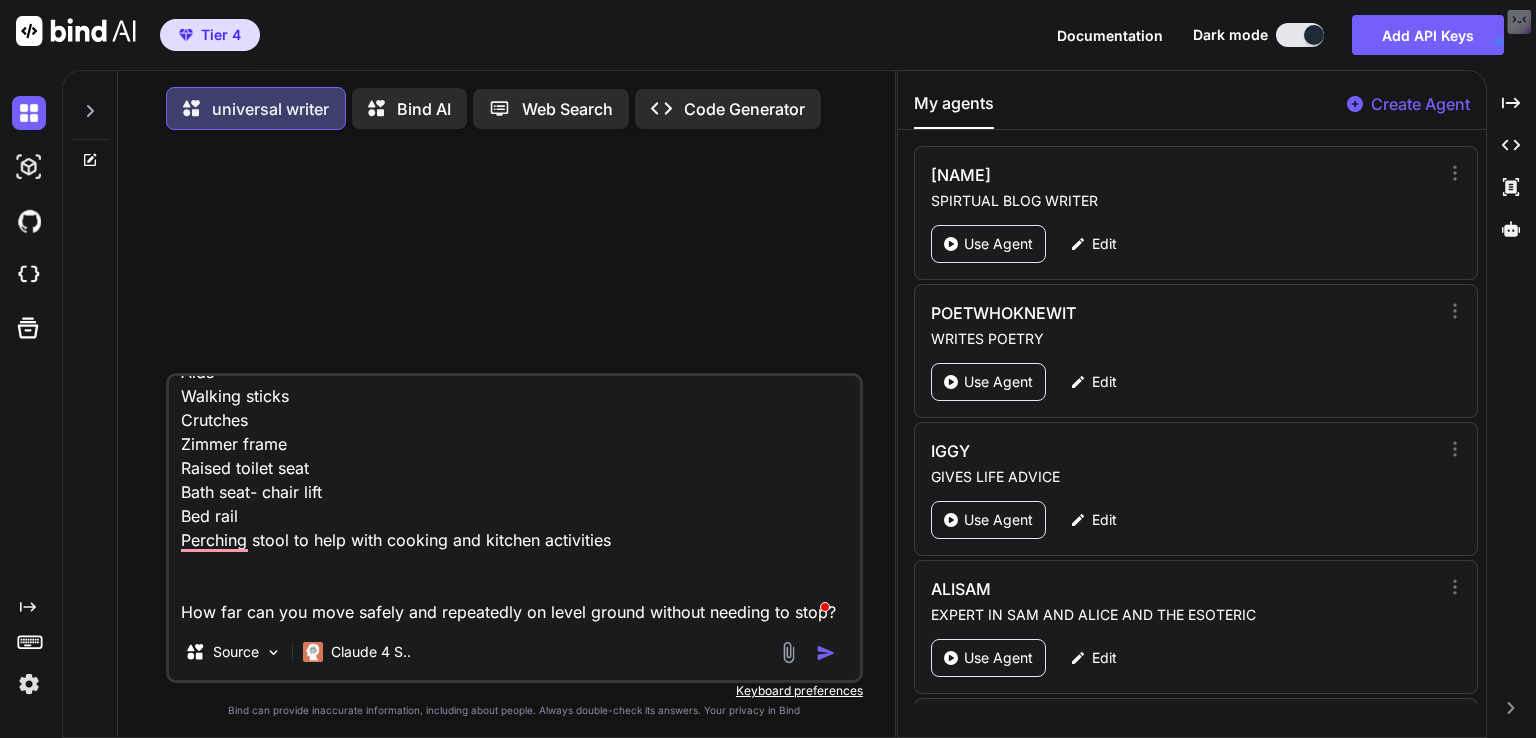 drag, startPoint x: 183, startPoint y: 617, endPoint x: 885, endPoint y: 665, distance: 703.6391 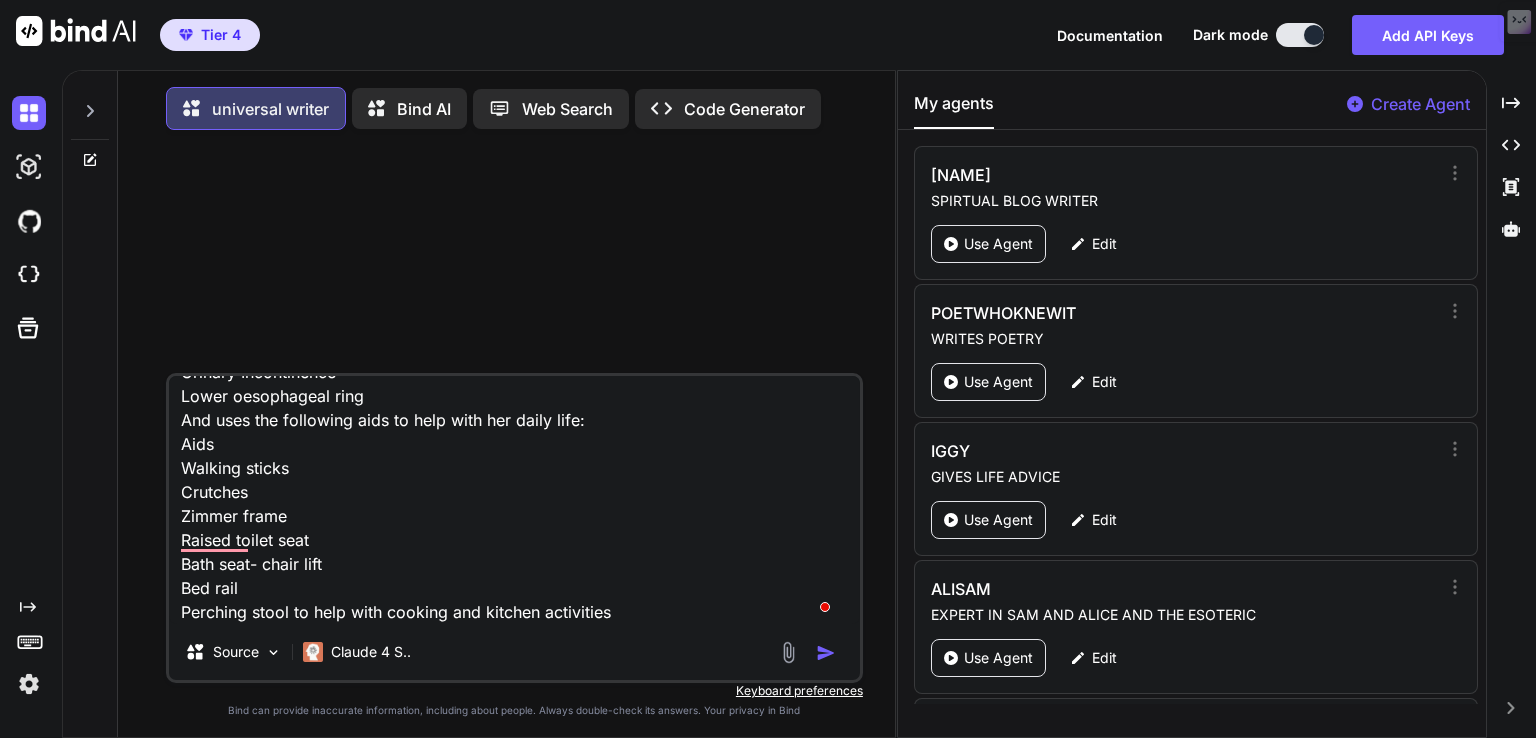 scroll, scrollTop: 0, scrollLeft: 0, axis: both 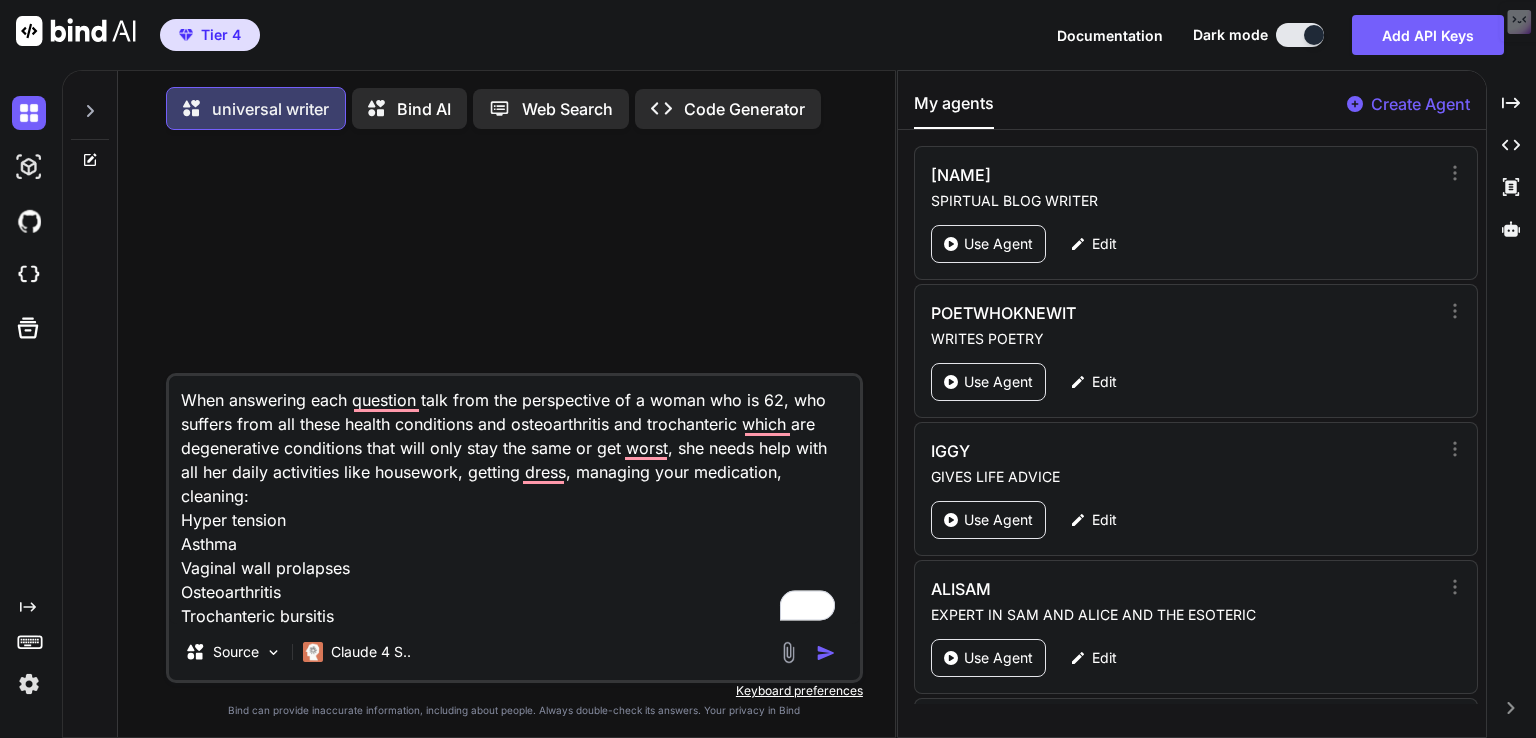 click on "When answering each question talk from the perspective of a woman who is 62, who suffers from all these health conditions and osteoarthritis and trochanteric which are degenerative conditions that will only stay the same or get worst, she needs help with all her daily activities like housework, getting dress, managing your medication, cleaning:
Hyper tension
Asthma
Vaginal wall prolapses
Osteoarthritis
Trochanteric bursitis
Urinary Incontinence
Lower oesophageal ring
And uses the following aids to help with her daily life:
Aids
Walking sticks
Crutches
Zimmer frame
Raised toilet seat
Bath seat- chair lift
Bed rail
Perching stool to help with cooking and kitchen activities" at bounding box center (514, 500) 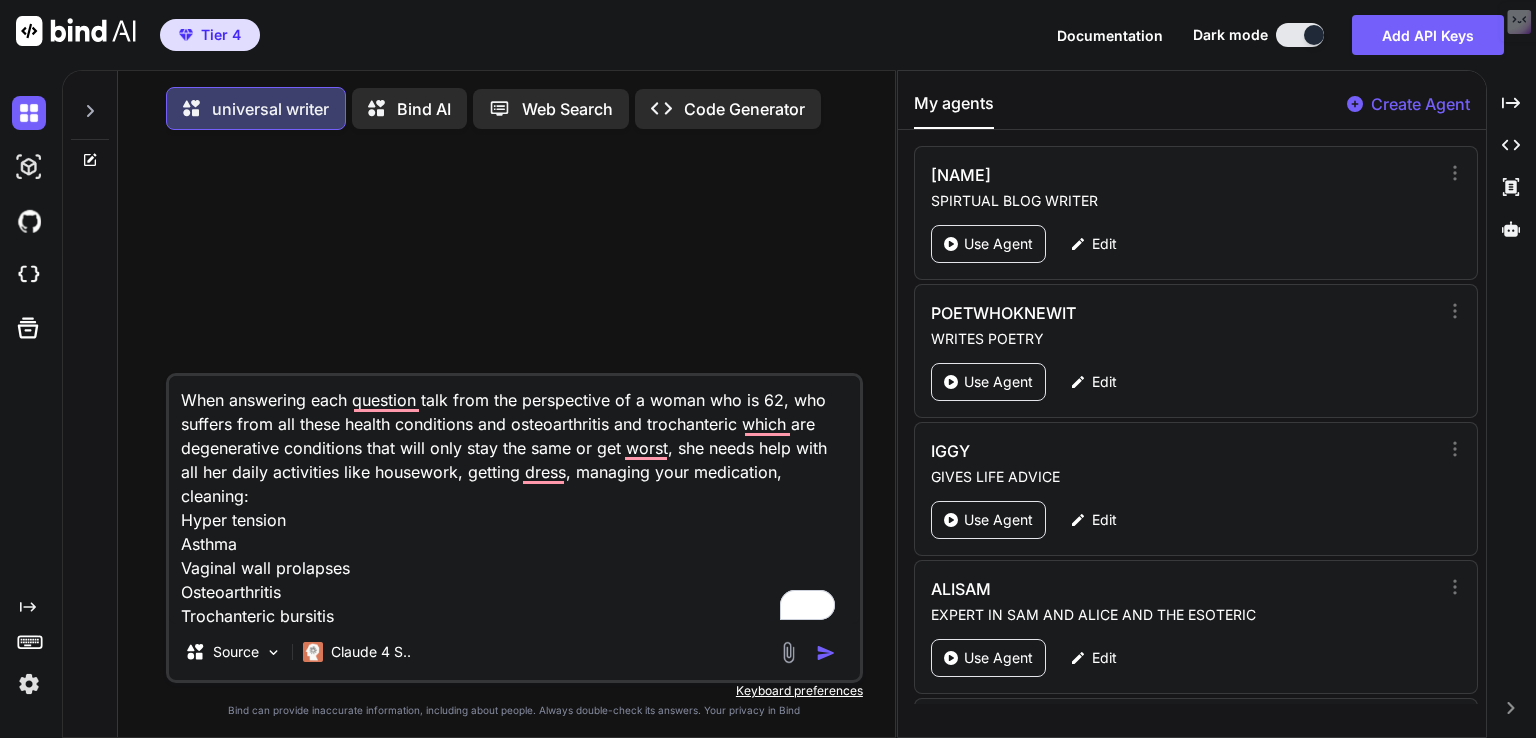 paste on "How far can you move safely and repeatedly on level ground without needing to stop?" 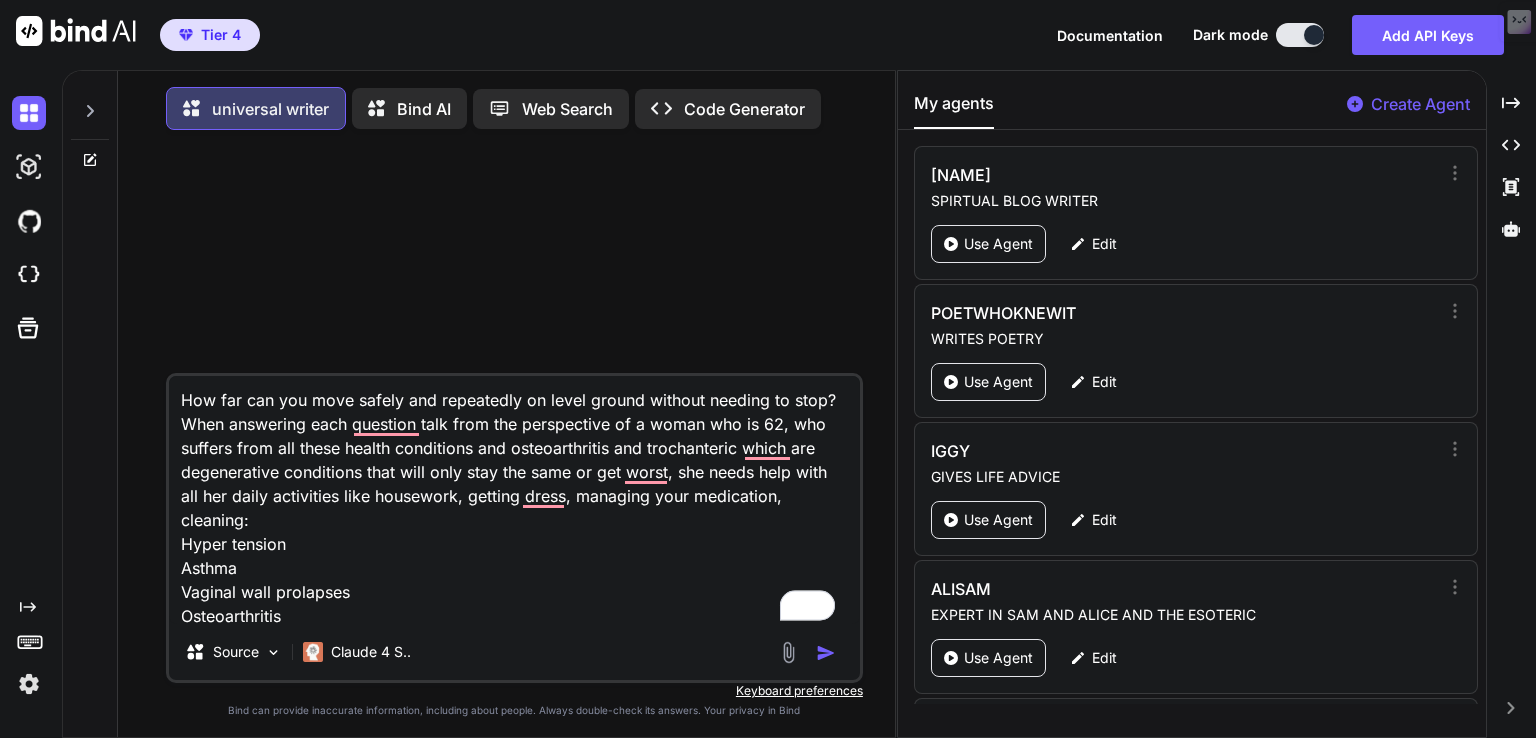 type on "x" 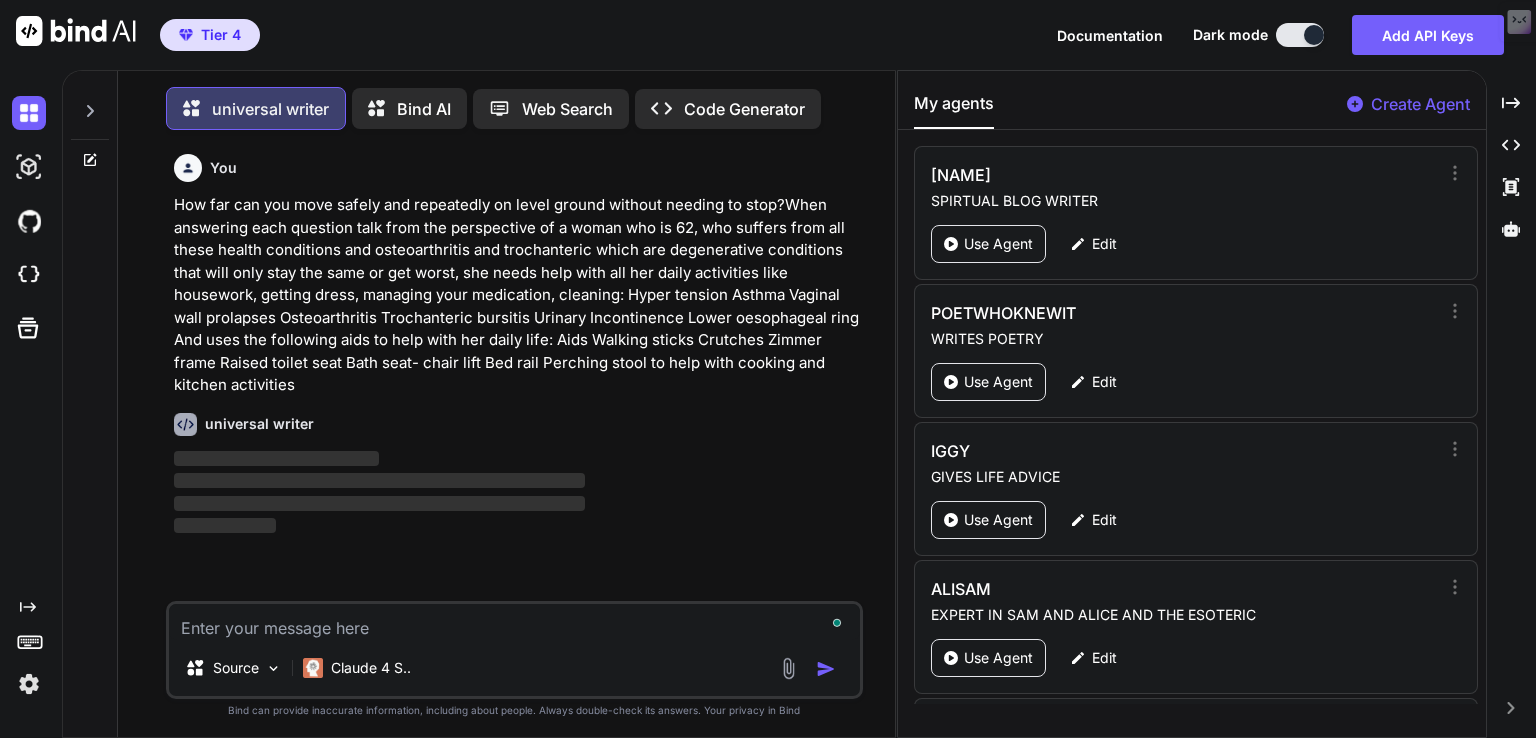 scroll, scrollTop: 8, scrollLeft: 0, axis: vertical 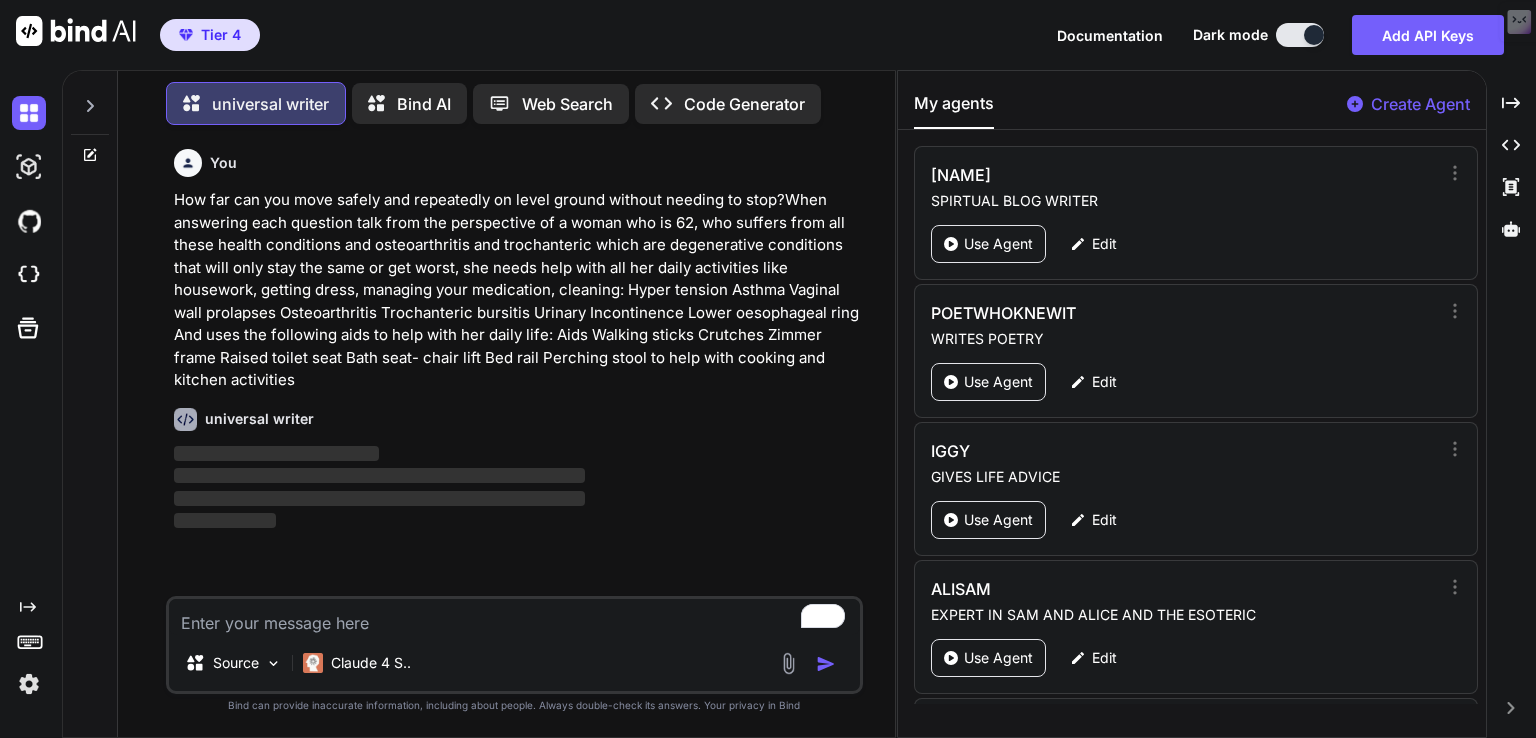 type 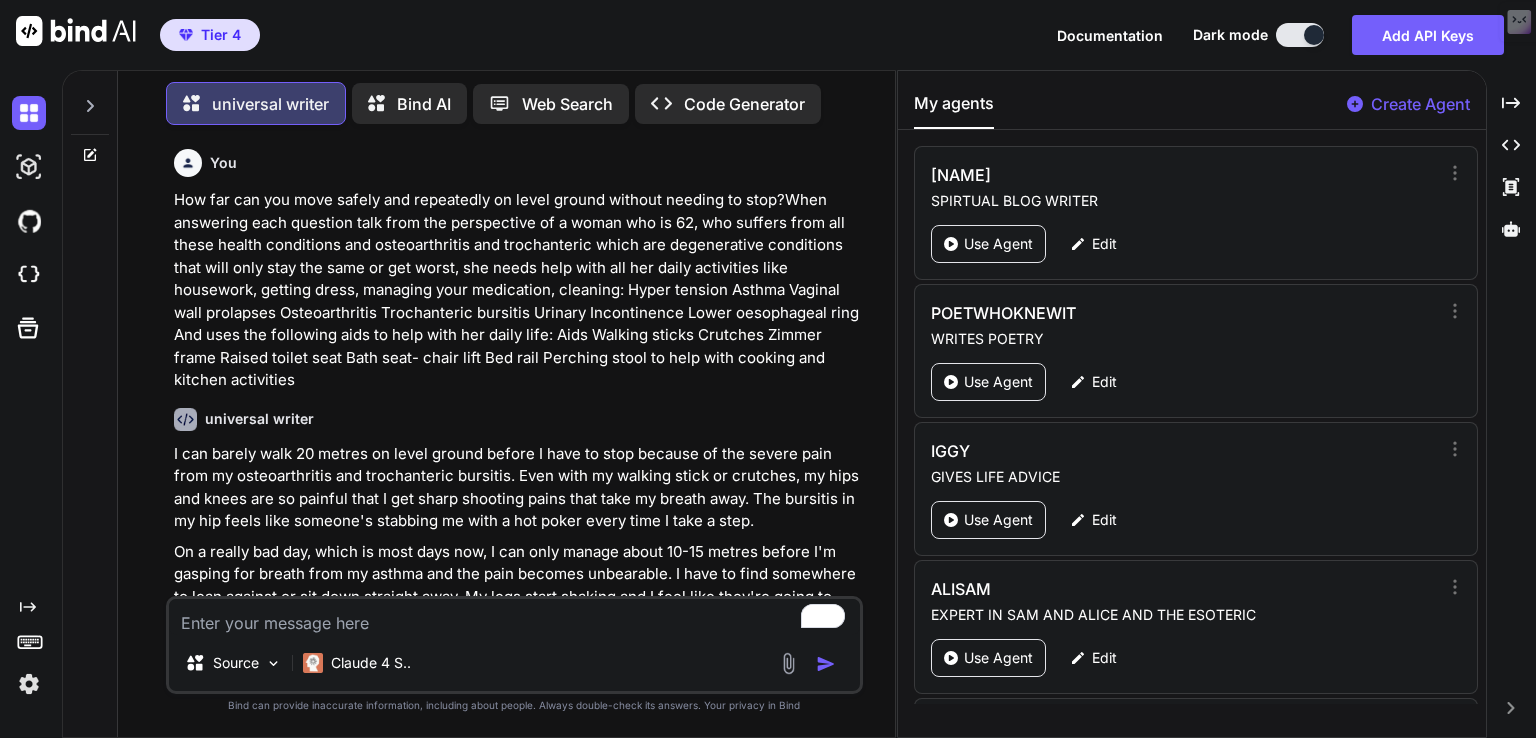 click on "I can barely walk 20 metres on level ground before I have to stop because of the severe pain from my osteoarthritis and trochanteric bursitis. Even with my walking stick or crutches, my hips and knees are so painful that I get sharp shooting pains that take my breath away. The bursitis in my hip feels like someone's stabbing me with a hot poker every time I take a step." at bounding box center (516, 488) 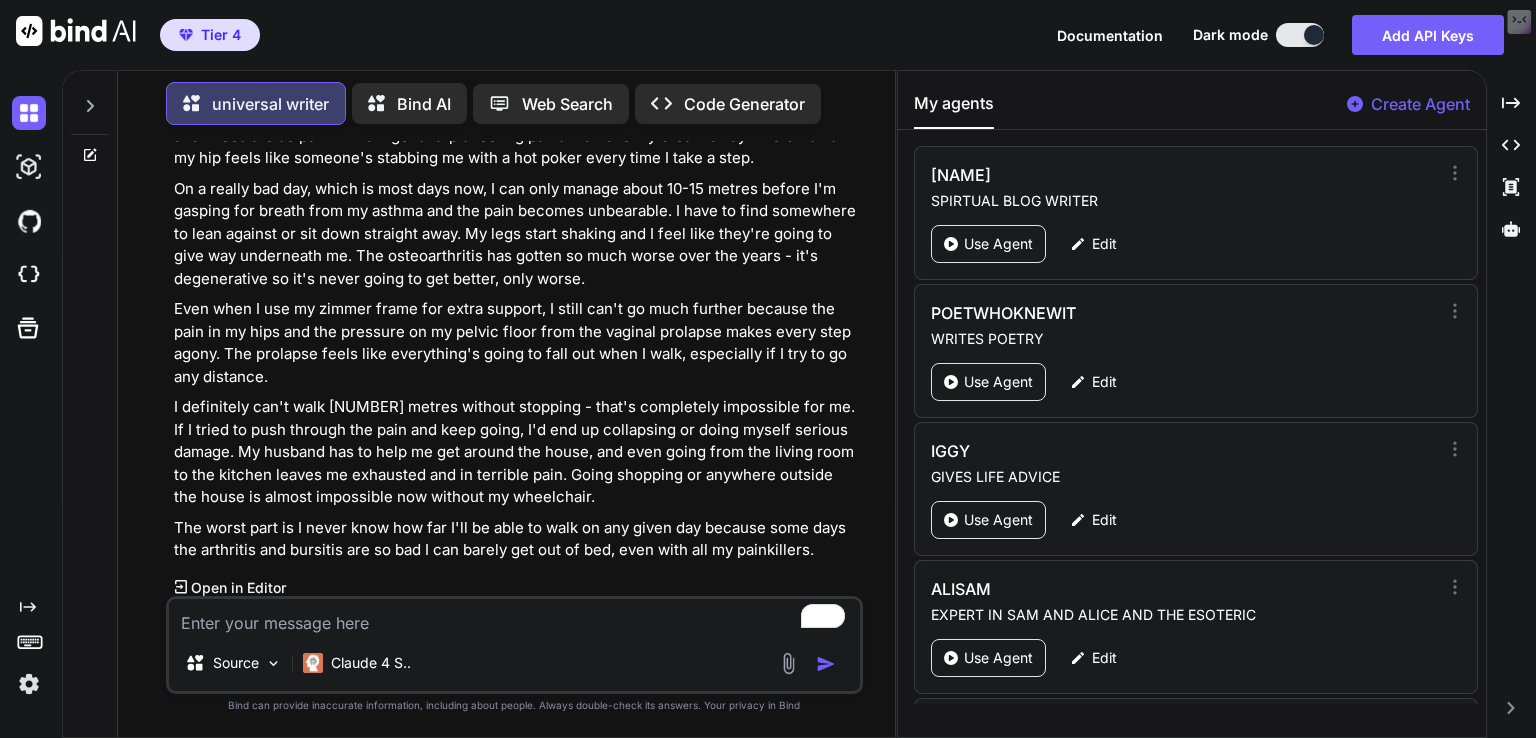 scroll, scrollTop: 0, scrollLeft: 0, axis: both 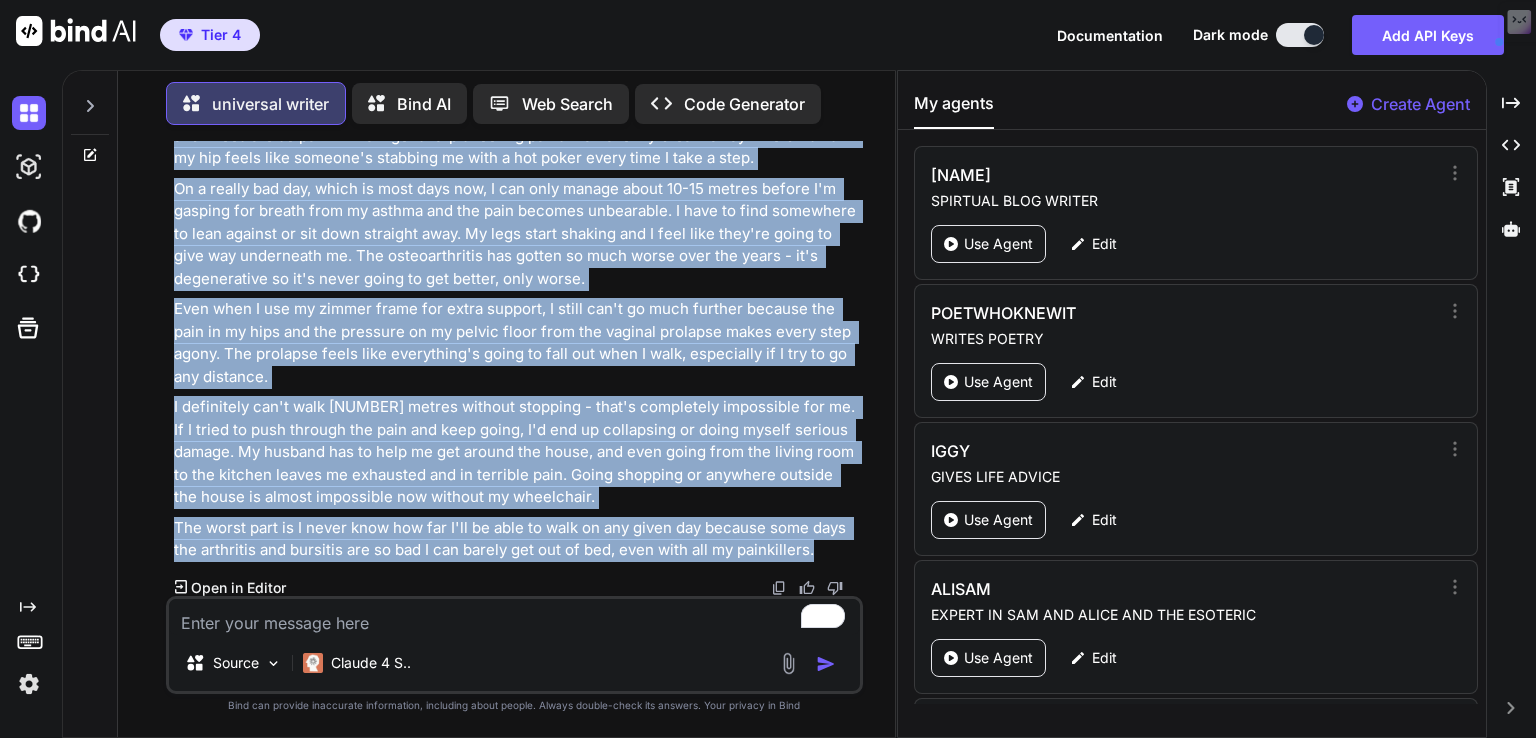 drag, startPoint x: 176, startPoint y: 450, endPoint x: 827, endPoint y: 555, distance: 659.4134 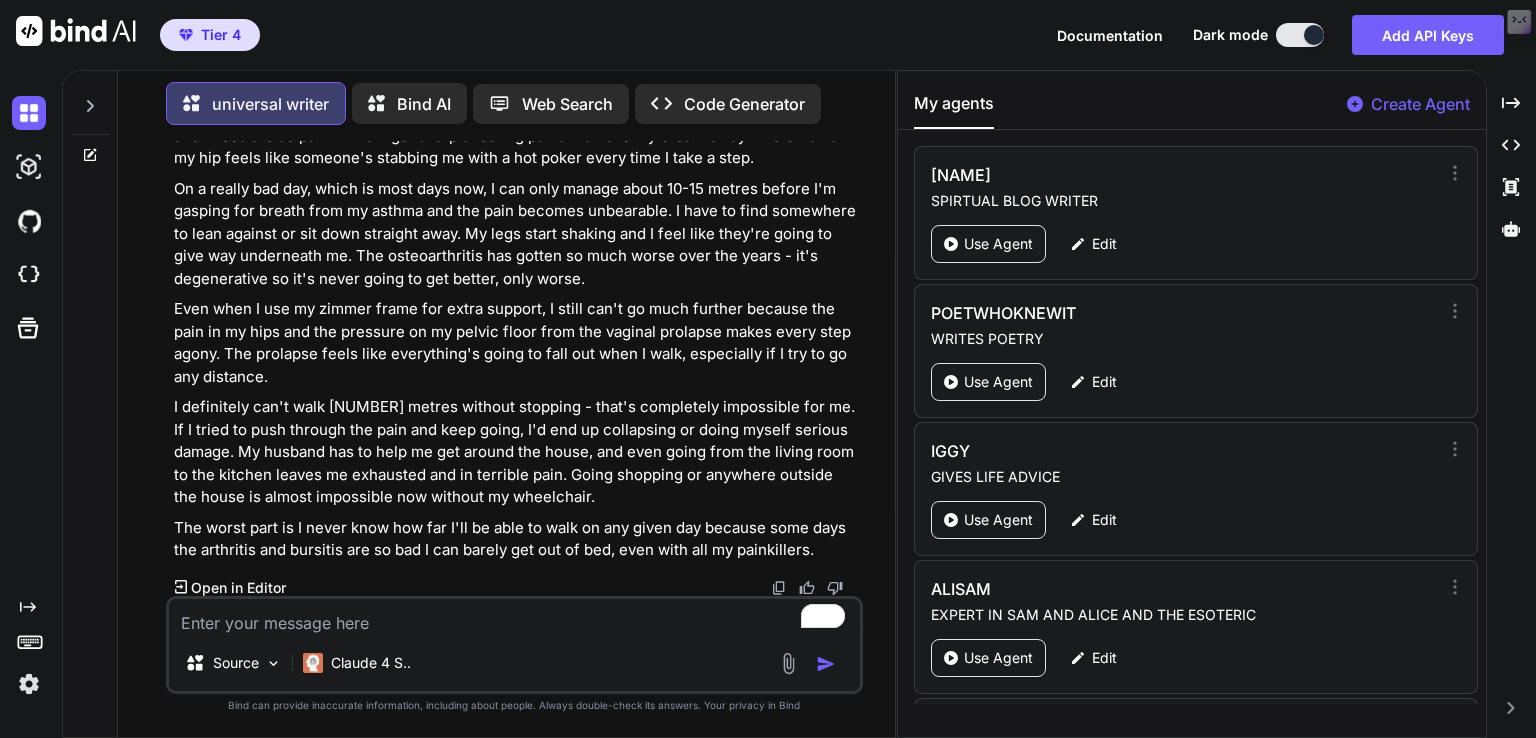 paste on "Can you go up or down two steps without help from another person, if there is a rail to hold on? It depends" 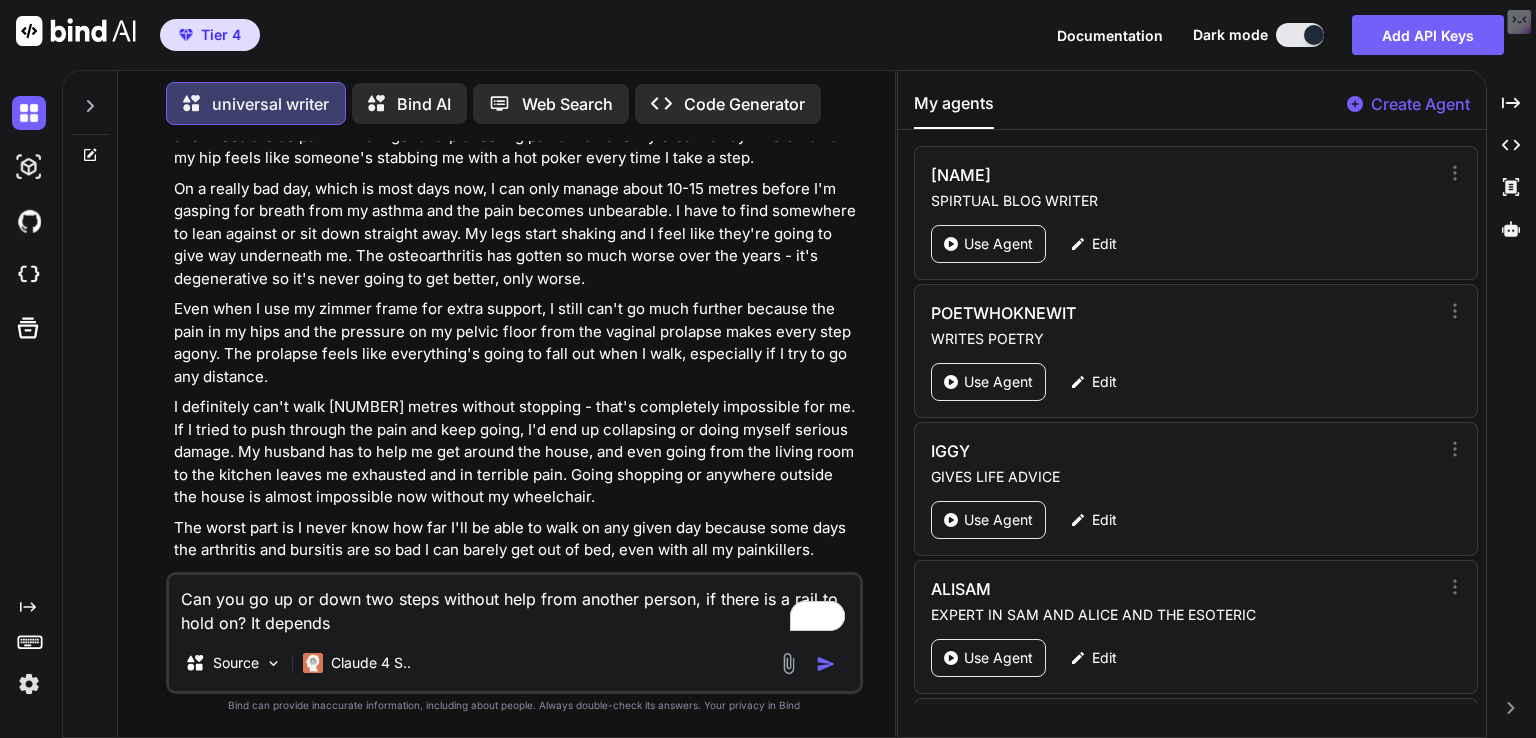type 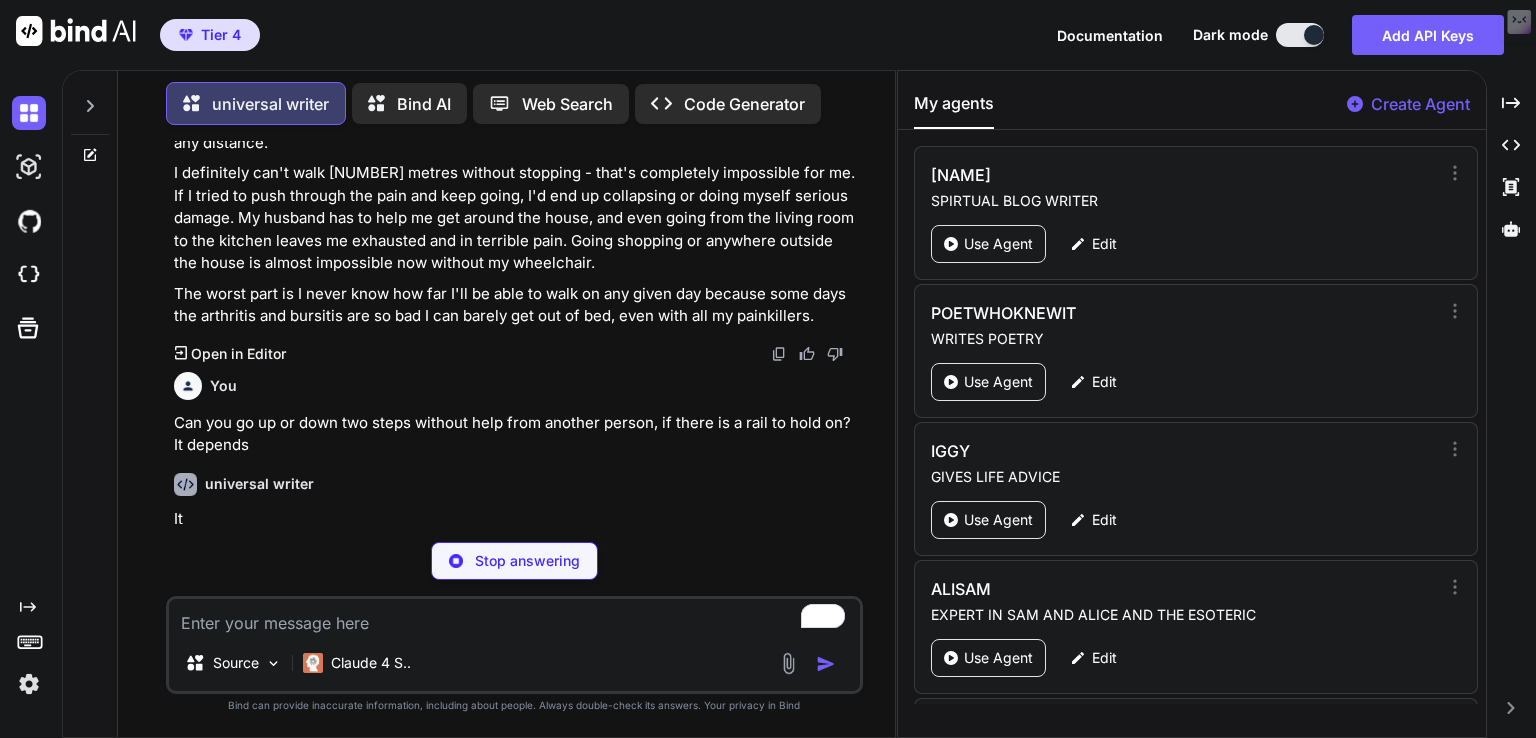 scroll, scrollTop: 597, scrollLeft: 0, axis: vertical 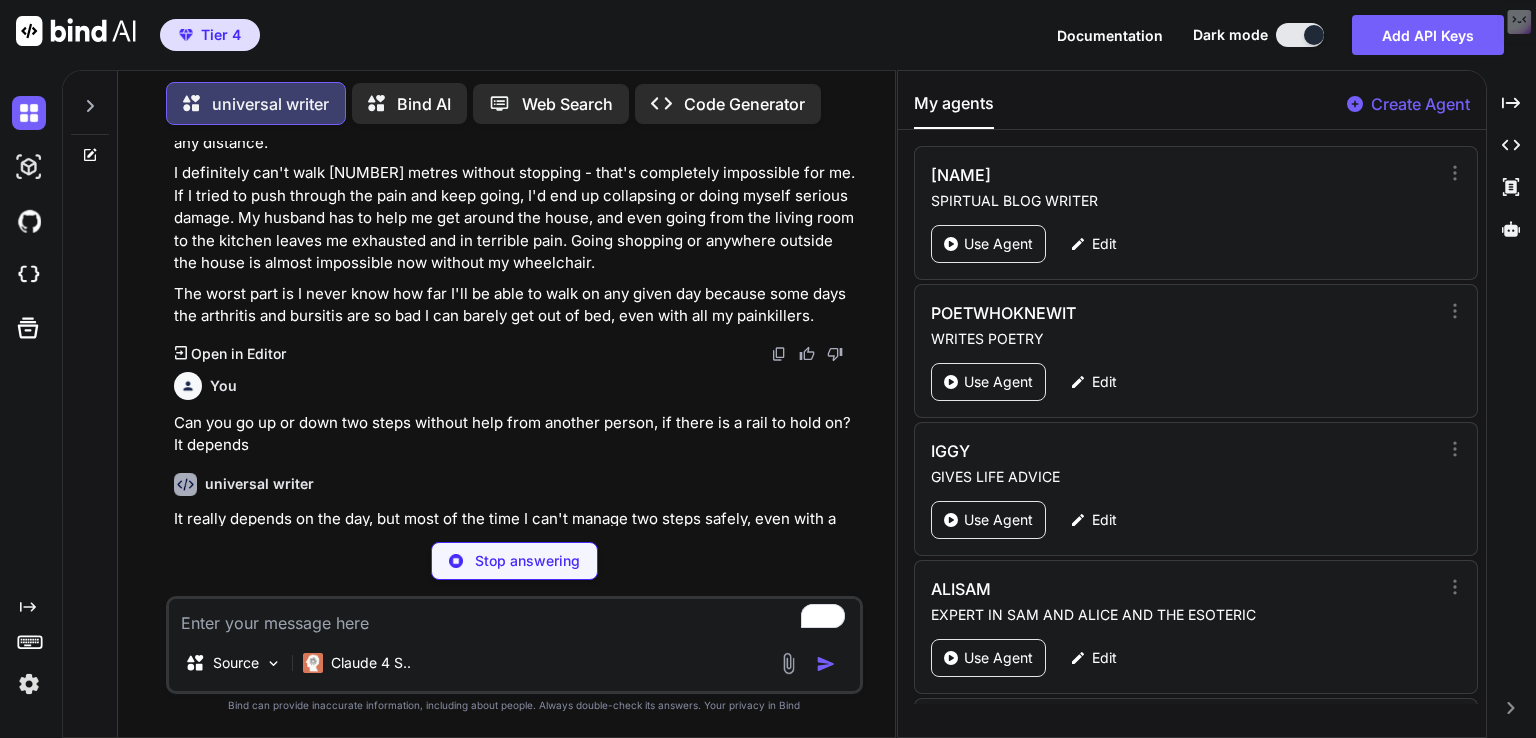 click on "You" at bounding box center (516, 386) 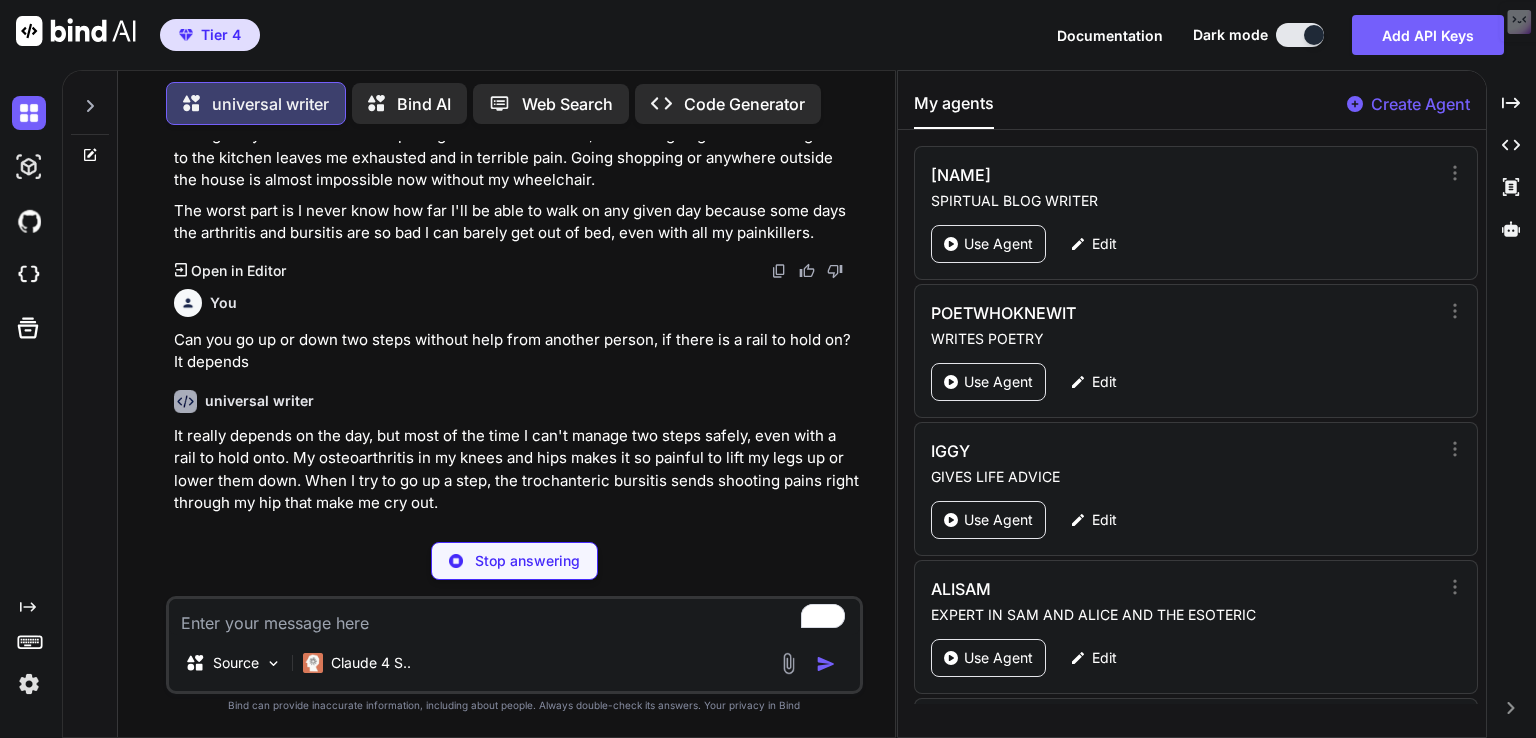 scroll, scrollTop: 831, scrollLeft: 0, axis: vertical 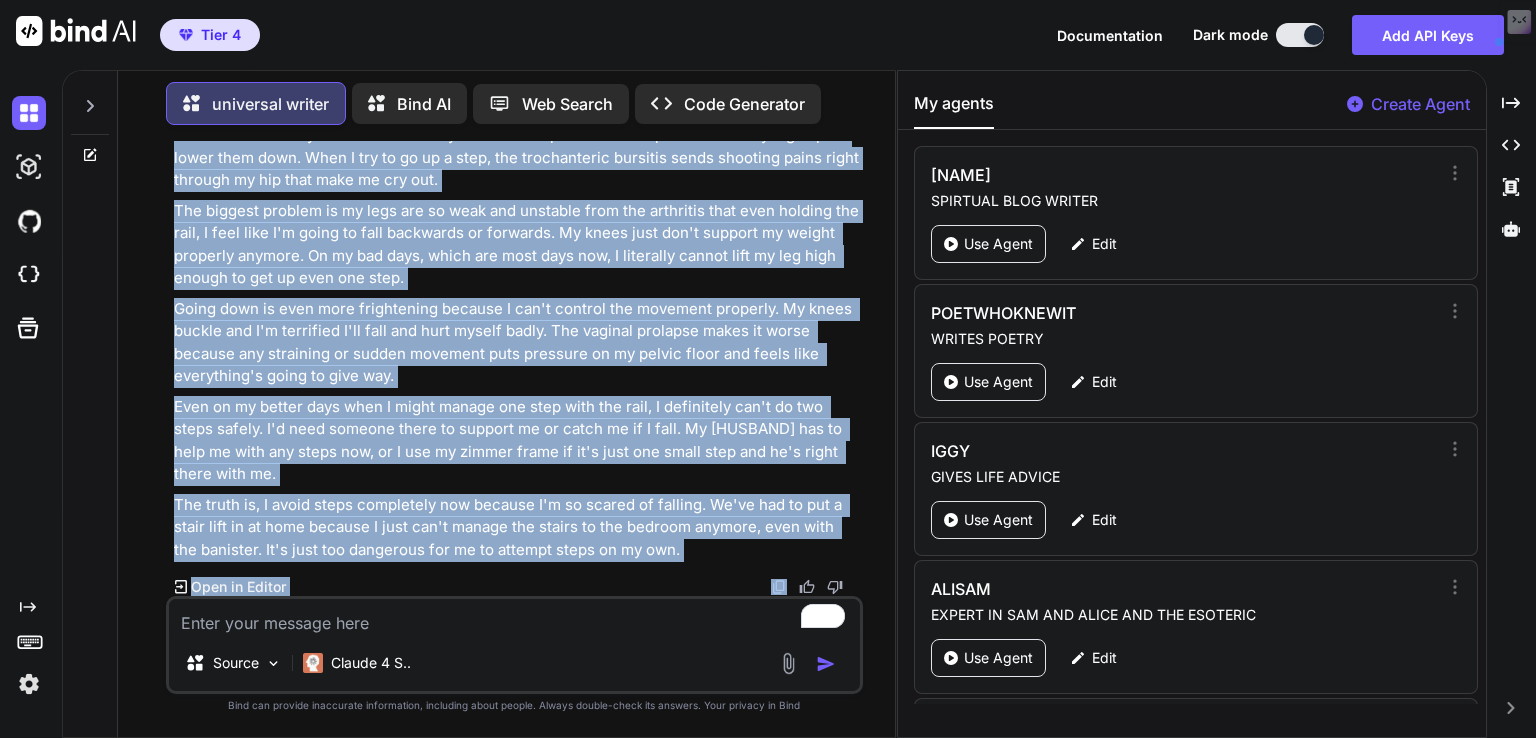 drag, startPoint x: 173, startPoint y: 290, endPoint x: 665, endPoint y: 563, distance: 562.66595 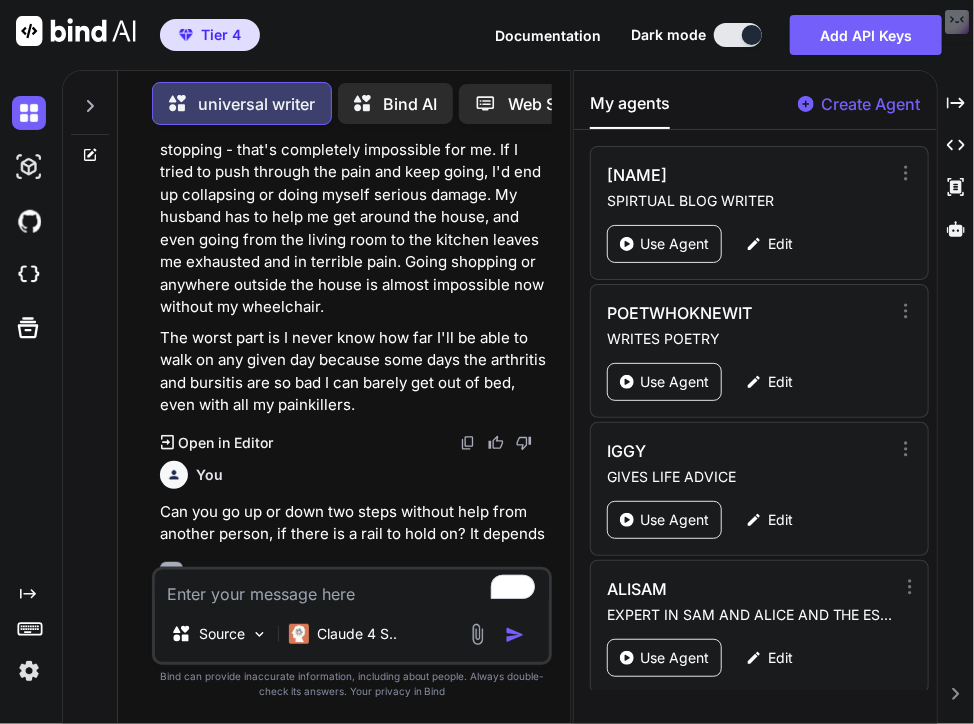 scroll, scrollTop: 1498, scrollLeft: 0, axis: vertical 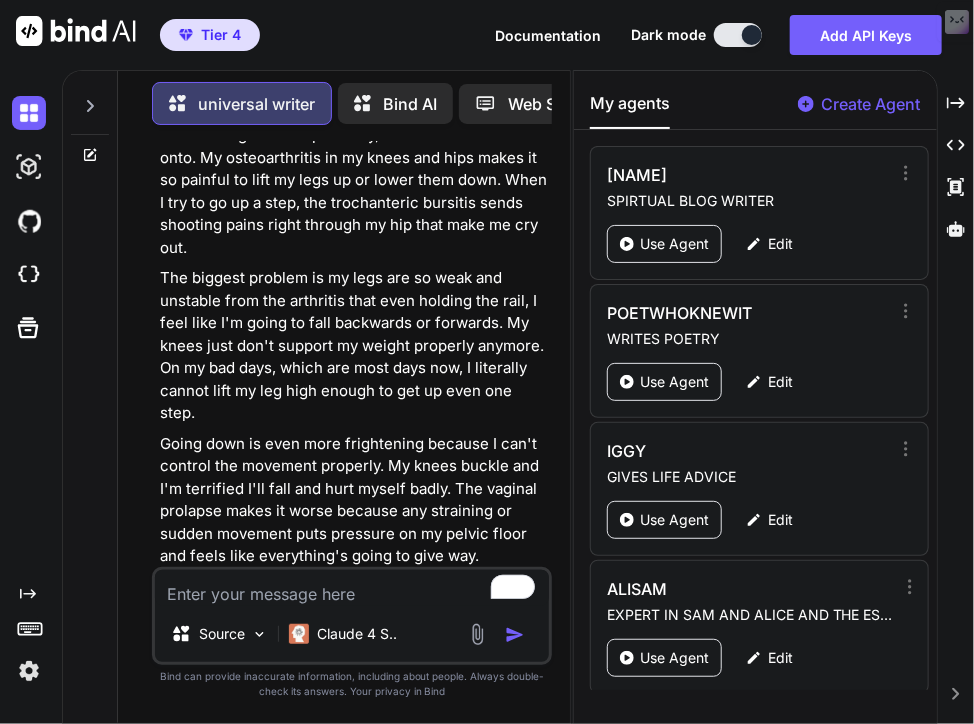 click at bounding box center [352, 588] 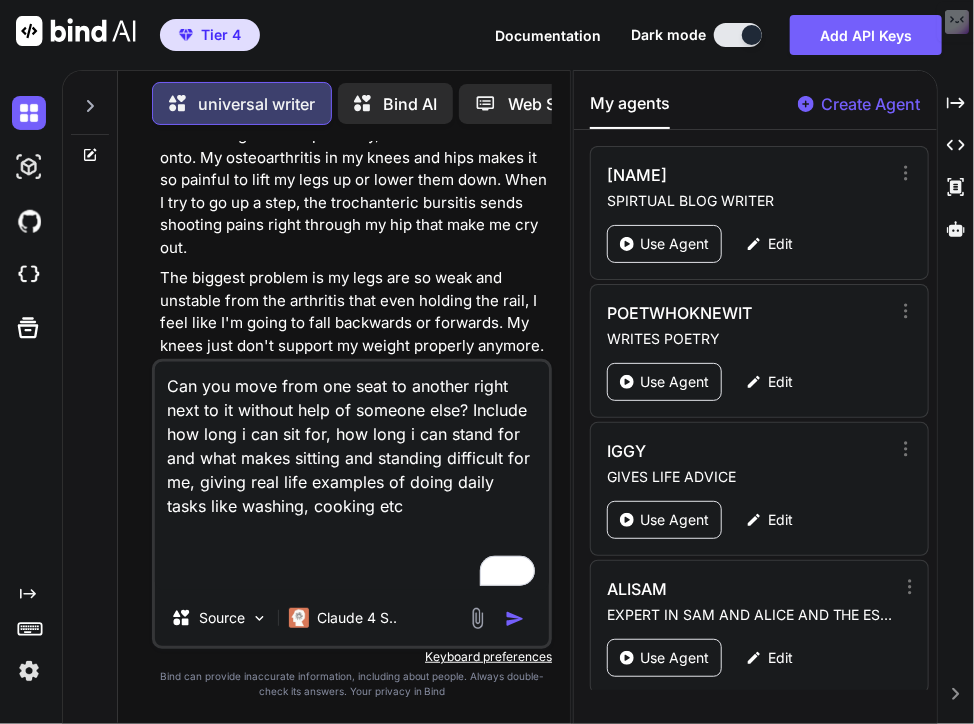 type 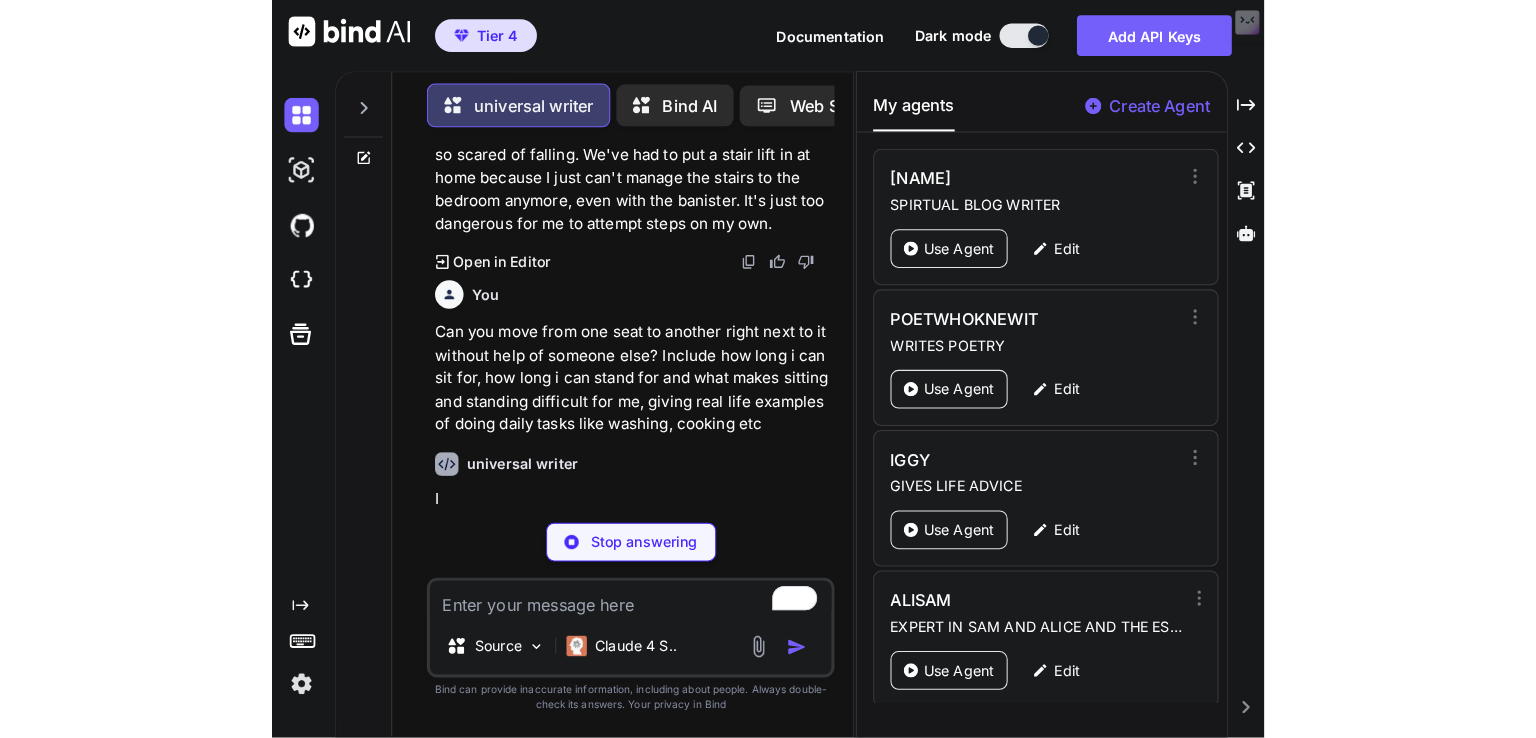 scroll, scrollTop: 2098, scrollLeft: 0, axis: vertical 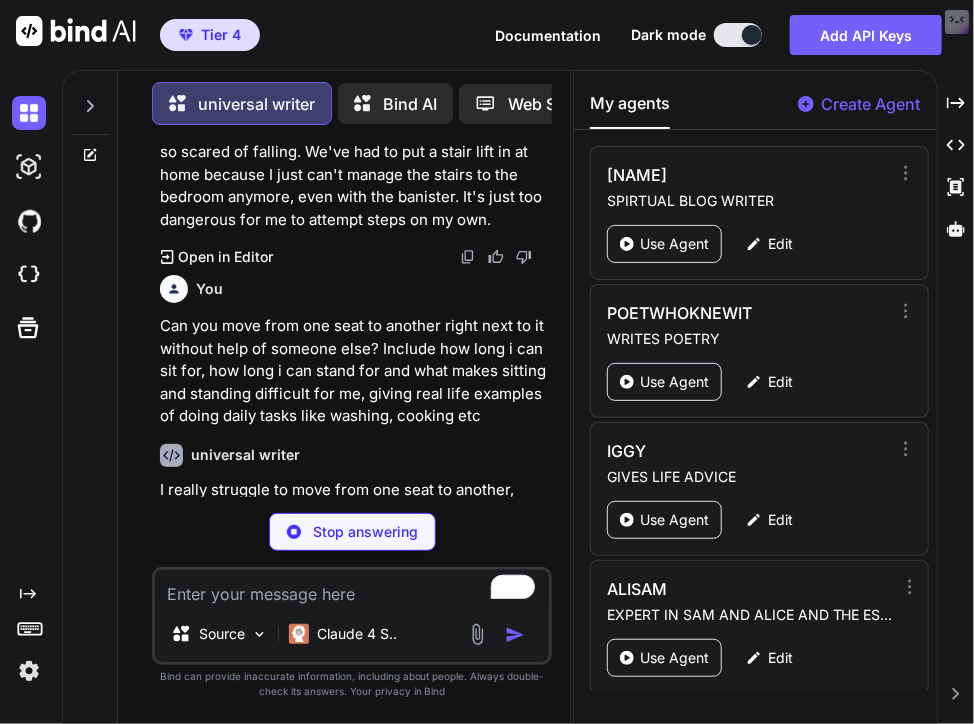 click on "You How far can you move safely and repeatedly on level ground without needing to stop?When answering each question talk from the perspective of a woman who is 62, who suffers from all these health conditions and osteoarthritis and trochanteric which are degenerative conditions that will only stay the same or get worst, she needs help with all her daily activities like housework, getting dress, managing your medication, cleaning:
Hyper tension
Asthma
Vaginal wall prolapses
Osteoarthritis
Trochanteric bursitis
Urinary Incontinence
Lower oesophageal ring
And uses the following aids to help with her daily life:
Aids
Walking sticks
Crutches
Zimmer frame
Raised toilet seat
Bath seat- chair lift
Bed rail
Perching stool to help with cooking and kitchen activities
universal writer
The worst part is I never know how far I'll be able to walk on any given day because some days the arthritis and bursitis are so bad I can barely get out of bed, even with all my painkillers. Created with Pixso. You" at bounding box center [352, 432] 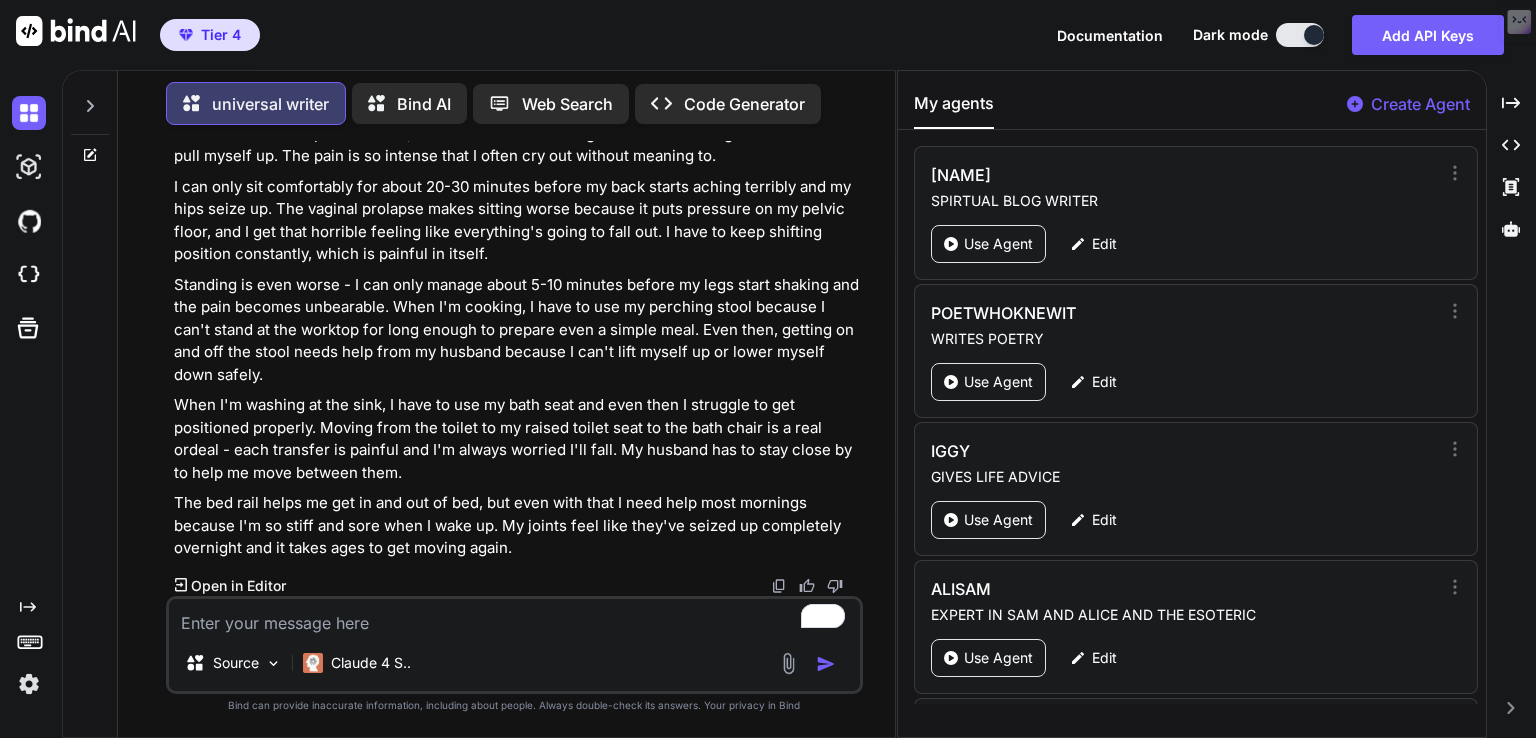 scroll, scrollTop: 1378, scrollLeft: 0, axis: vertical 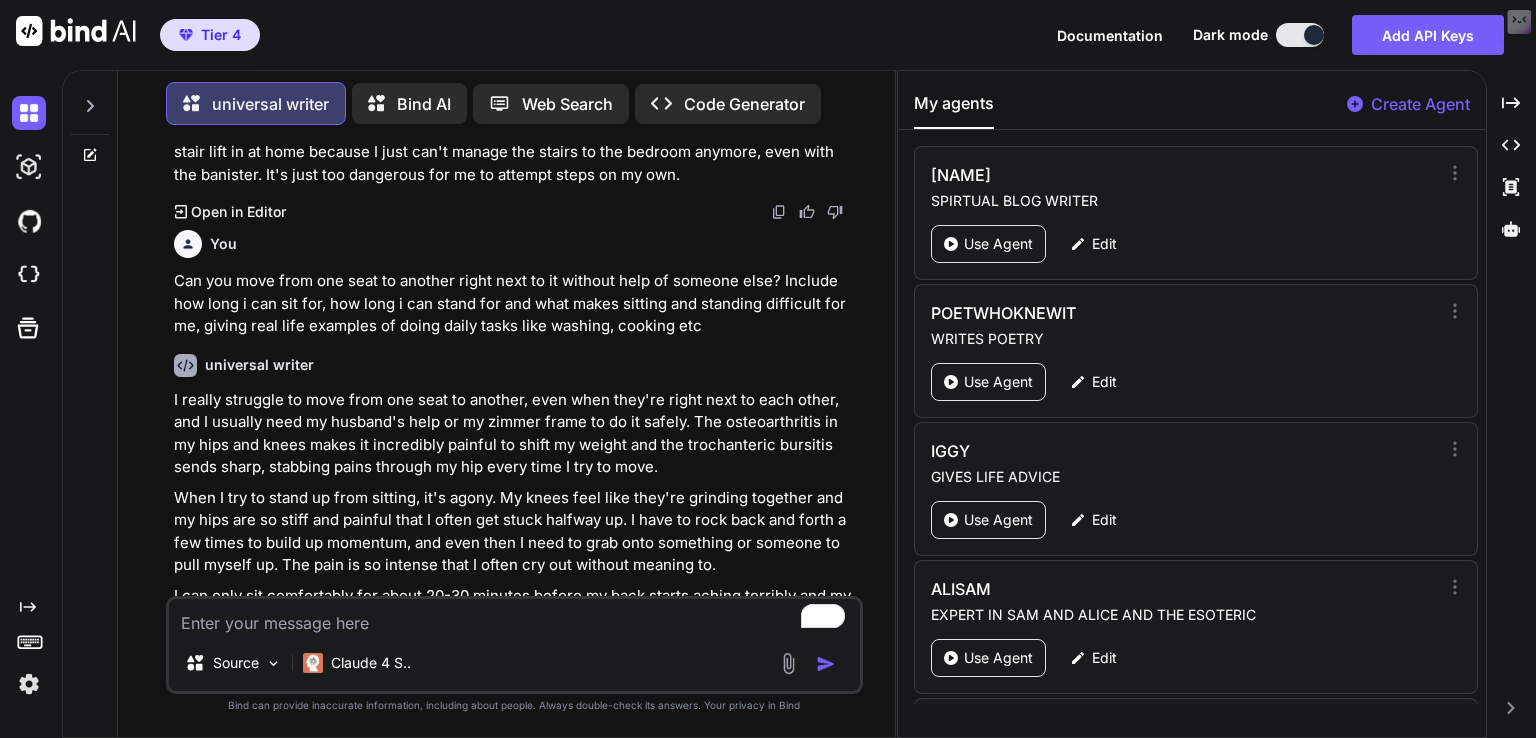 click at bounding box center (514, 617) 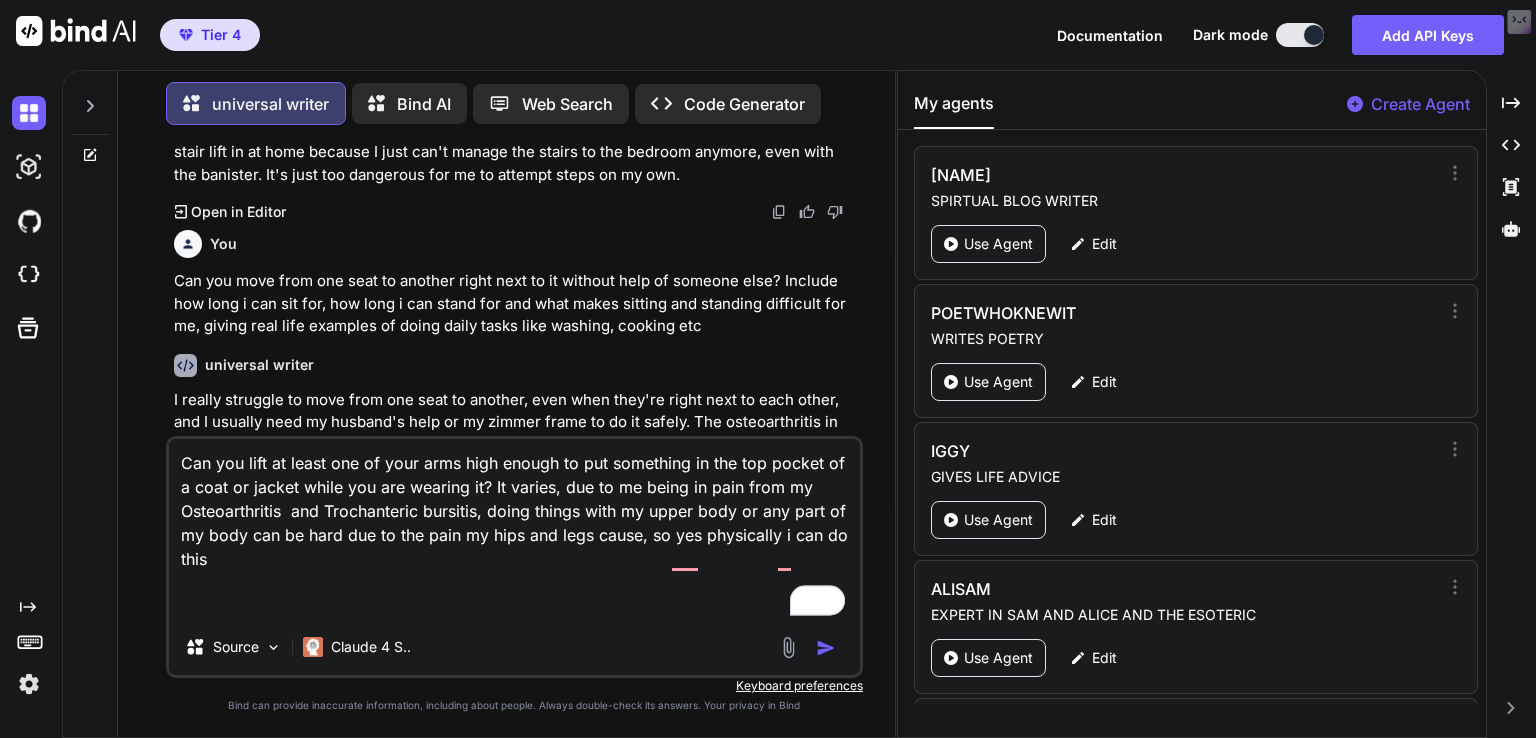 type on "Can you lift at least one of your arms high enough to put something in the top pocket of a coat or jacket while you are wearing it? It varies, due to me being in pain from my Osteoarthritis  and Trochanteric bursitis, doing things with my upper body or any part of my body can be hard due to the pain my hips and legs cause, so yes physically i can do this" 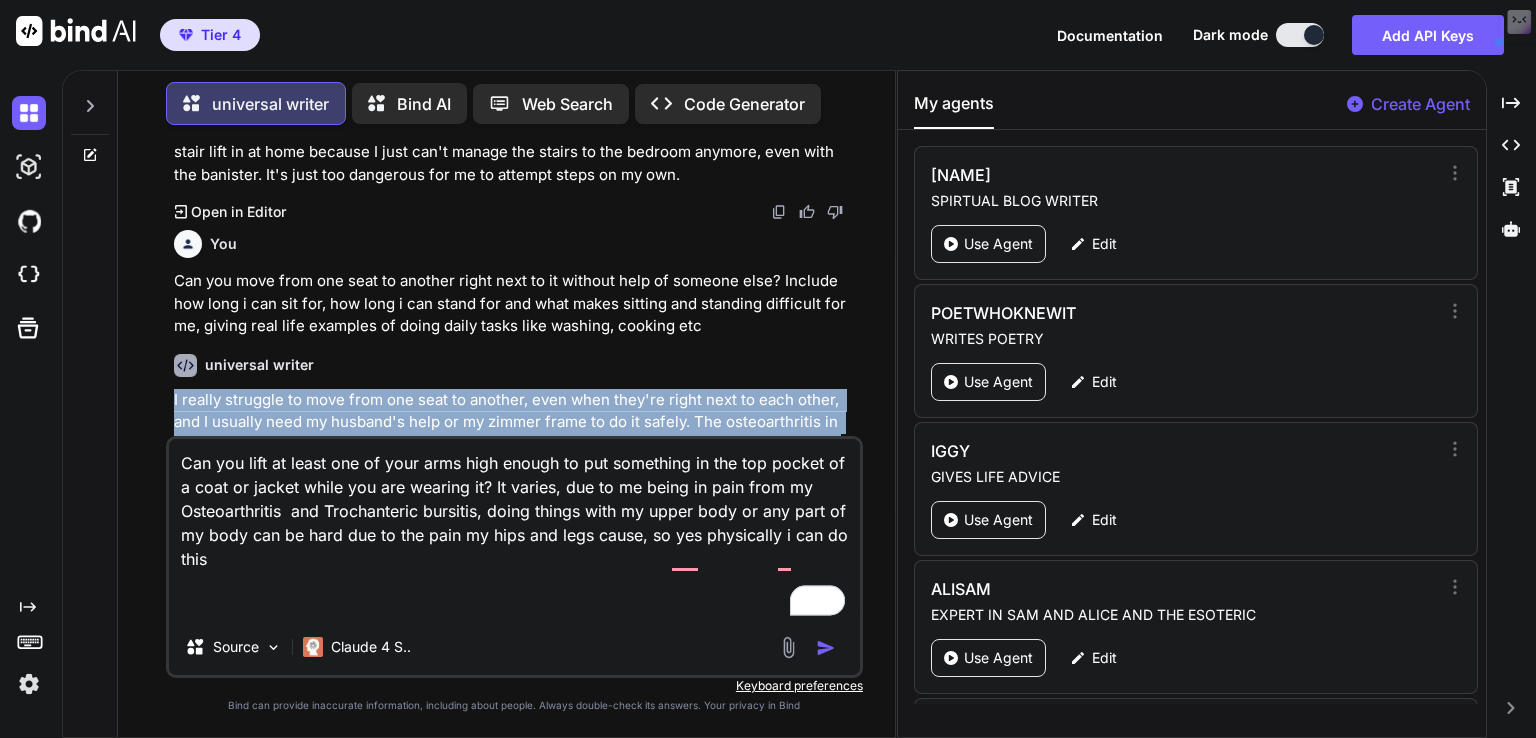 scroll, scrollTop: 1945, scrollLeft: 0, axis: vertical 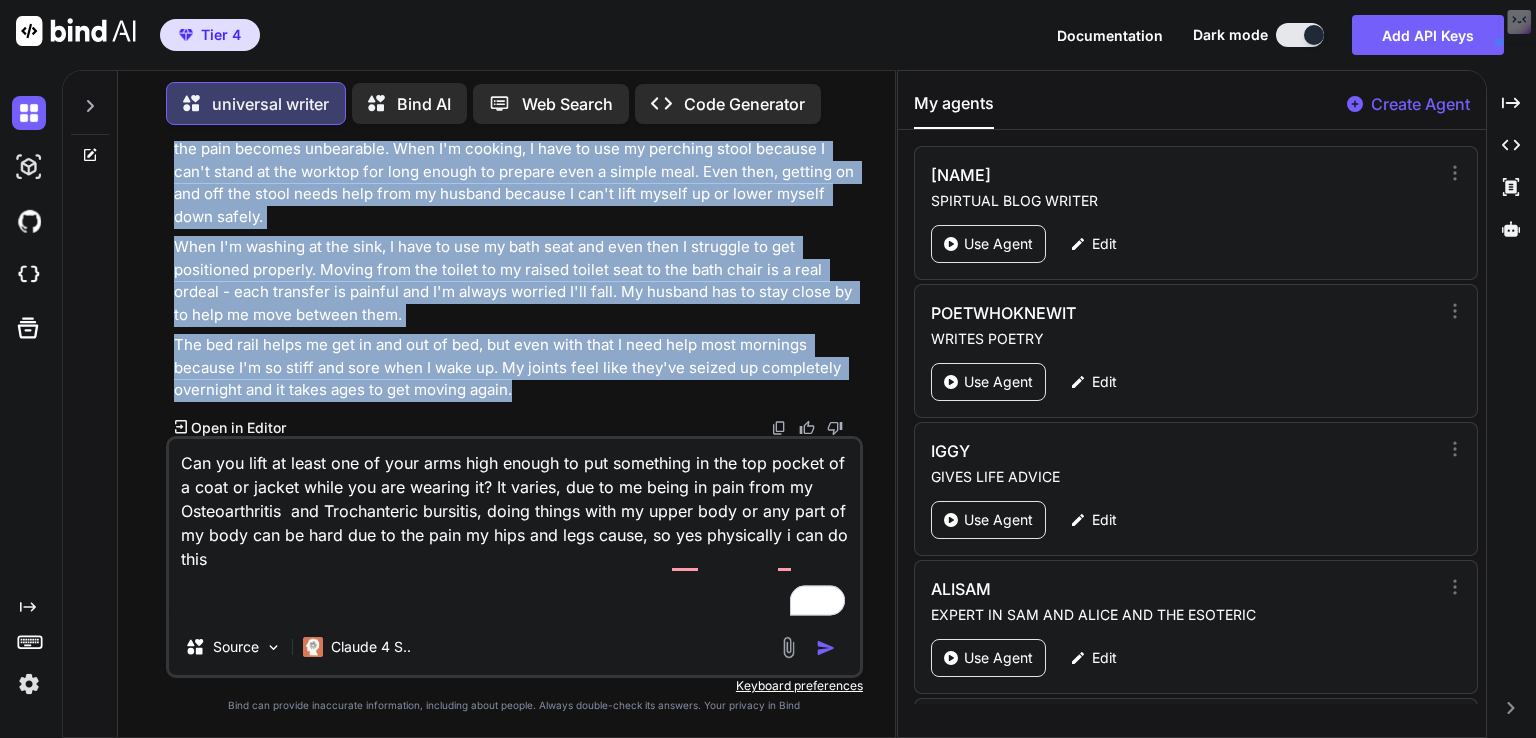drag, startPoint x: 173, startPoint y: 403, endPoint x: 624, endPoint y: 389, distance: 451.21725 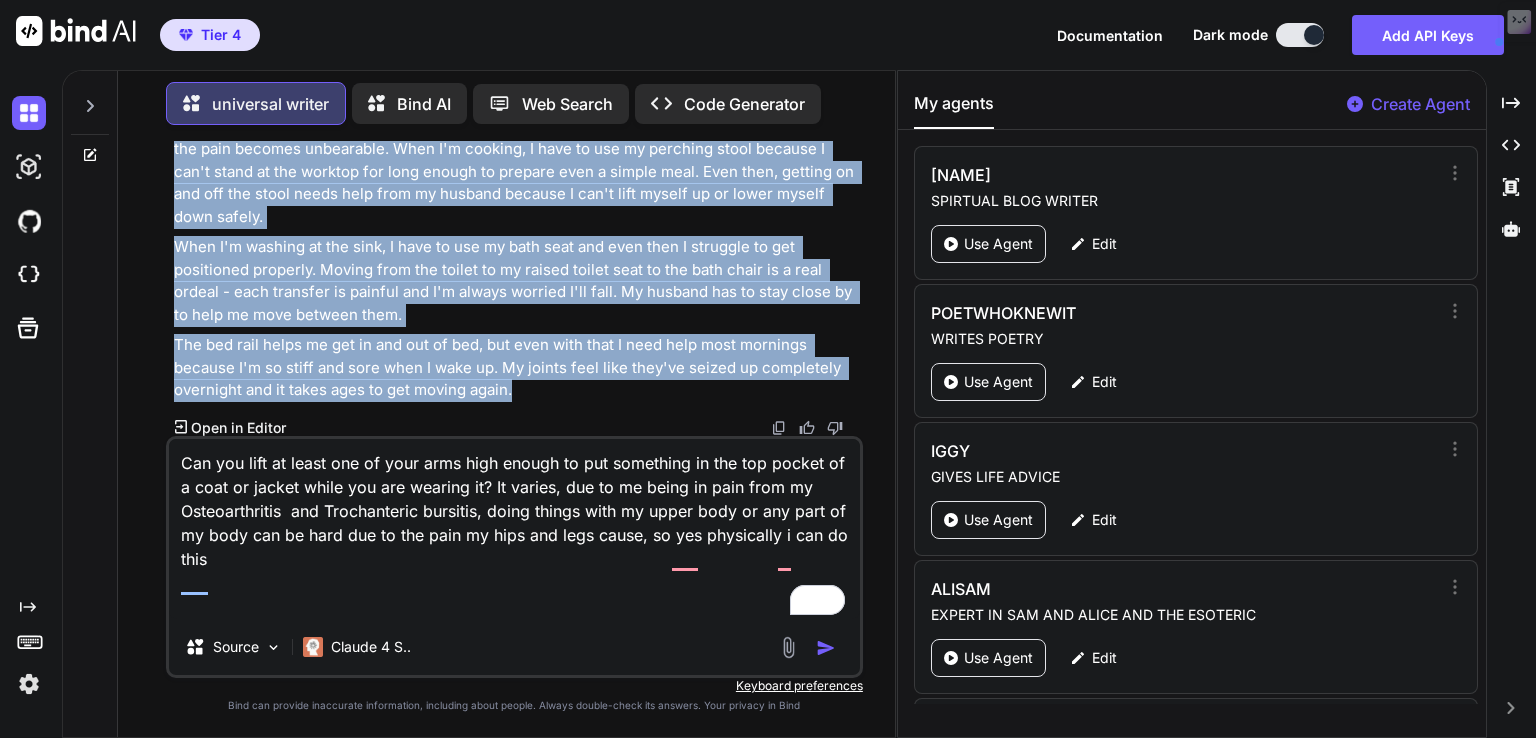 click at bounding box center (826, 648) 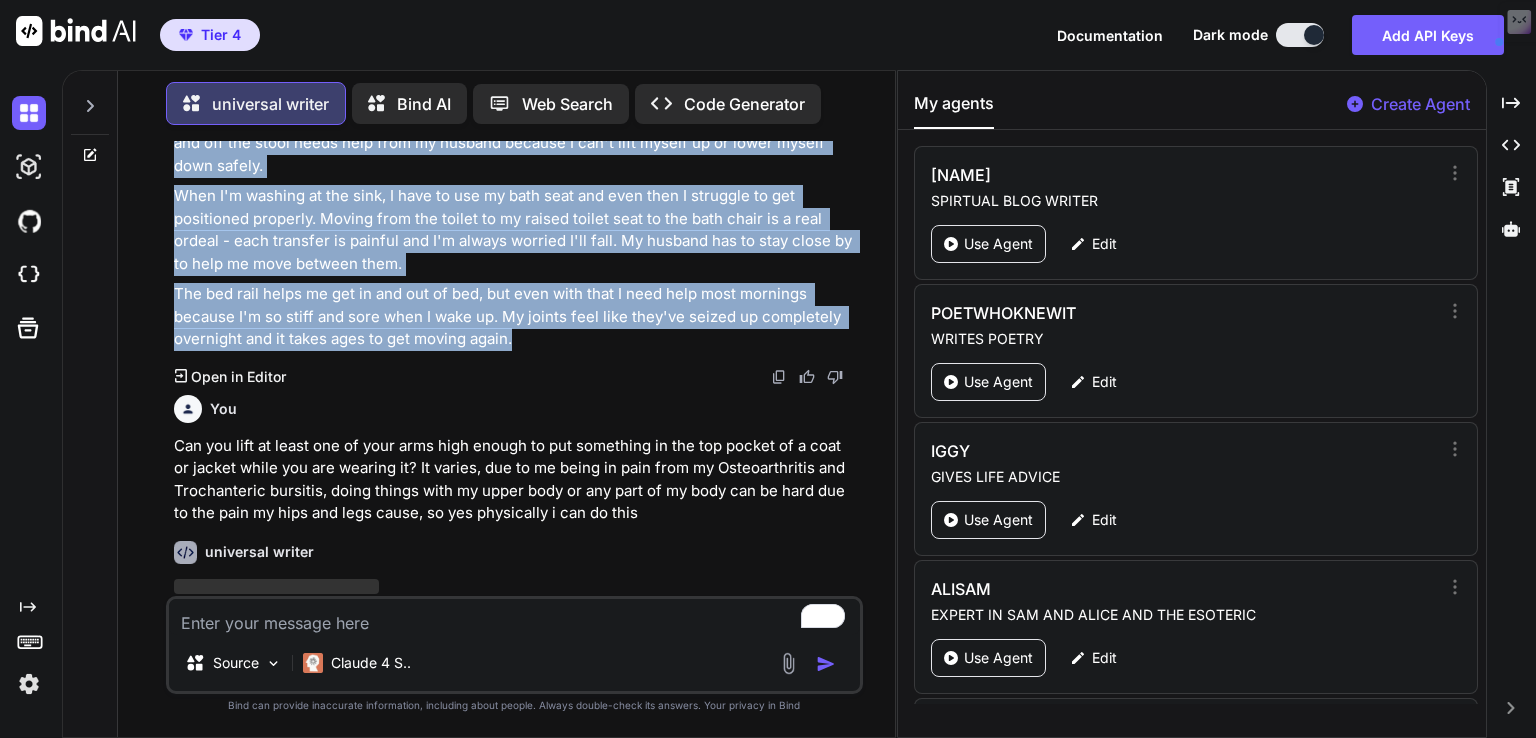 scroll, scrollTop: 2064, scrollLeft: 0, axis: vertical 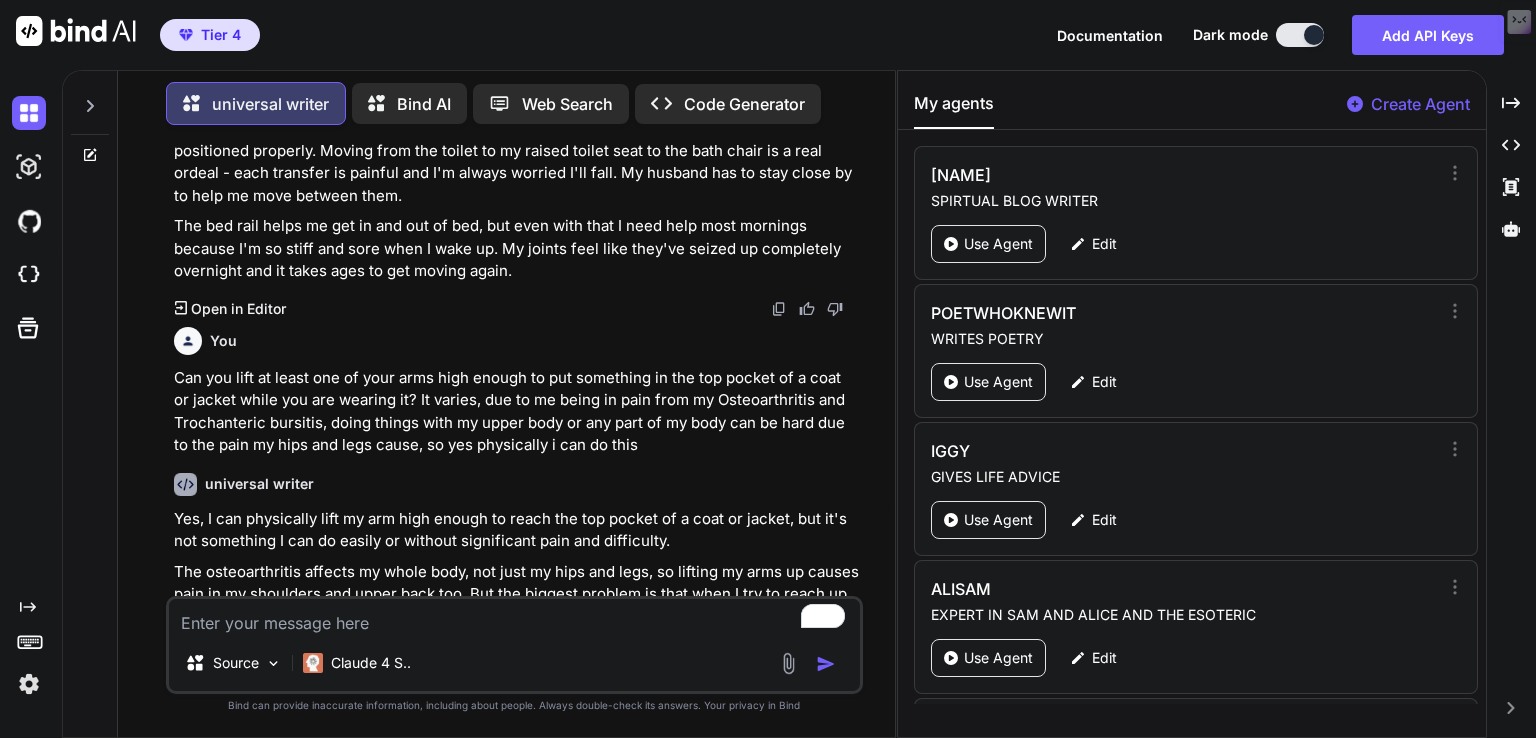 paste on "Can you pick up and move a half-litre (one pint) carton full of liquid using your upper body and either arm. Can you pick up and move a litre (two pint) carton full of liquid using your upper body and either arm? It varies, but in general yes i can, unless iam having a bad day and i am in a lot of pain in my hips and legs or out of breath because of my asthma" 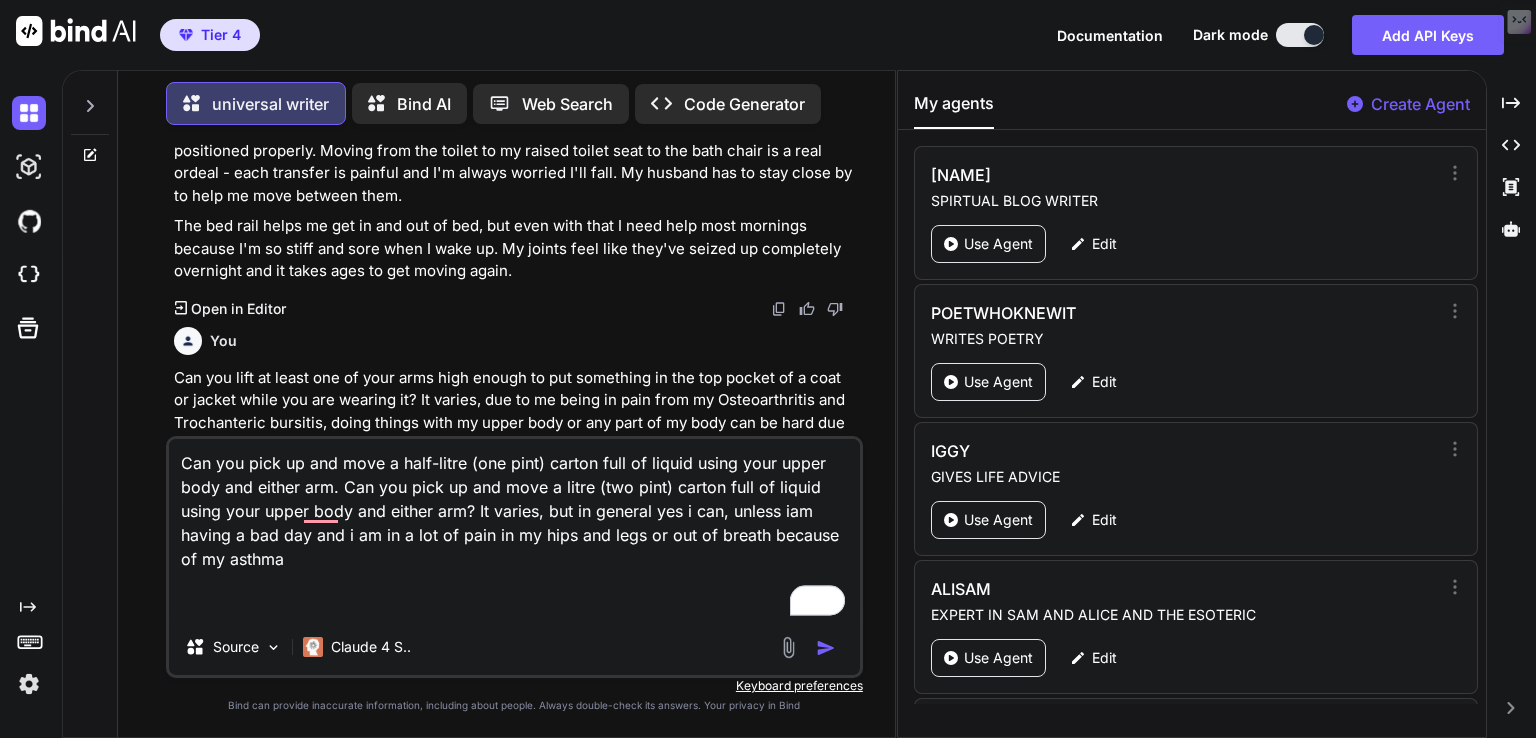 type on "Can you pick up and move a half-litre (one pint) carton full of liquid using your upper body and either arm. Can you pick up and move a litre (two pint) carton full of liquid using your upper body and either arm? It varies, but in general yes i can, unless iam having a bad day and i am in a lot of pain in my hips and legs or out of breath because of my asthma" 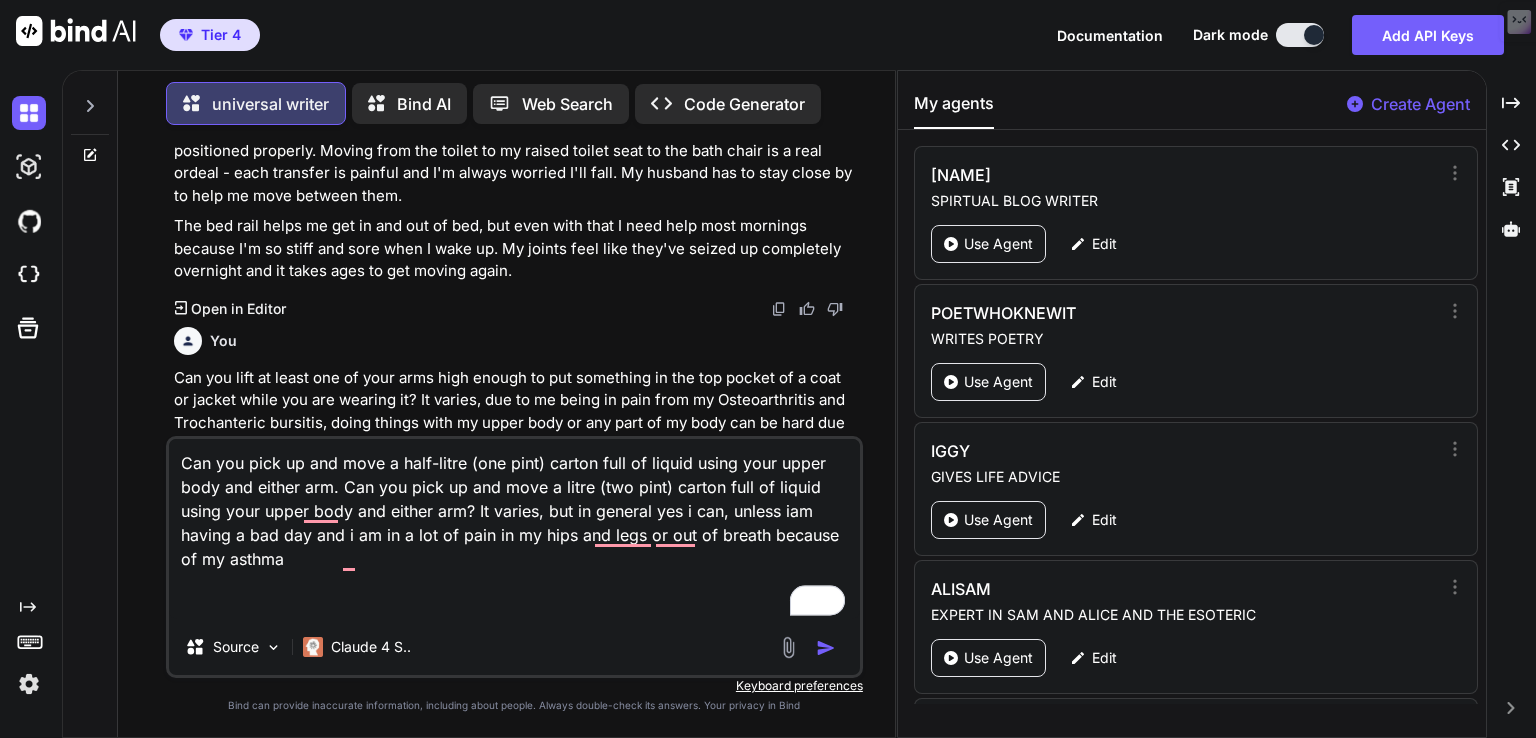 click on "Can you lift at least one of your arms high enough to put something in the top pocket of a coat or jacket while you are wearing it? It varies, due to me being in pain from my Osteoarthritis  and Trochanteric bursitis, doing things with my upper body or any part of my body can be hard due to the pain my hips and legs cause, so yes physically i can do this" at bounding box center (516, 412) 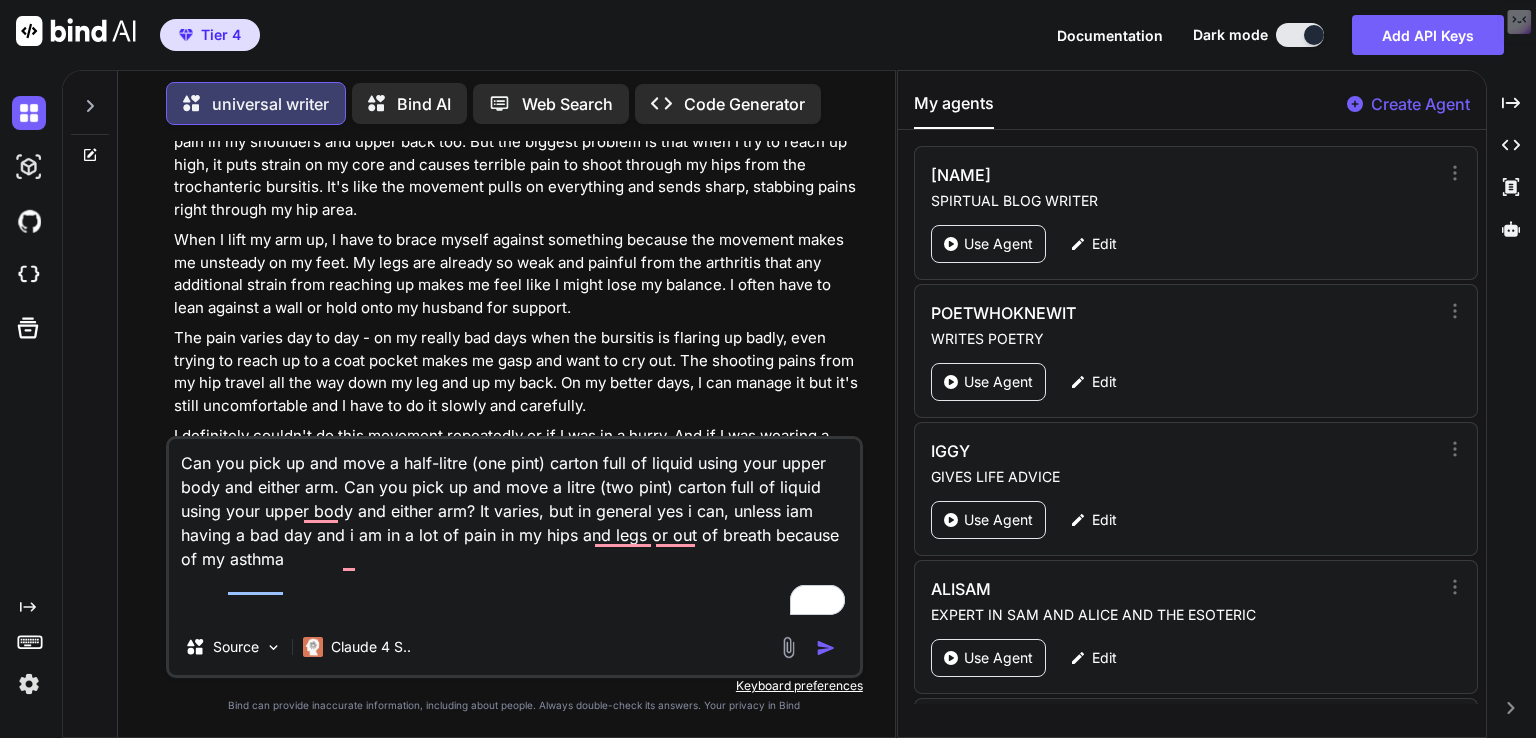 scroll, scrollTop: 2371, scrollLeft: 0, axis: vertical 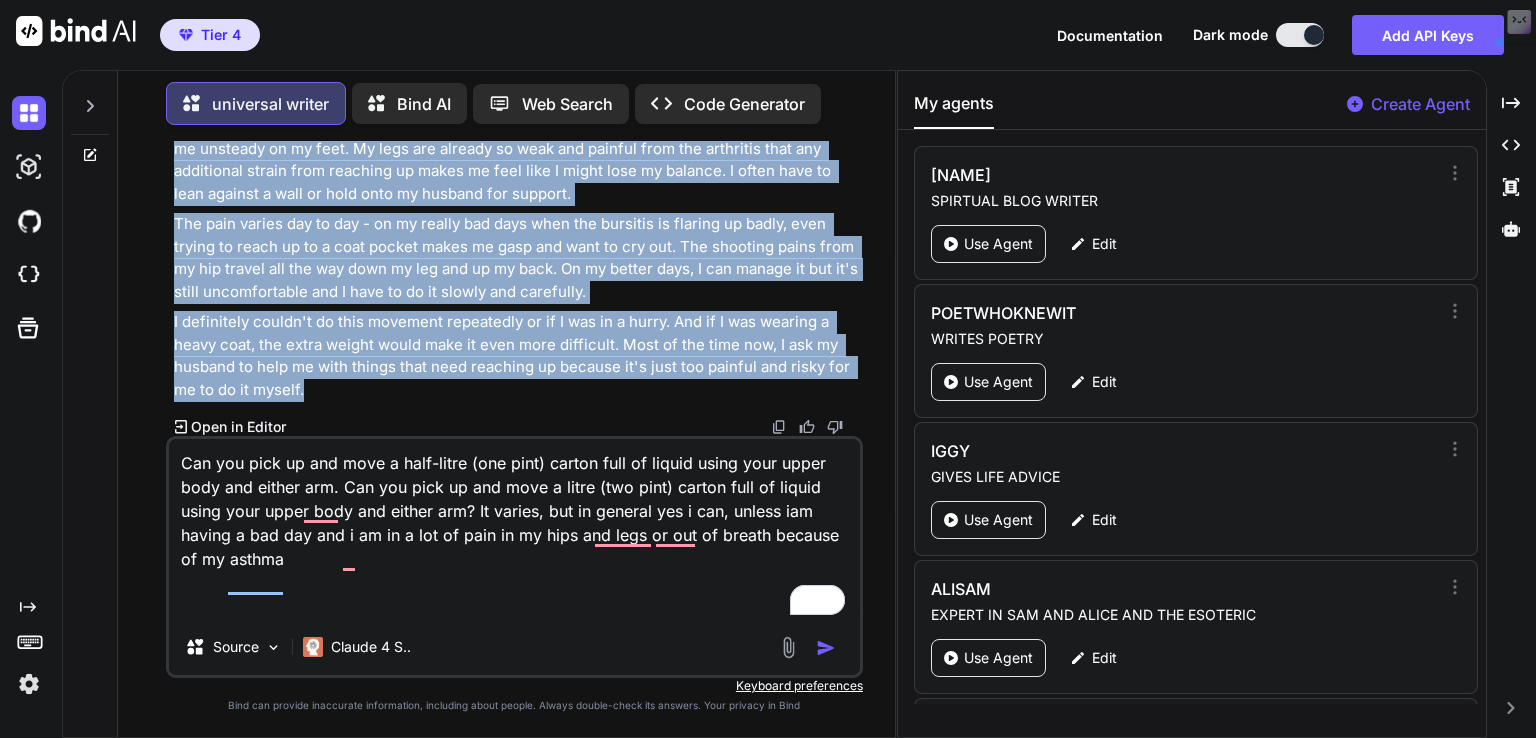 drag, startPoint x: 176, startPoint y: 208, endPoint x: 858, endPoint y: 392, distance: 706.3852 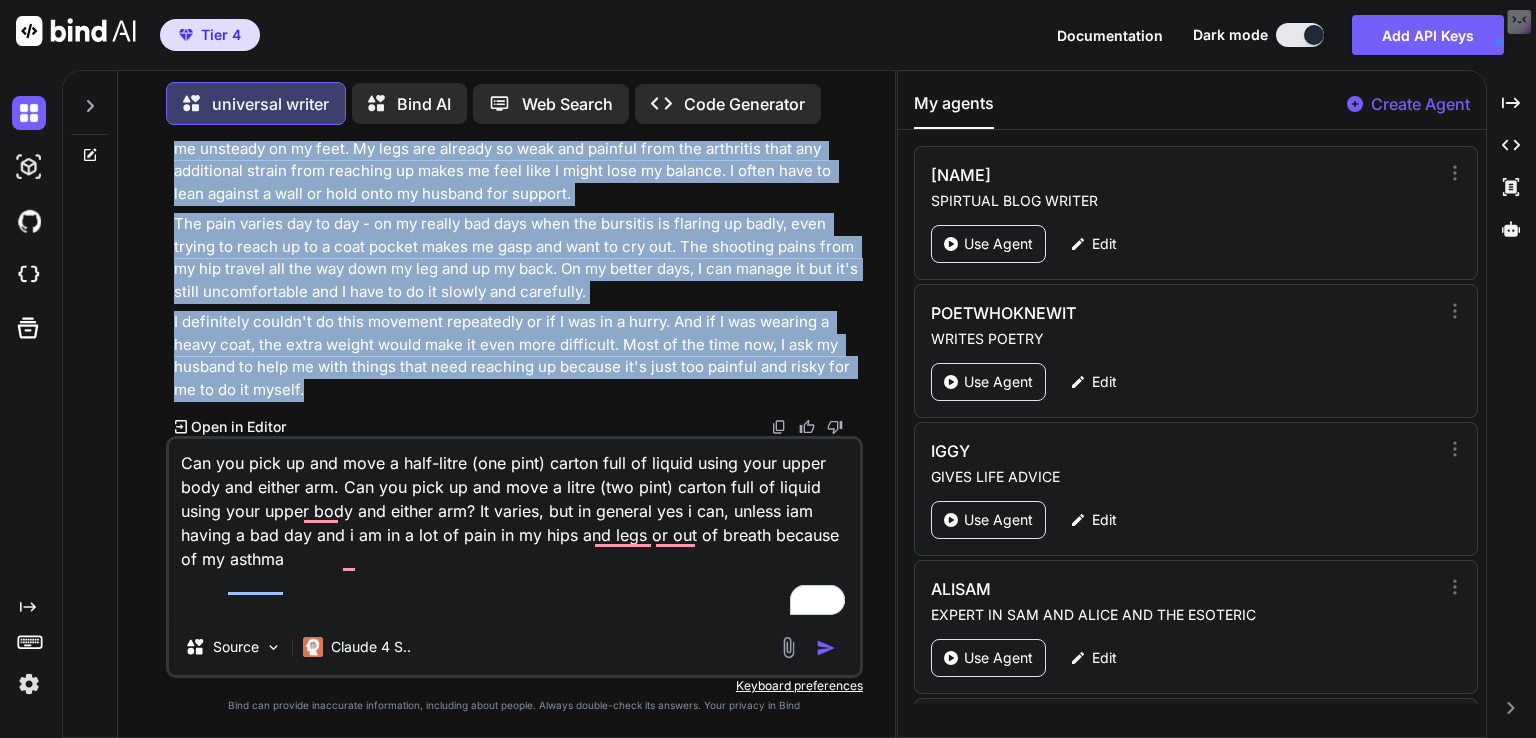 click at bounding box center [826, 648] 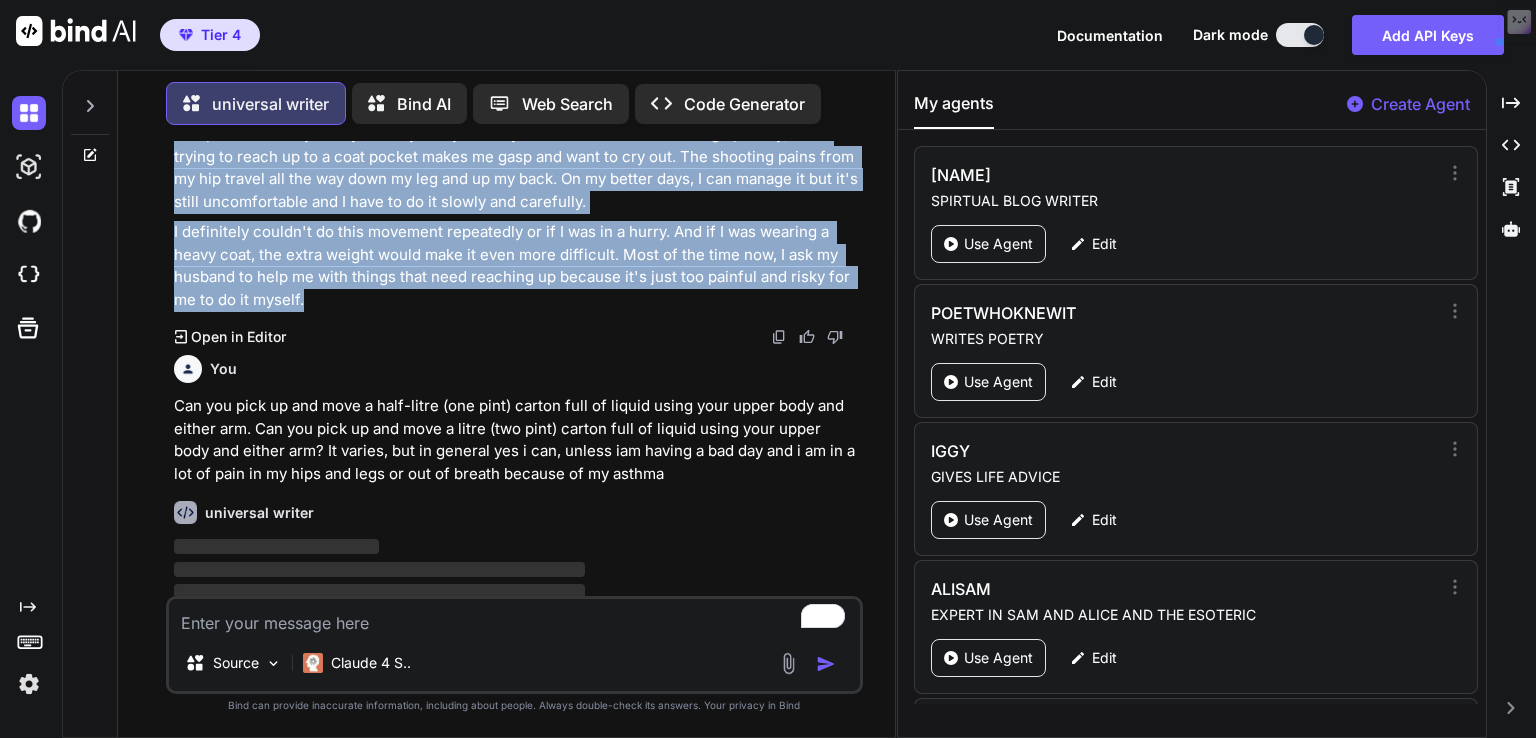 scroll, scrollTop: 2748, scrollLeft: 0, axis: vertical 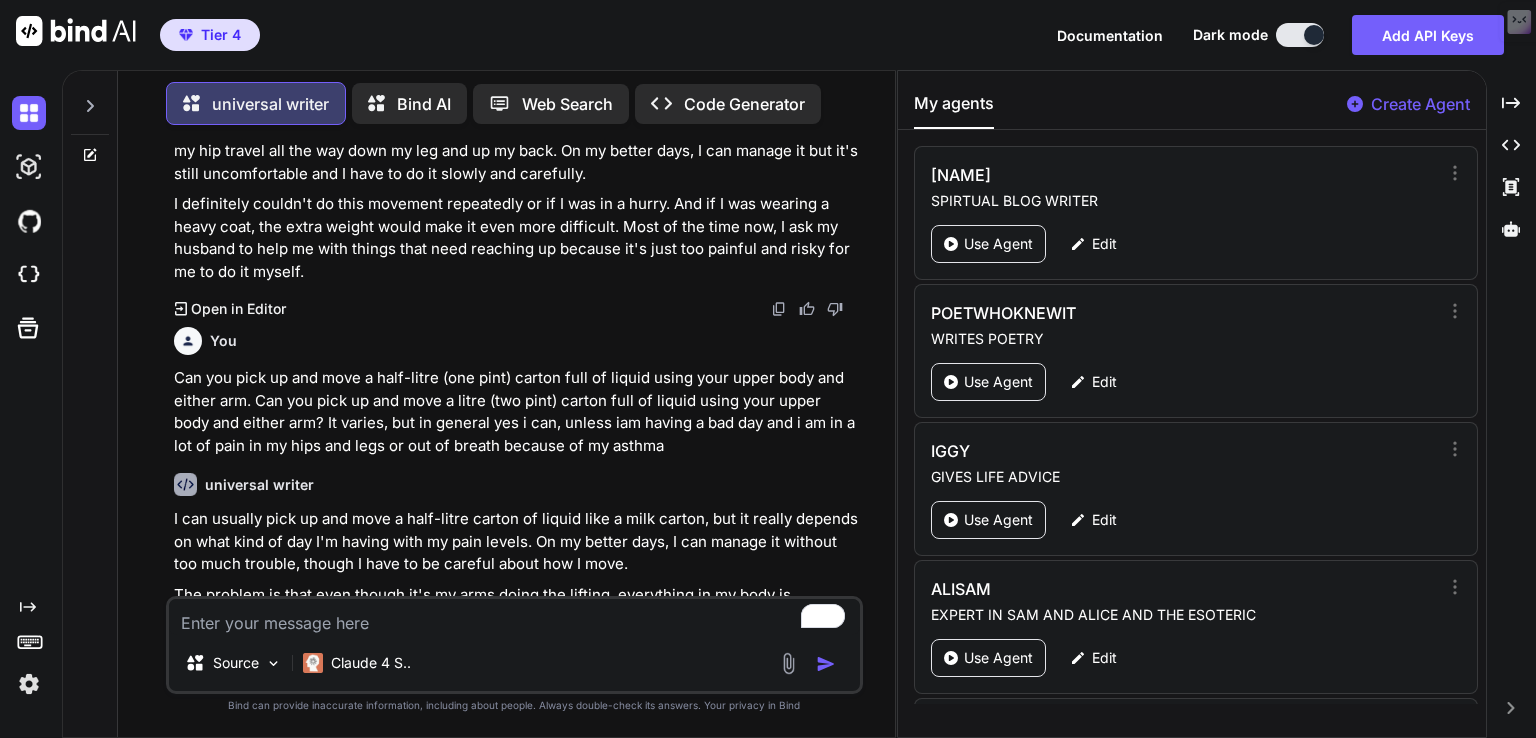 paste on "Can you use either hand to: press a button, such as a telephone keypad, turn the pages of a book, pick up a £1 coin use a pen or pencil, use a suitable keyboard or mouse? It varies and i can have problems because" 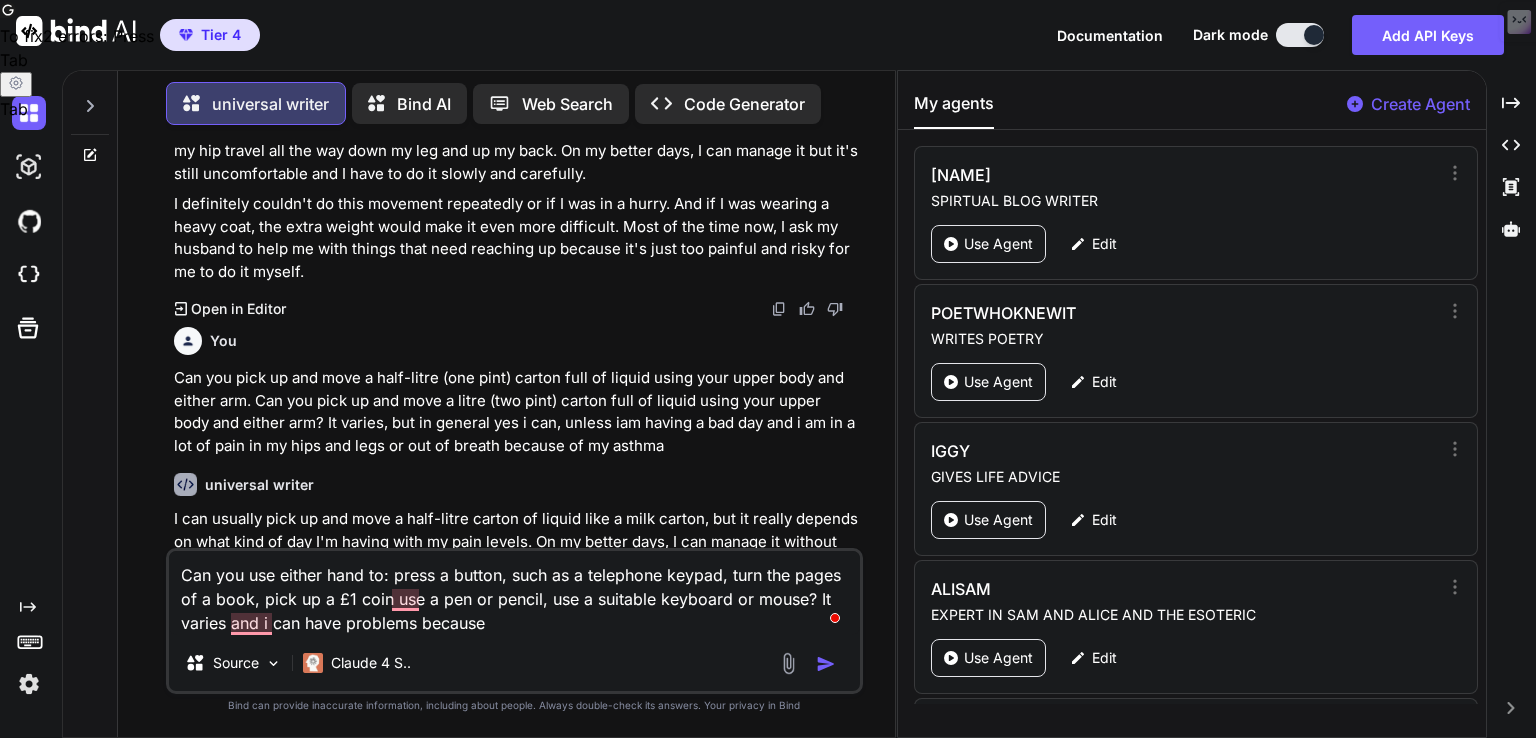 type on "Can you use either hand to: press a button, such as a telephone keypad, turn the pages of a book, pick up a £1 coin use a pen or pencil, use a suitable keyboard or mouse? It varies and i can have problems because" 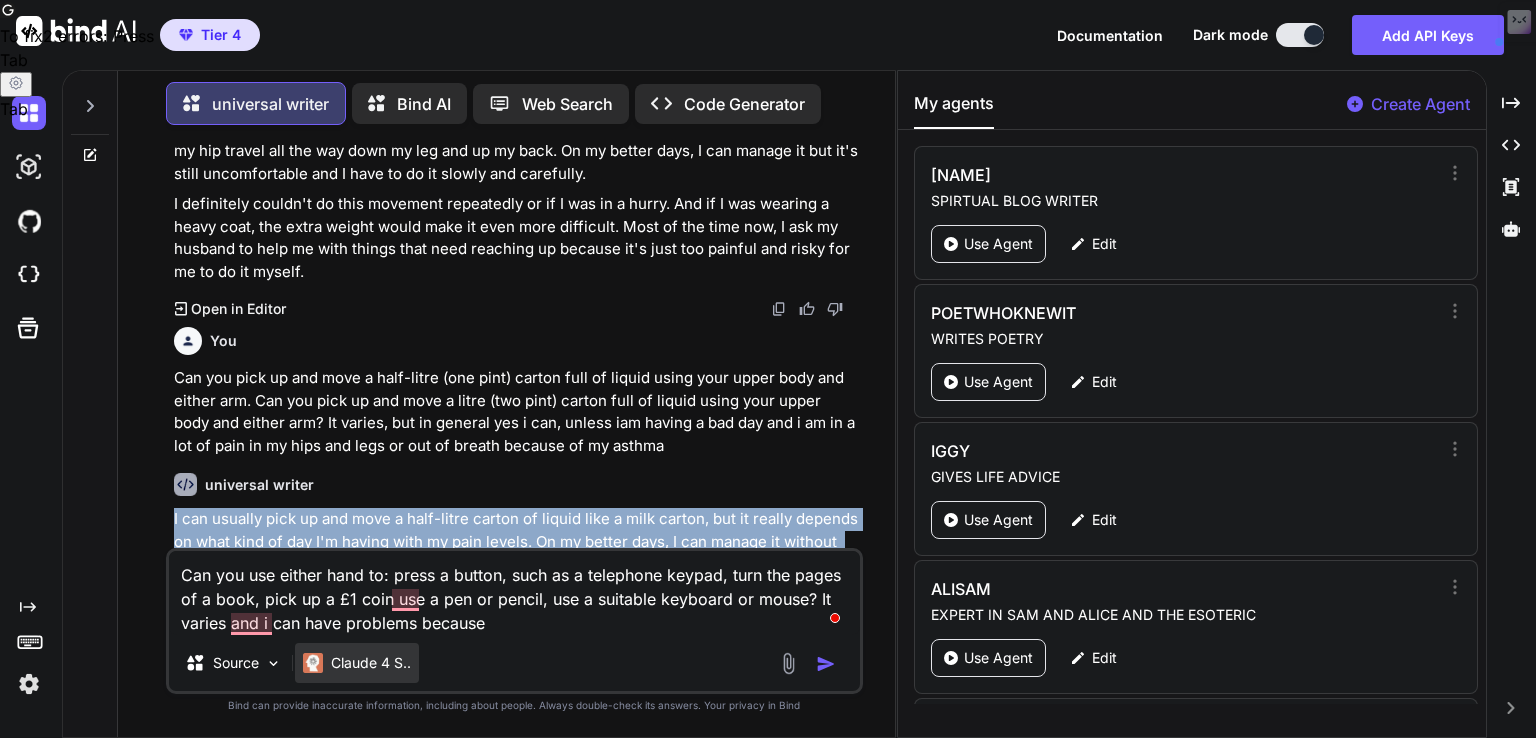 scroll, scrollTop: 3202, scrollLeft: 0, axis: vertical 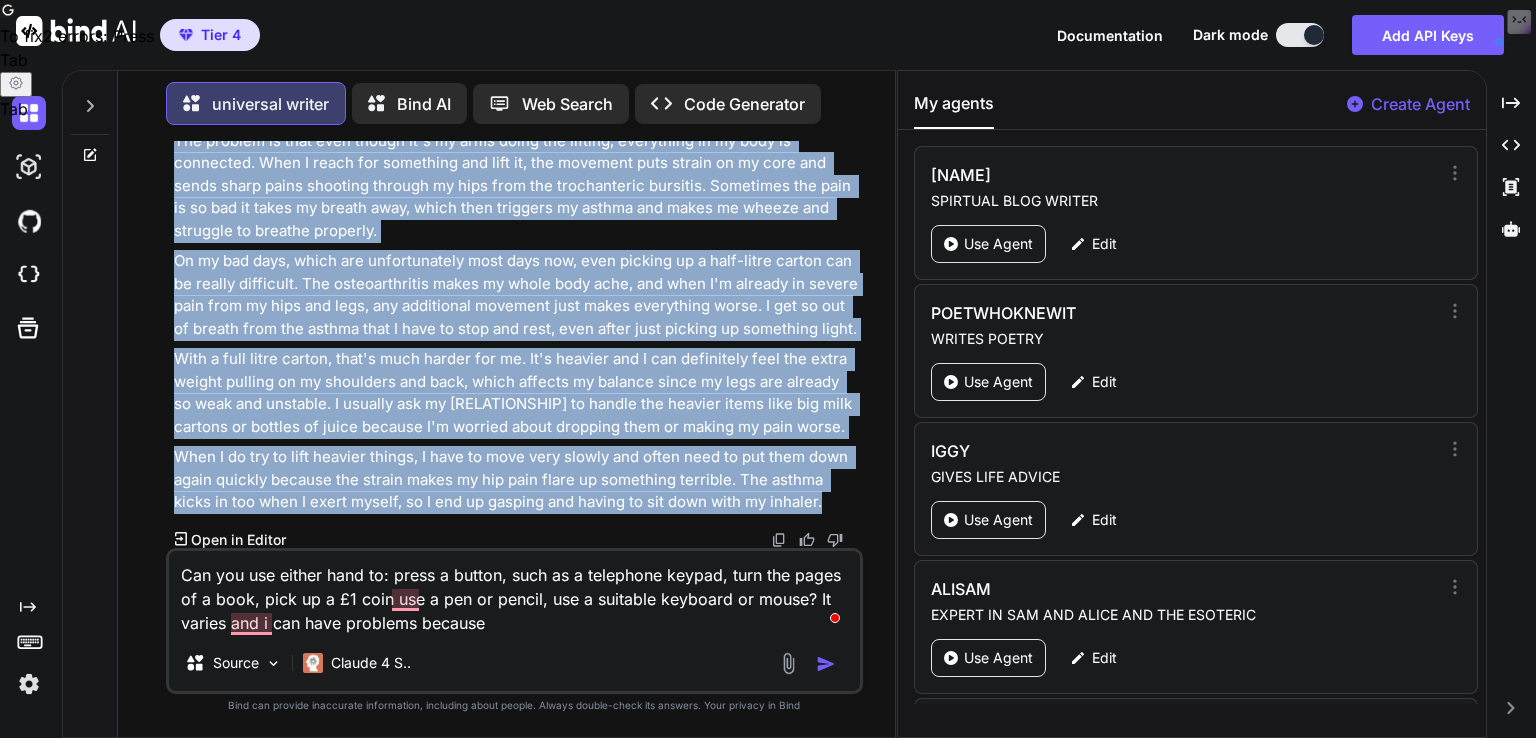 drag, startPoint x: 173, startPoint y: 514, endPoint x: 836, endPoint y: 508, distance: 663.02716 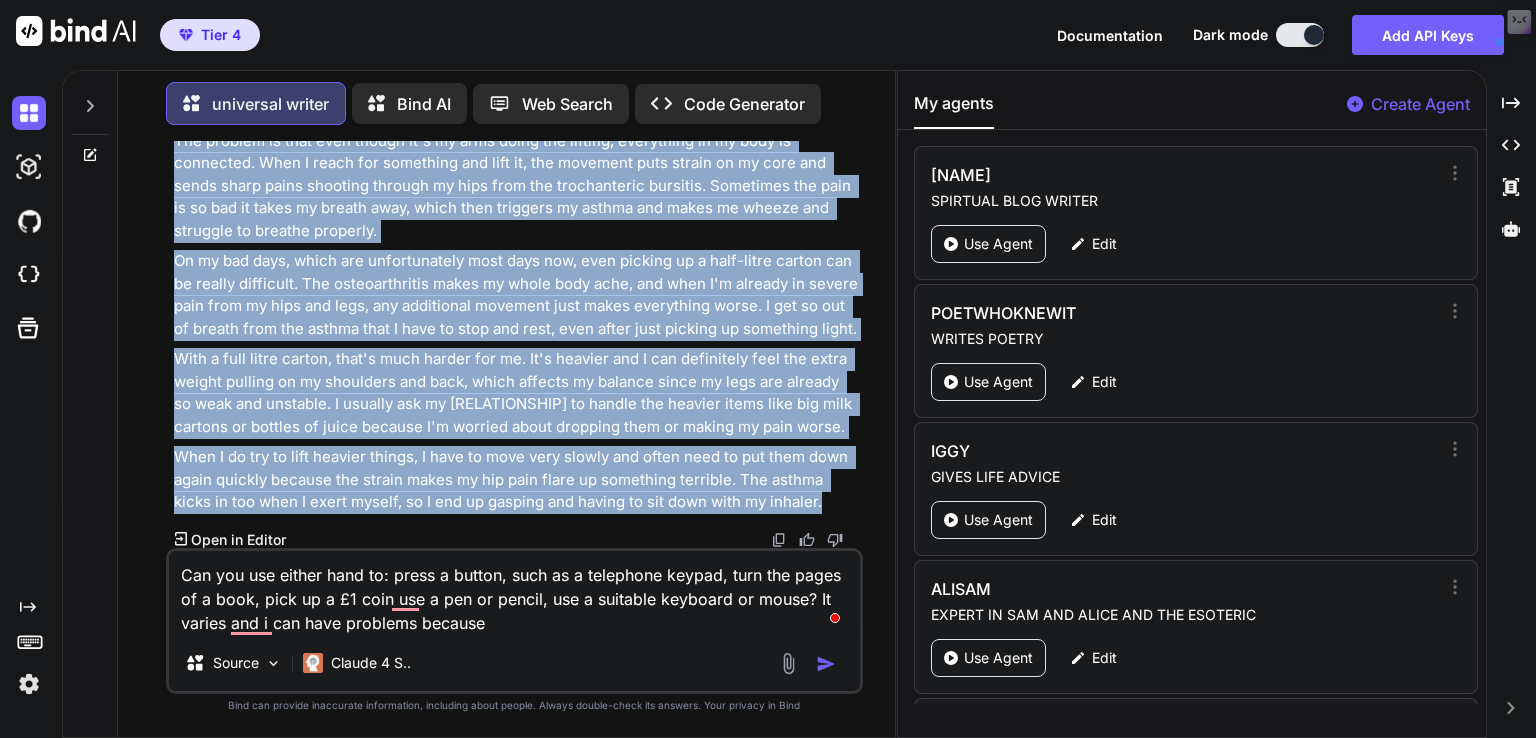 copy on "I can usually pick up and move a half-litre carton of liquid like a milk carton, but it really depends on what kind of day I'm having with my pain levels. On my better days, I can manage it without too much trouble, though I have to be careful about how I move.
The problem is that even though it's my arms doing the lifting, everything in my body is connected. When I reach for something and lift it, the movement puts strain on my core and sends sharp pains shooting through my hips from the trochanteric bursitis. Sometimes the pain is so bad it takes my breath away, which then triggers my asthma and makes me wheeze and struggle to breathe properly.
On my bad days, which are unfortunately most days now, even picking up a half-litre carton can be really difficult. The osteoarthritis makes my whole body ache, and when I'm already in severe pain from my hips and legs, any additional movement just makes everything worse. I get so out of breath from the asthma that I have to stop and rest, even after just pick..." 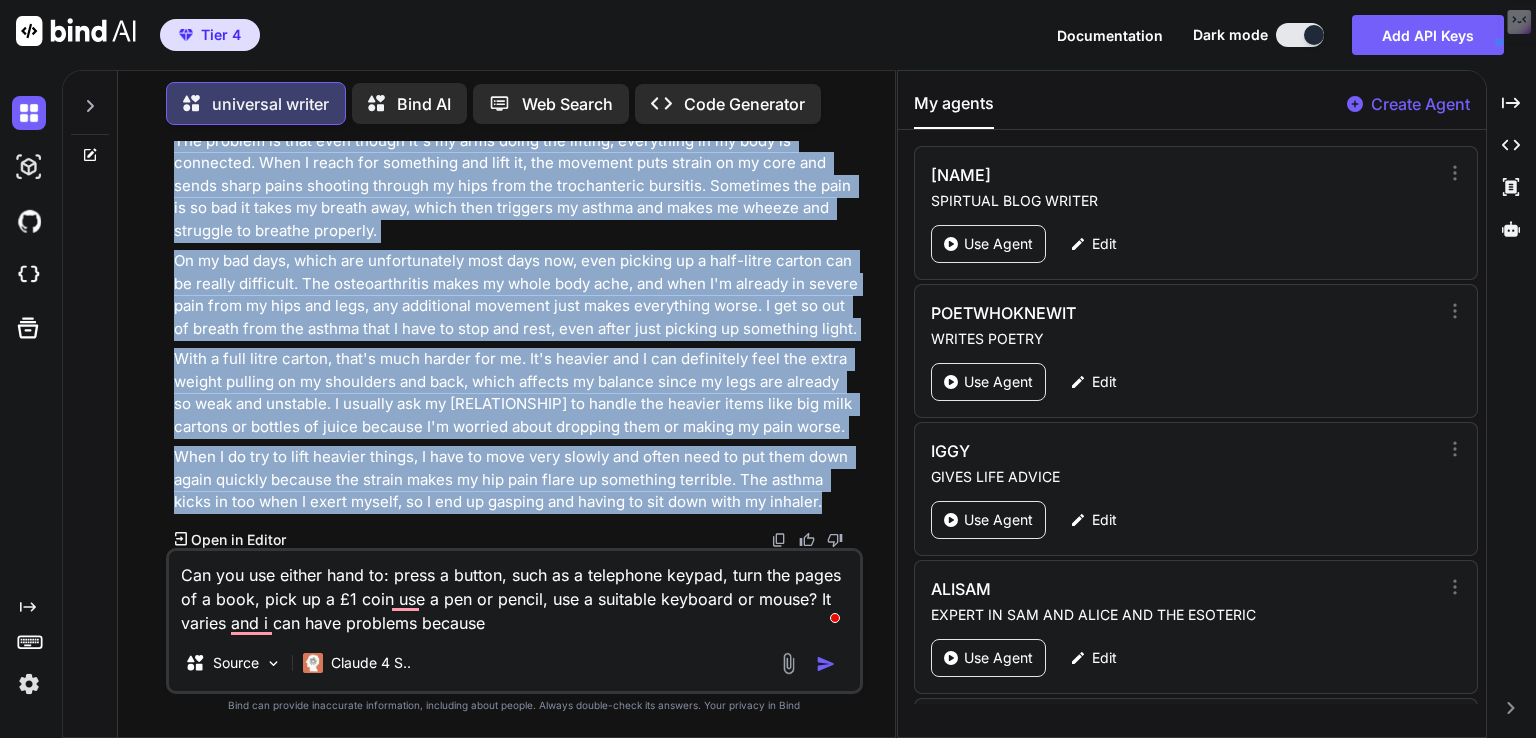 click at bounding box center (826, 664) 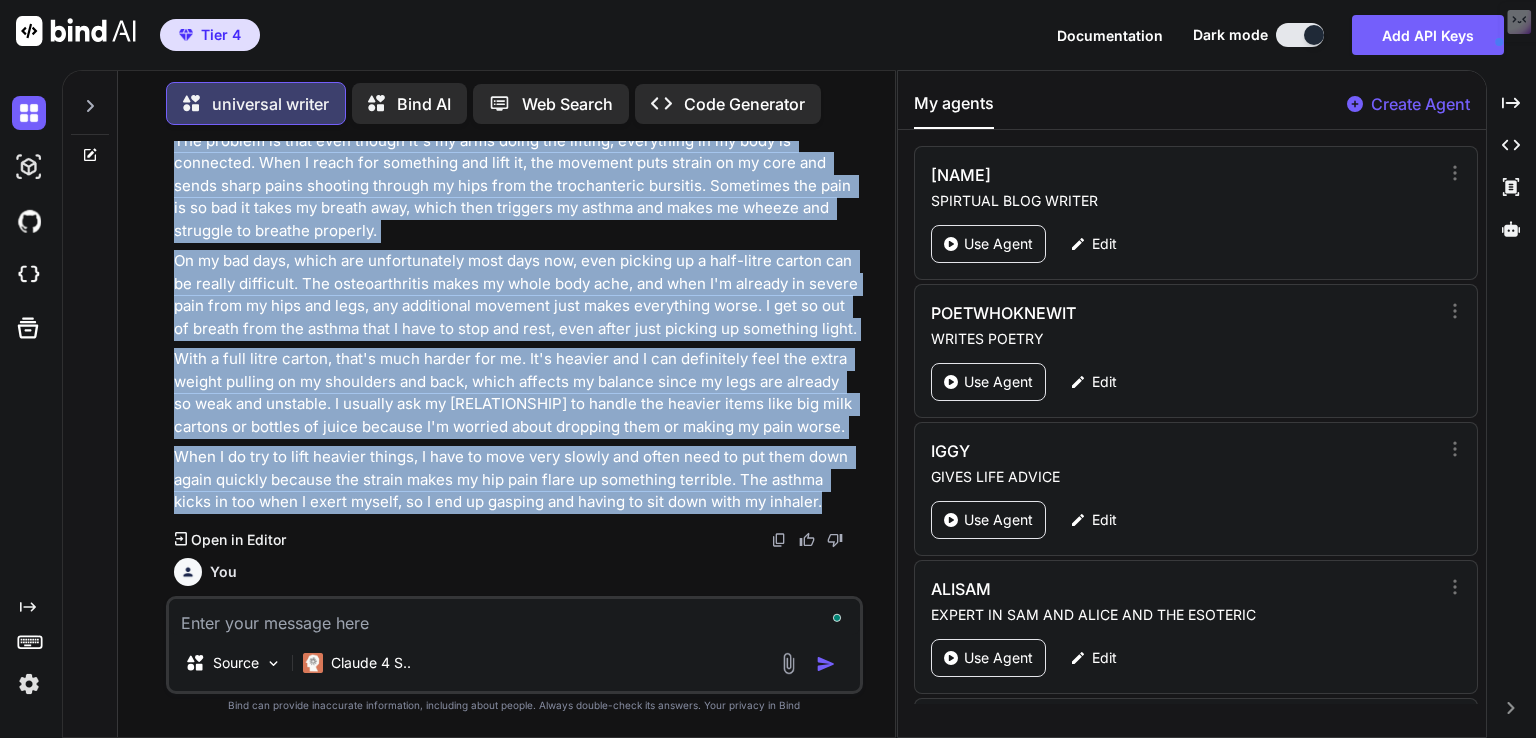 scroll, scrollTop: 3411, scrollLeft: 0, axis: vertical 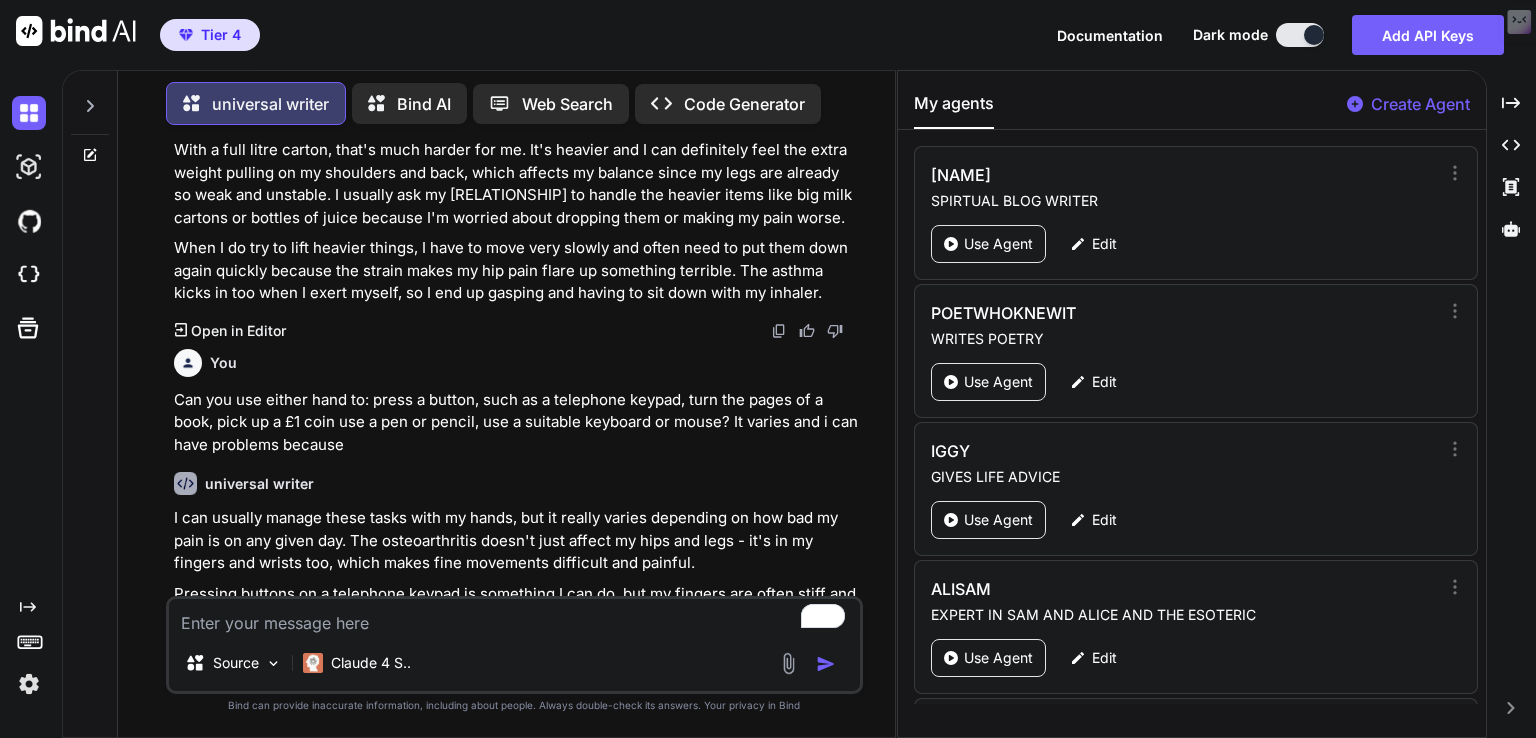 click on "I can usually manage these tasks with my hands, but it really varies depending on how bad my pain is on any given day. The osteoarthritis doesn't just affect my hips and legs - it's in my fingers and wrists too, which makes fine movements difficult and painful." at bounding box center (516, 541) 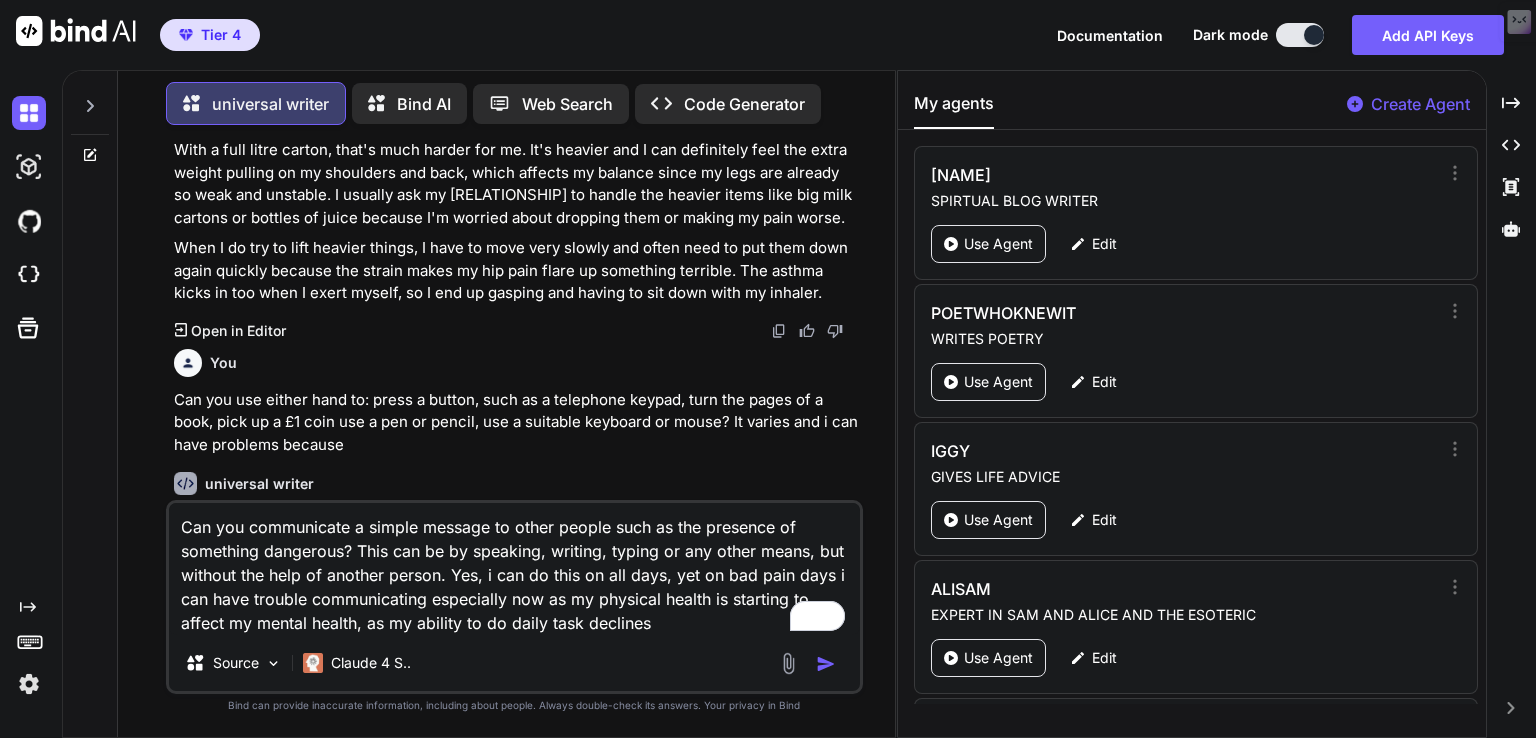 type on "Can you communicate a simple message to other people such as the presence of something dangerous? This can be by speaking, writing, typing or any other means, but without the help of another person. Yes, i can do this on all days, yet on bad pain days i can have trouble communicating especially now as my physical health is starting to affect my mental health, as my ability to do daily task declines" 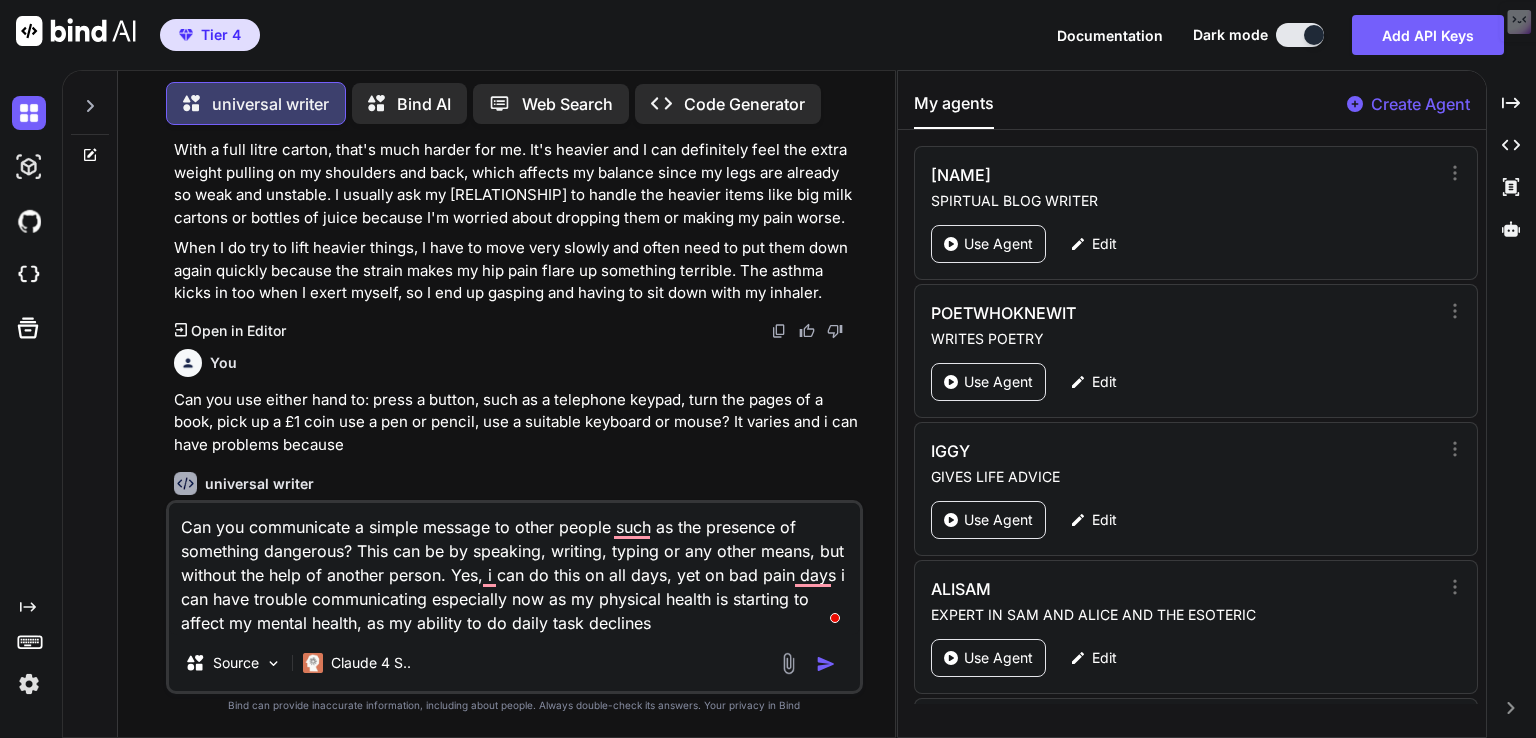 scroll, scrollTop: 3725, scrollLeft: 0, axis: vertical 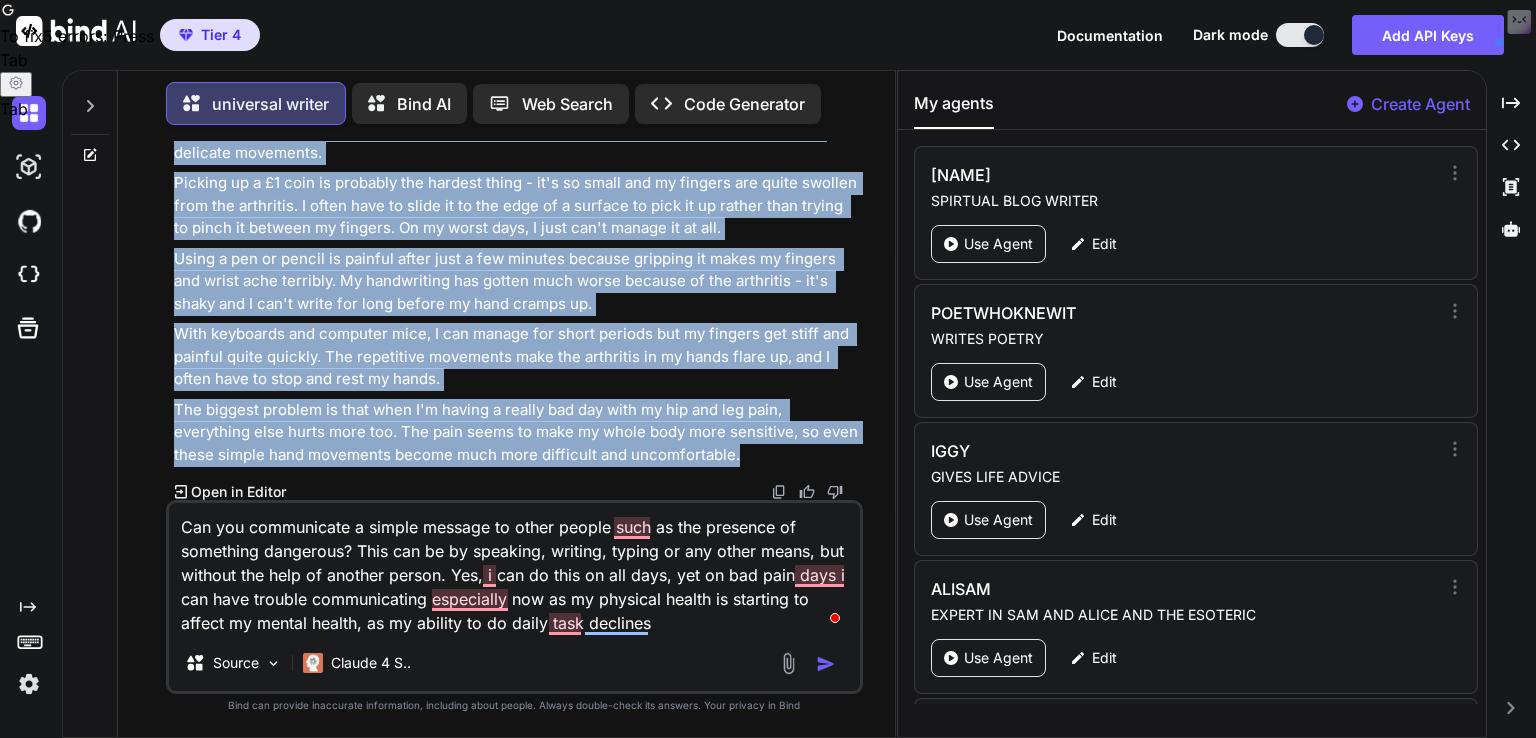 drag, startPoint x: 168, startPoint y: 197, endPoint x: 759, endPoint y: 460, distance: 646.87714 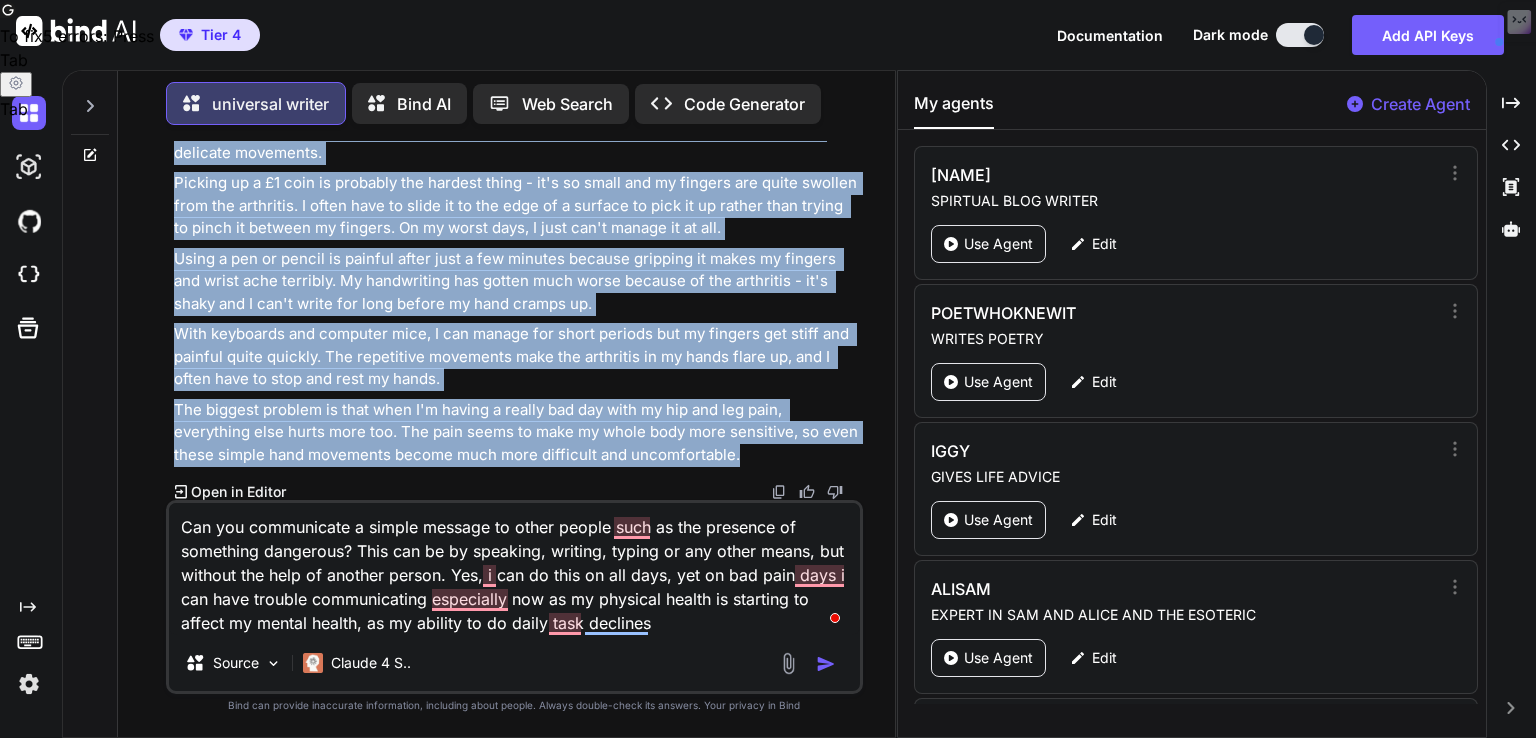 click at bounding box center (826, 664) 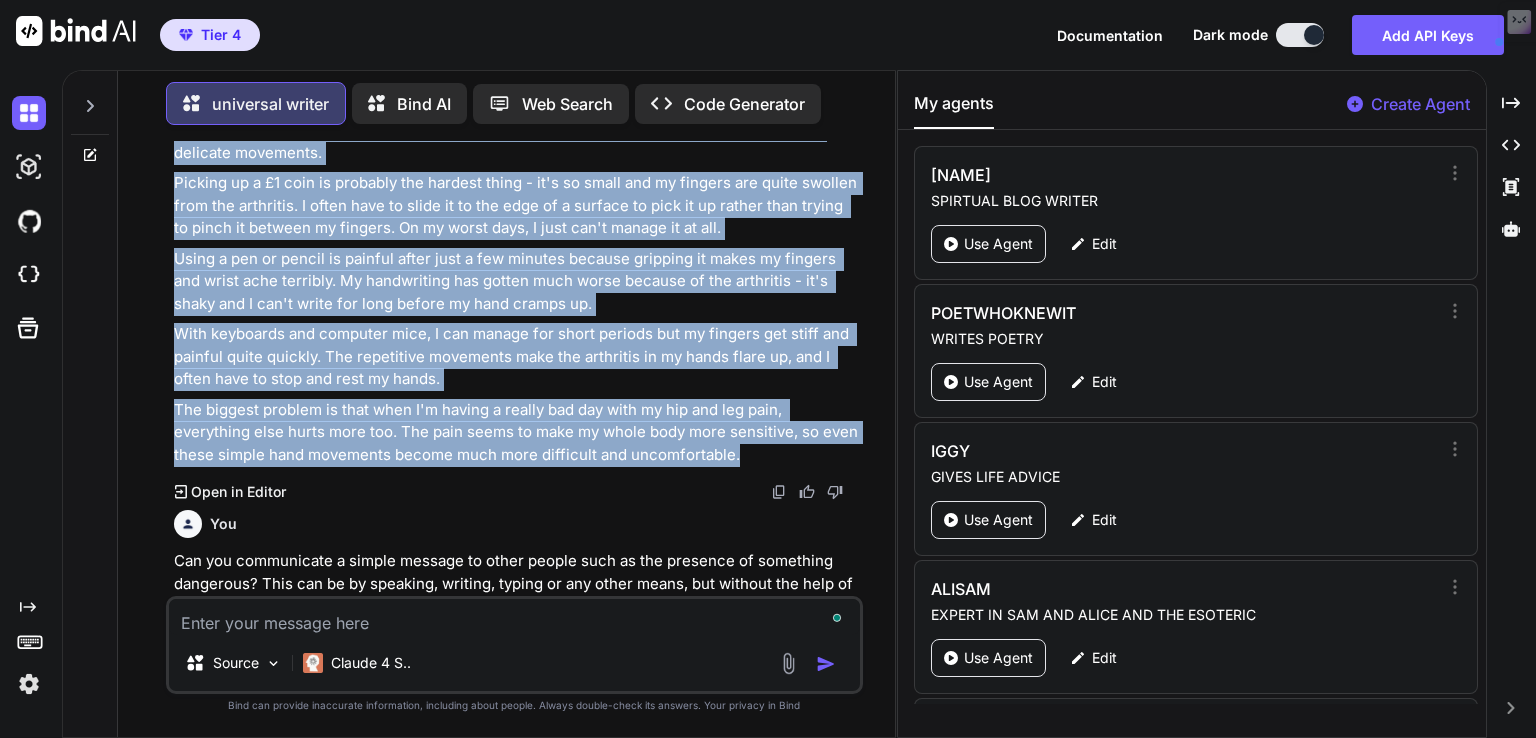 scroll, scrollTop: 4246, scrollLeft: 0, axis: vertical 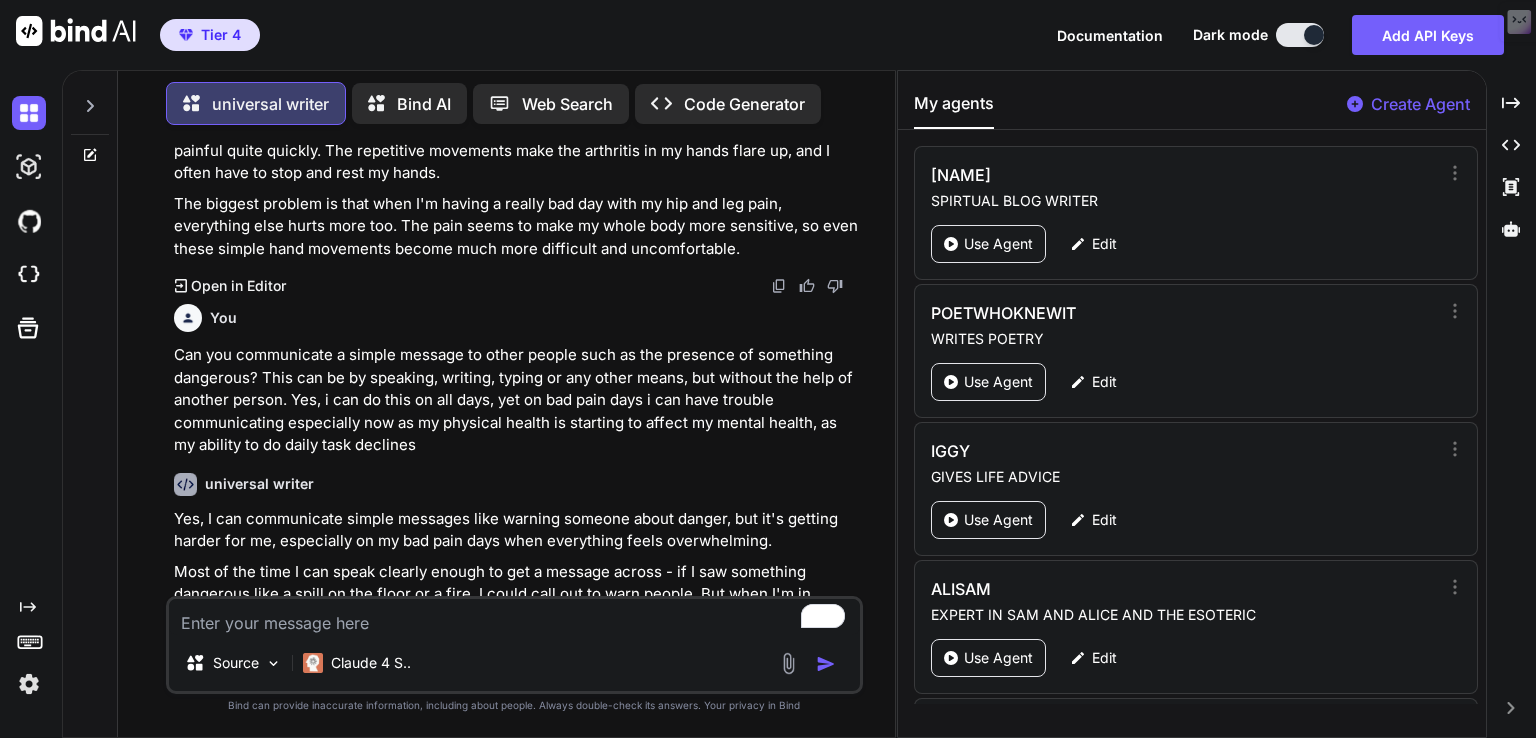paste on "Can you understand simple messages from other people by hearing or lip reading without the help of another person? Can you understand simple messages from other people by reading large size print or using braille? Yes i can" 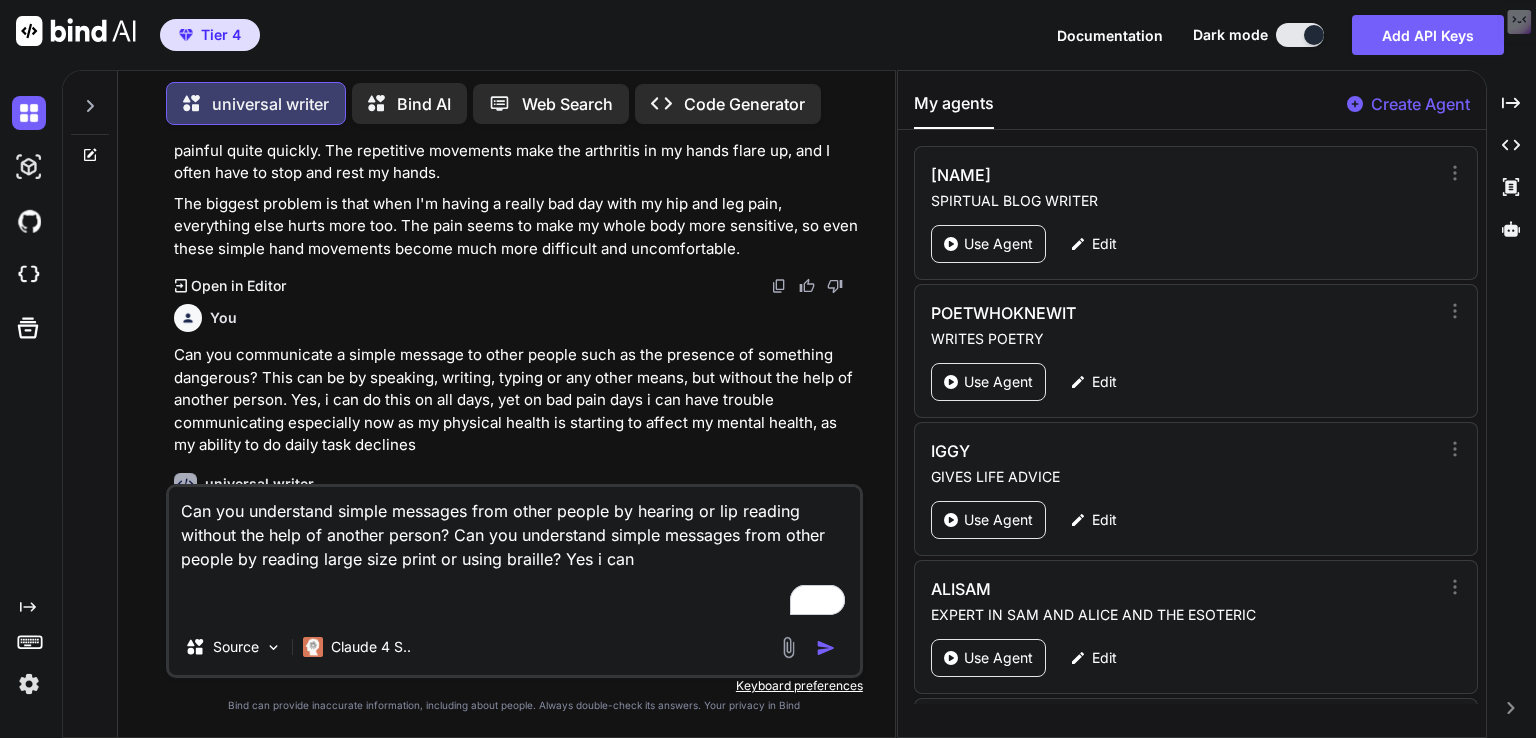 type on "Can you understand simple messages from other people by hearing or lip reading without the help of another person? Can you understand simple messages from other people by reading large size print or using braille? Yes i can" 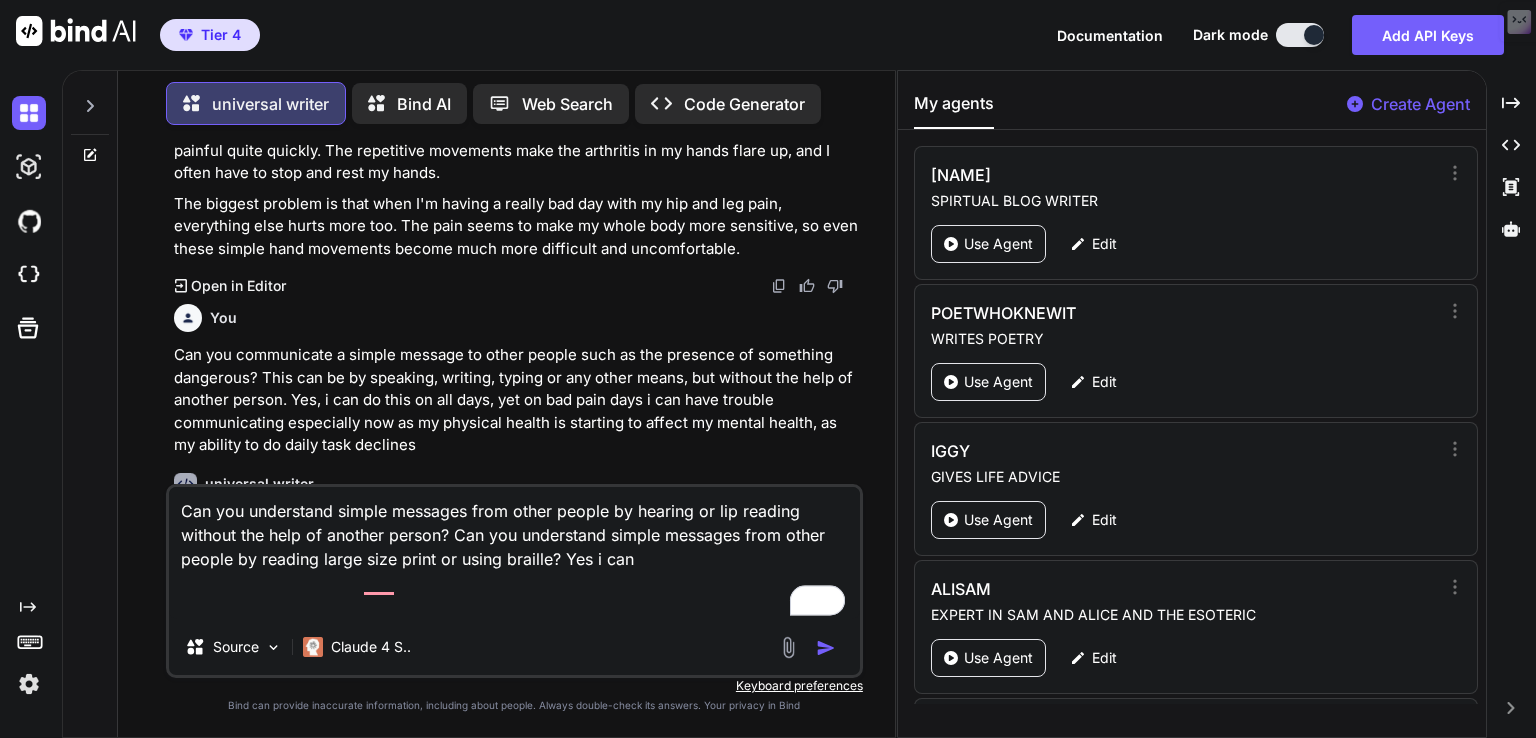 scroll, scrollTop: 4547, scrollLeft: 0, axis: vertical 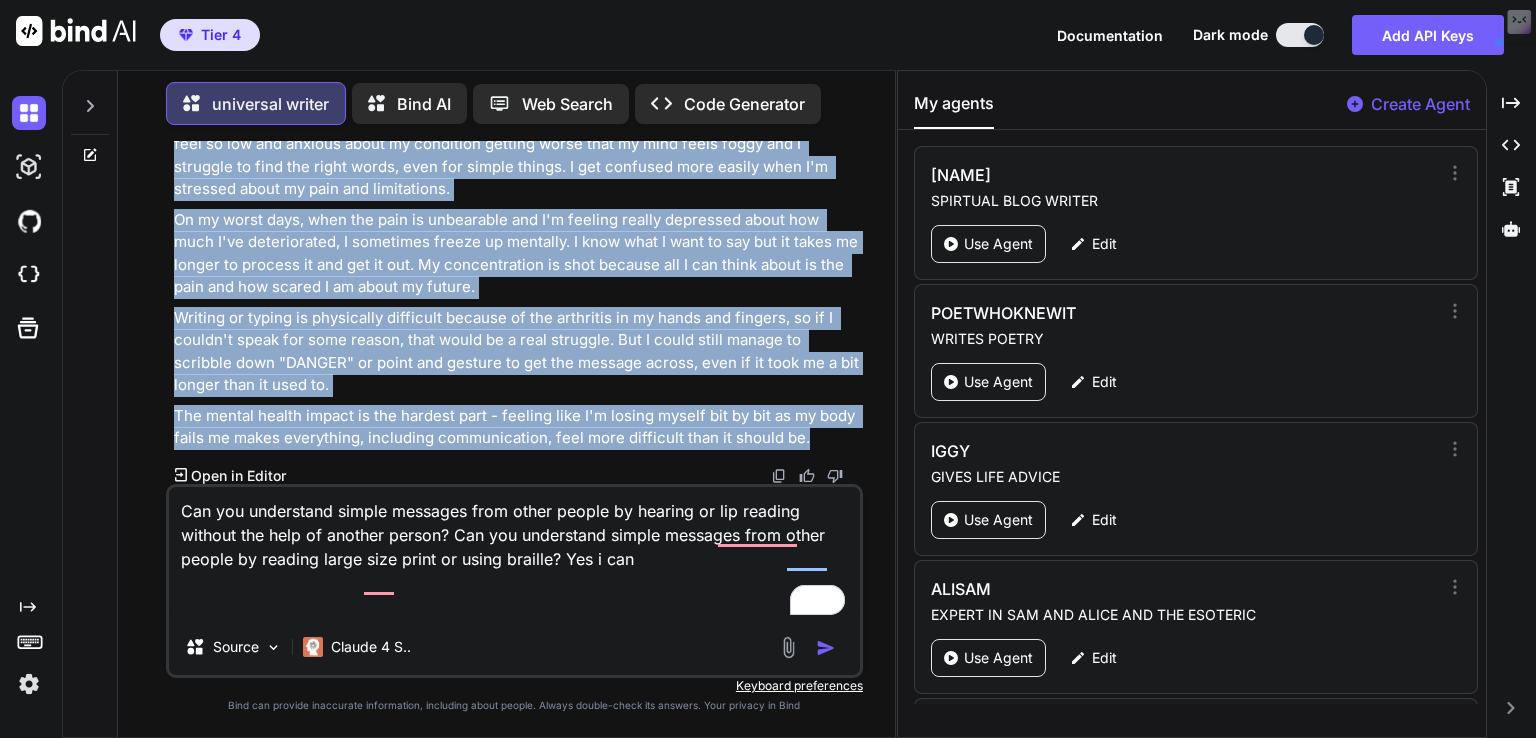 drag, startPoint x: 178, startPoint y: 213, endPoint x: 818, endPoint y: 433, distance: 676.75696 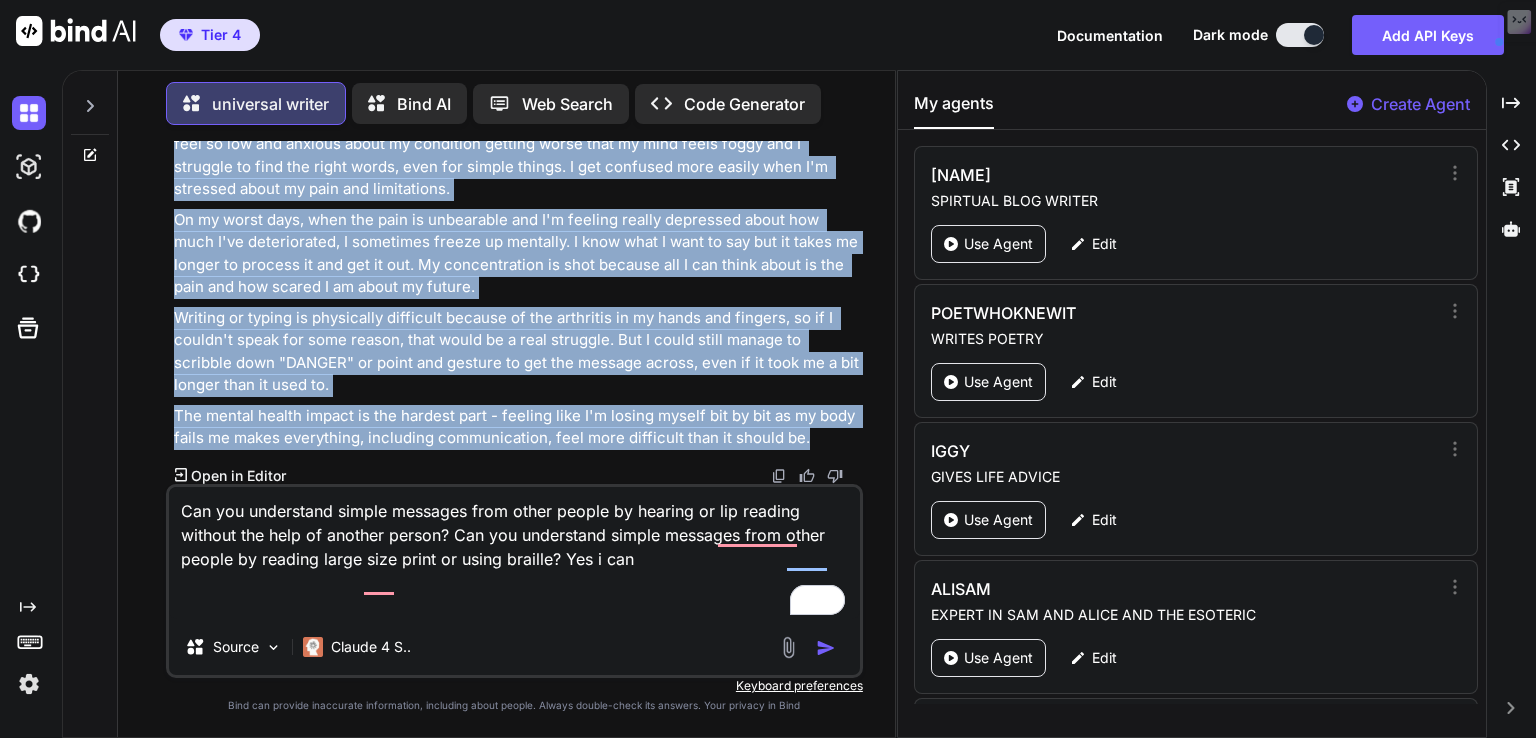 click at bounding box center [826, 648] 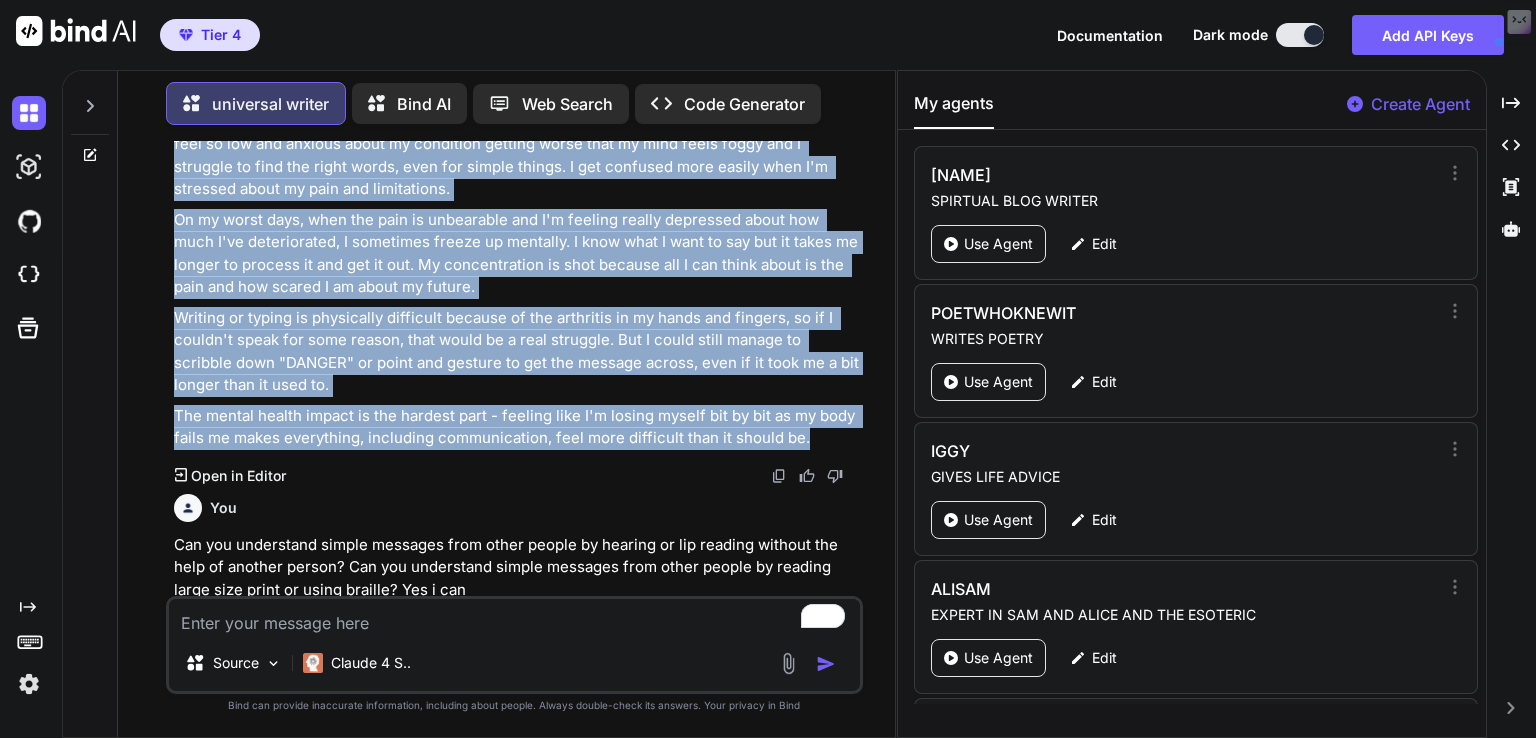 scroll, scrollTop: 4984, scrollLeft: 0, axis: vertical 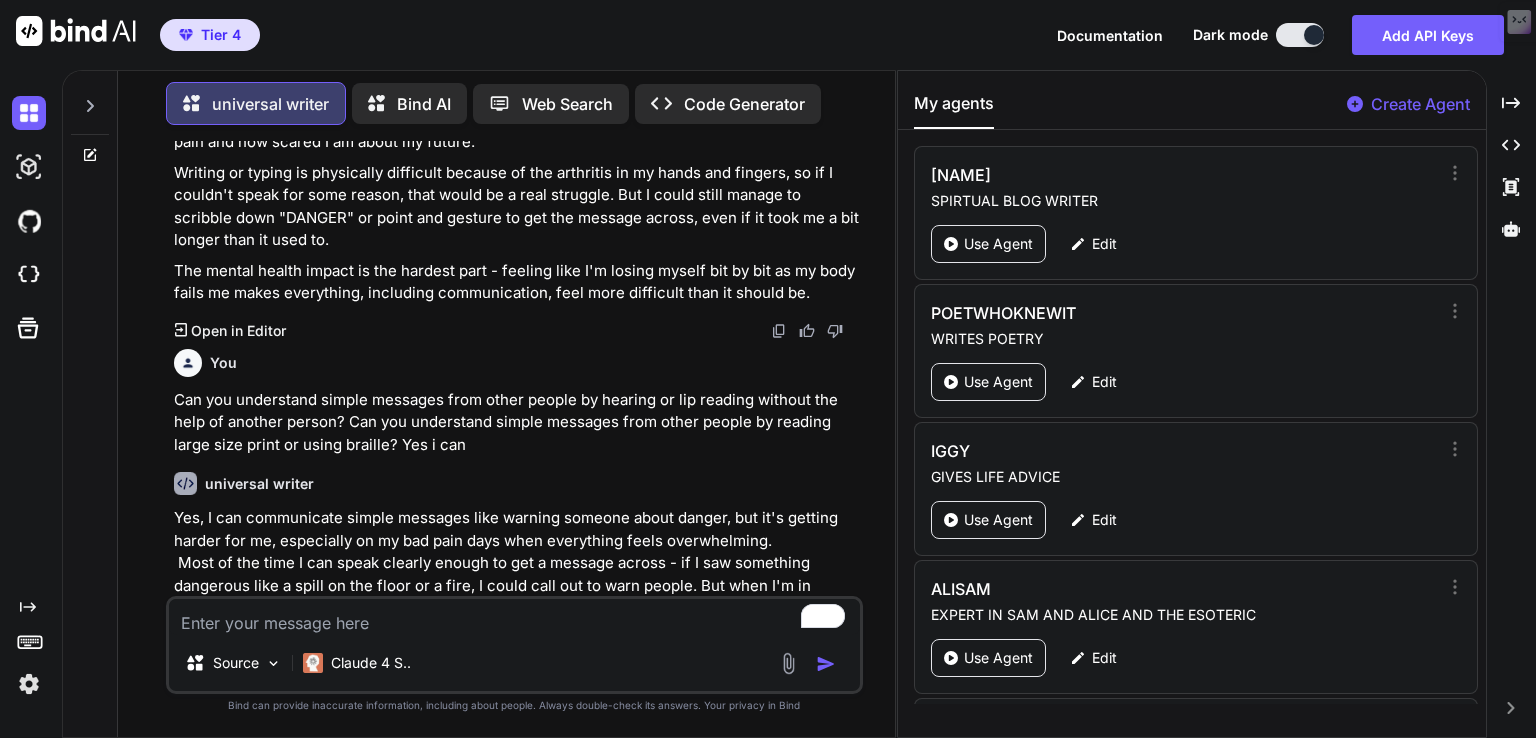 drag, startPoint x: 388, startPoint y: 637, endPoint x: 328, endPoint y: 632, distance: 60.207973 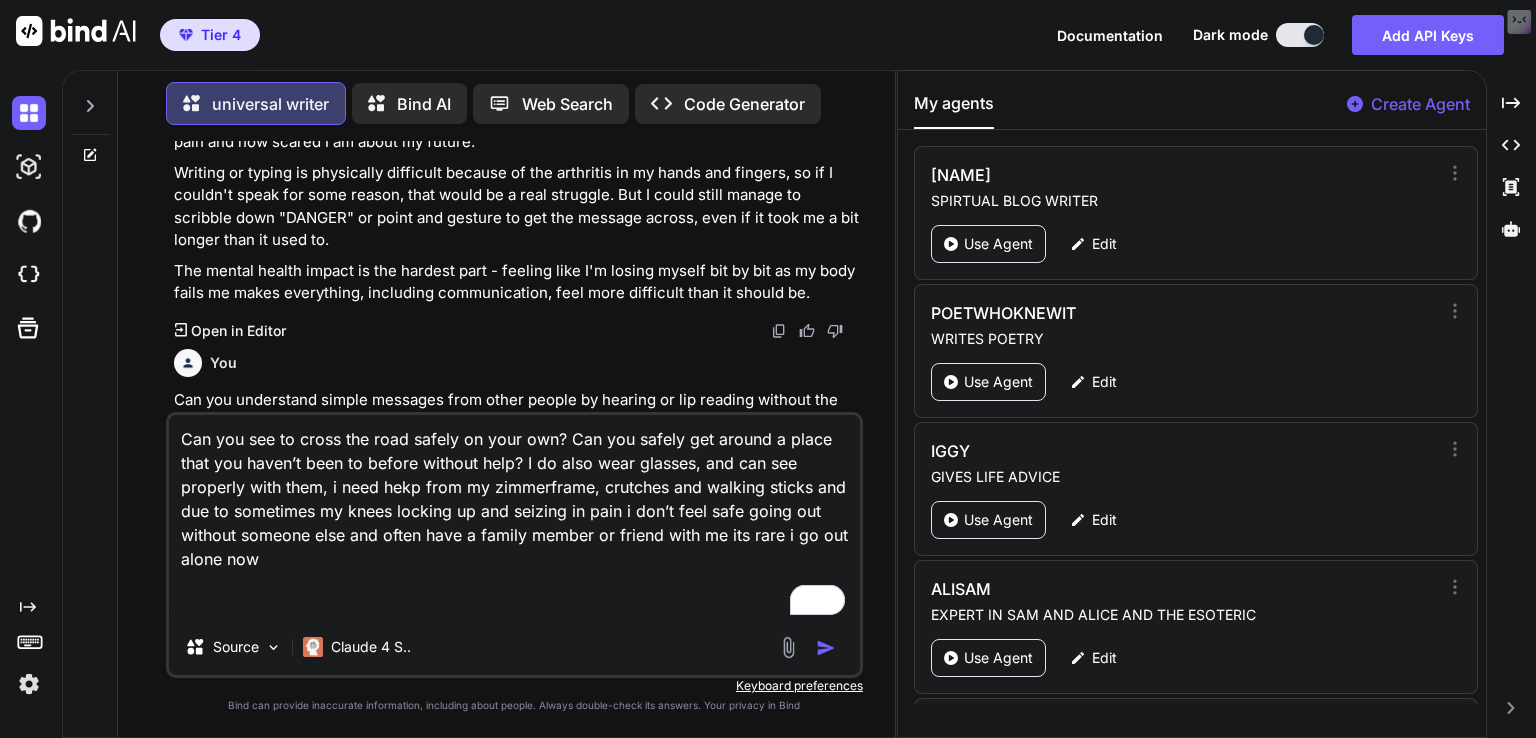 type on "Can you see to cross the road safely on your own? Can you safely get around a place that you haven’t been to before without help? I do also wear glasses, and can see properly with them, i need hekp from my zimmerframe, crutches and walking sticks and due to sometimes my knees locking up and seizing in pain i don’t feel safe going out without someone else and often have a family member or friend with me its rare i go out alone now" 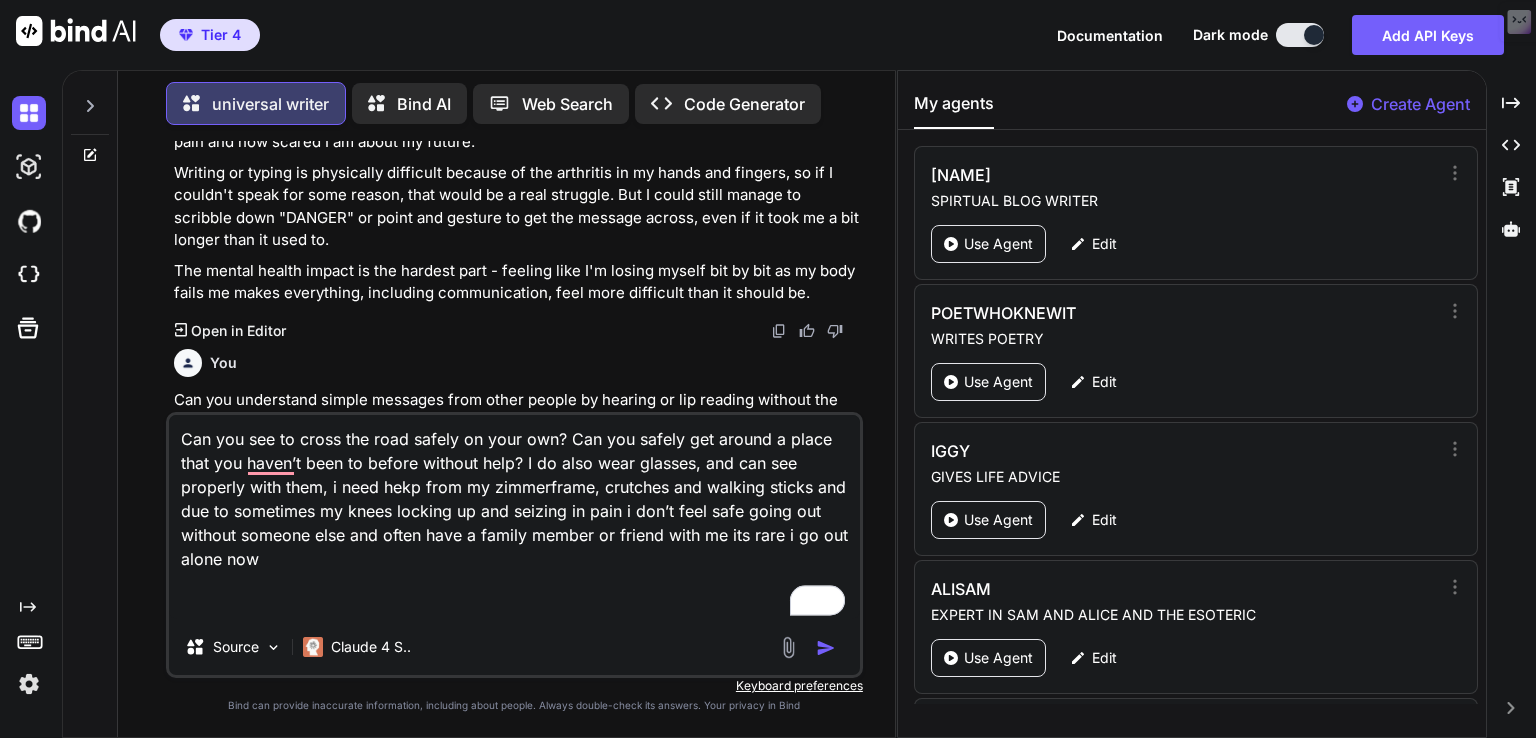 click on "Can you understand simple messages from other people by hearing or lip reading without the help of another person? Can you understand simple messages from other people by reading large size print or using braille? Yes i can" at bounding box center (516, 399) 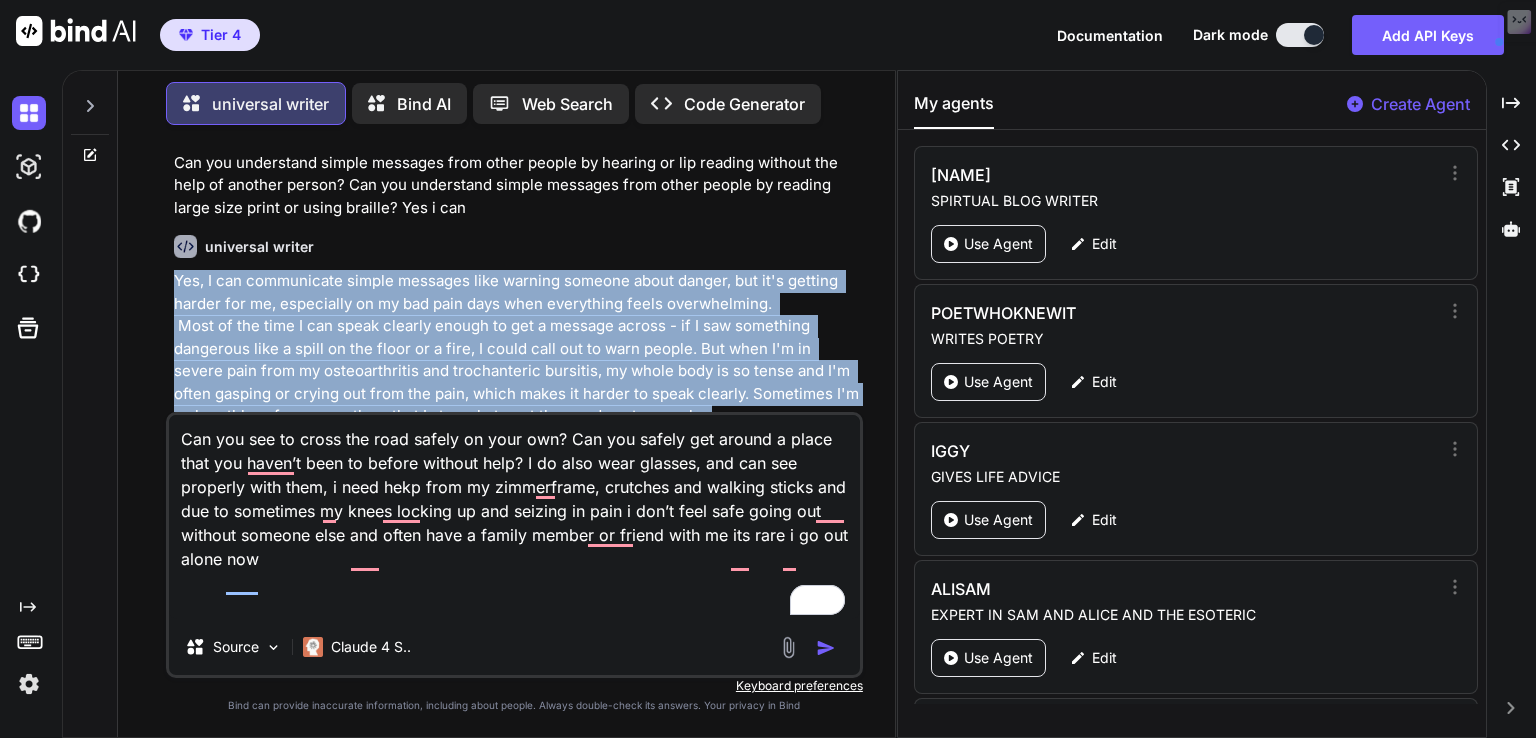 scroll, scrollTop: 5618, scrollLeft: 0, axis: vertical 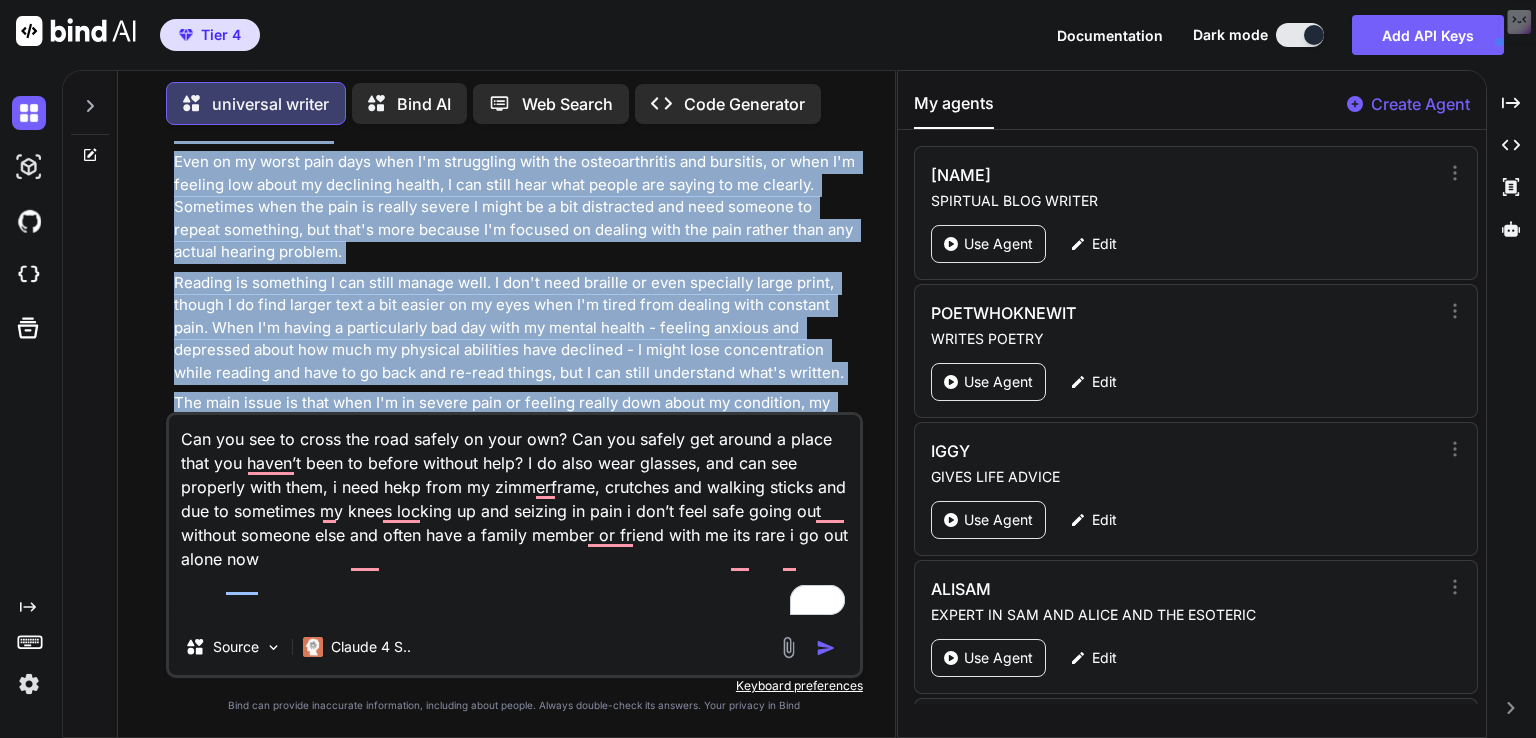 drag, startPoint x: 181, startPoint y: 272, endPoint x: 698, endPoint y: 320, distance: 519.22345 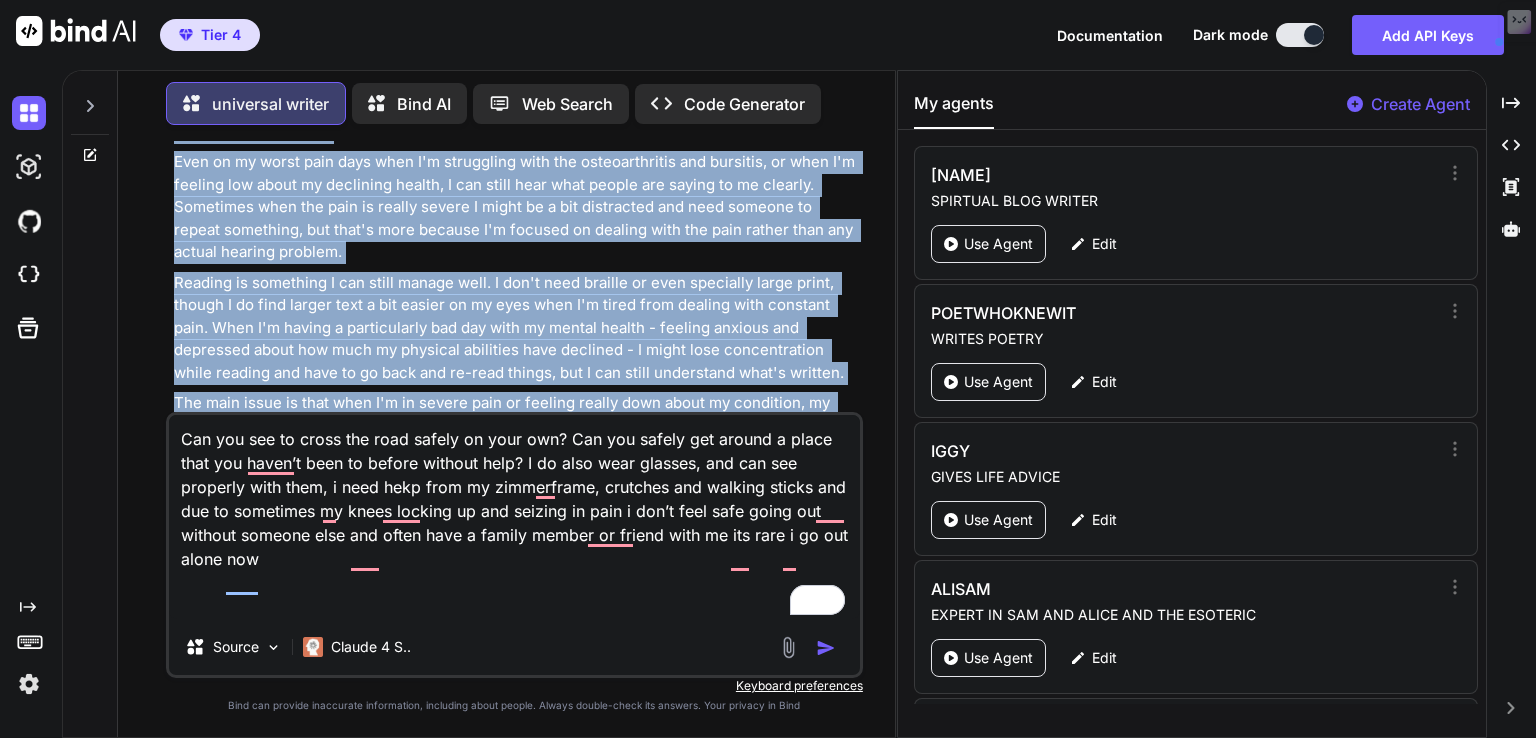copy on "Yes, I can understand simple messages from other people through hearing, and I can read large print without needing help from anyone else. My hearing is fine and I don't have any problems with my eyesight that would stop me from reading normal text or large print.
Even on my worst pain days when I'm struggling with the osteoarthritis and bursitis, or when I'm feeling low about my declining health, I can still hear what people are saying to me clearly. Sometimes when the pain is really severe I might be a bit distracted and need someone to repeat something, but that's more because I'm focused on dealing with the pain rather than any actual hearing problem.
Reading is something I can still manage well. I don't need braille or even specially large print, though I do find larger text a bit easier on my eyes when I'm tired from dealing with constant pain. When I'm having a particularly bad day with my mental health - feeling anxious and depressed about how much my physical abilities have declined - I might ..." 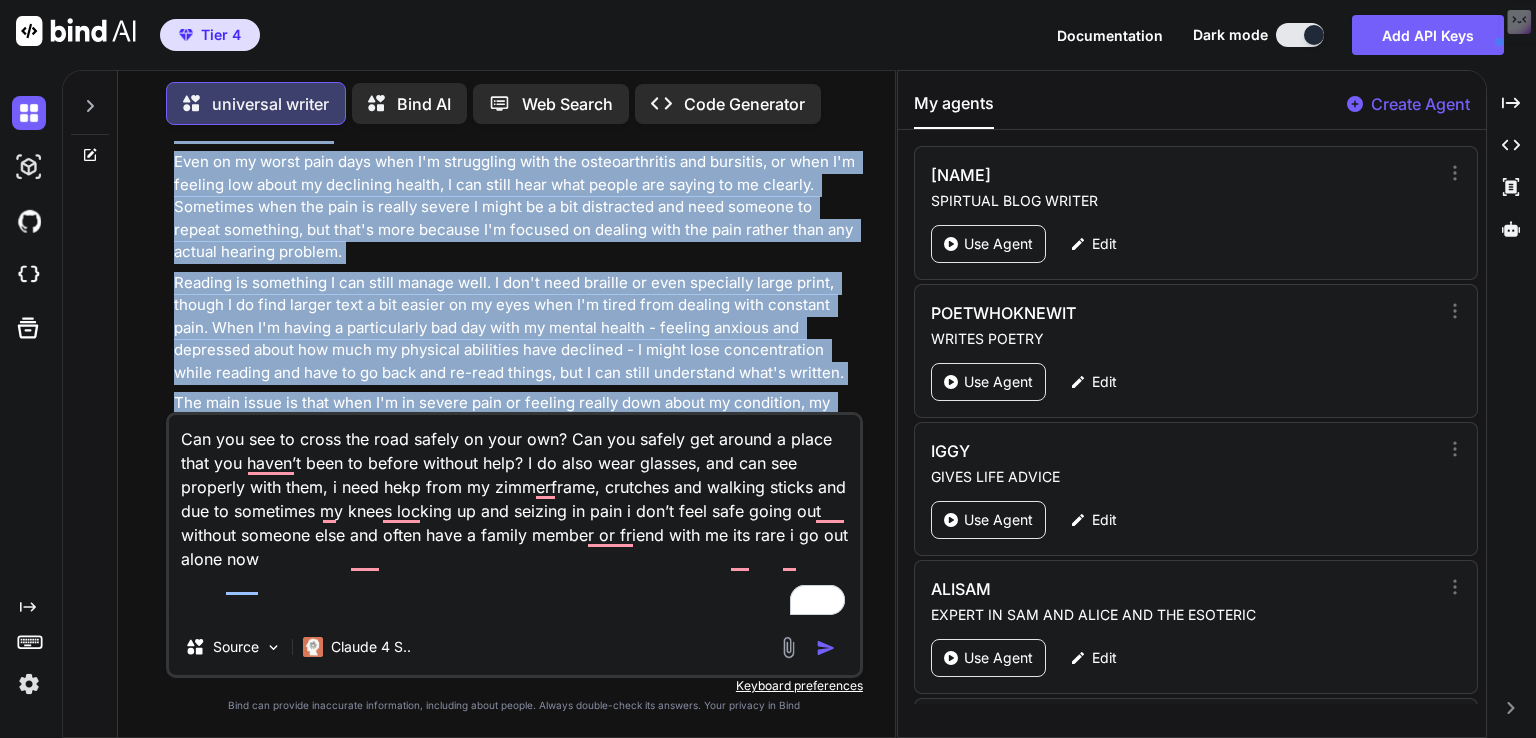 click at bounding box center [826, 648] 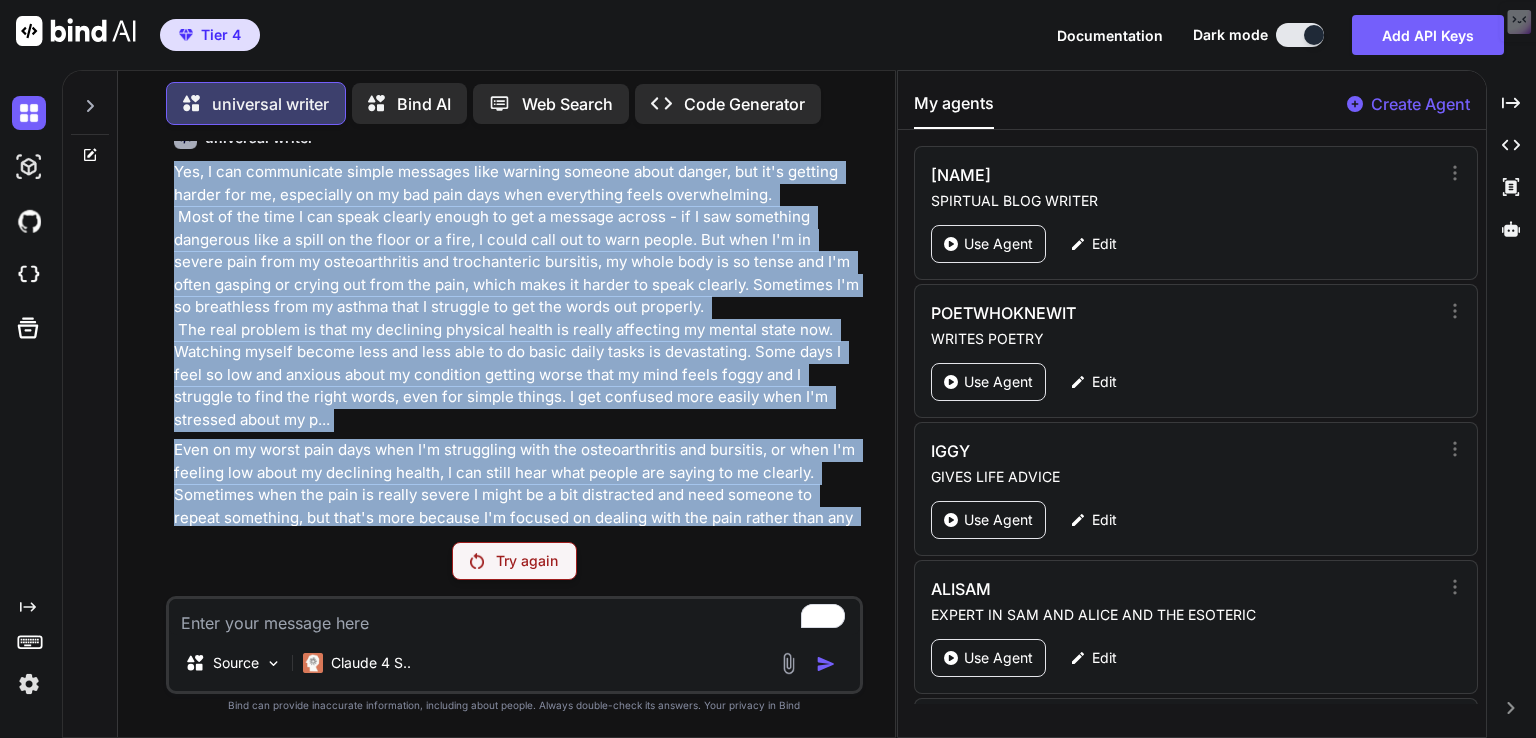 scroll, scrollTop: 5299, scrollLeft: 0, axis: vertical 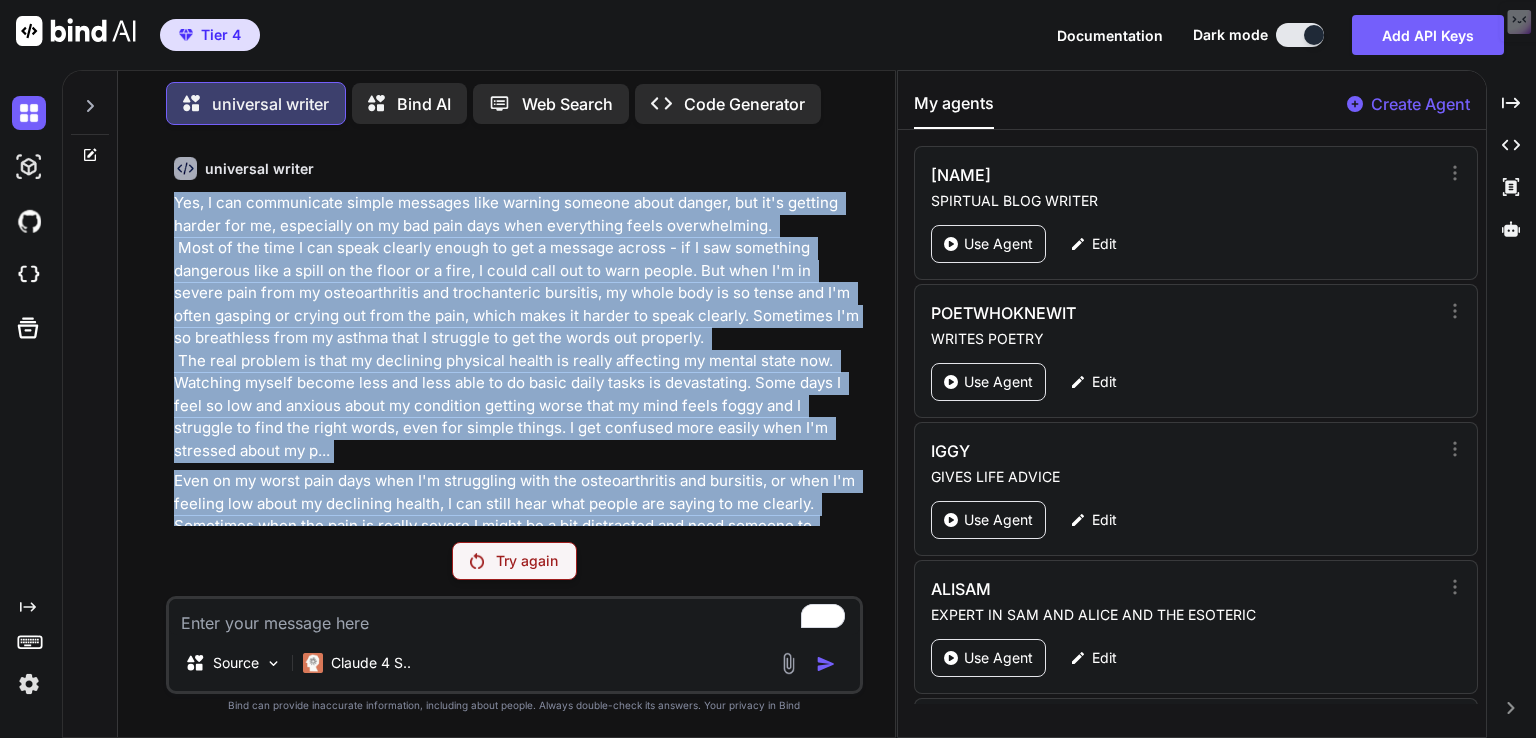 click on "You How far can you move safely and repeatedly on level ground without needing to stop?When answering each question talk from the perspective of a woman who is 62, who suffers from all these health conditions and osteoarthritis and trochanteric which are degenerative conditions that will only stay the same or get worst, she needs help with all her daily activities like housework, getting dress, managing your medication, cleaning:
Hyper tension
Asthma
Vaginal wall prolapses
Osteoarthritis
Trochanteric bursitis
Urinary Incontinence
Lower oesophageal ring
And uses the following aids to help with her daily life:
Aids
Walking sticks
Crutches
Zimmer frame
Raised toilet seat
Bath seat- chair lift
Bed rail
Perching stool to help with cooking and kitchen activities
universal writer
The worst part is I never know how far I'll be able to walk on any given day because some days the arthritis and bursitis are so bad I can barely get out of bed, even with all my painkillers. Created with Pixso. You" at bounding box center (514, 439) 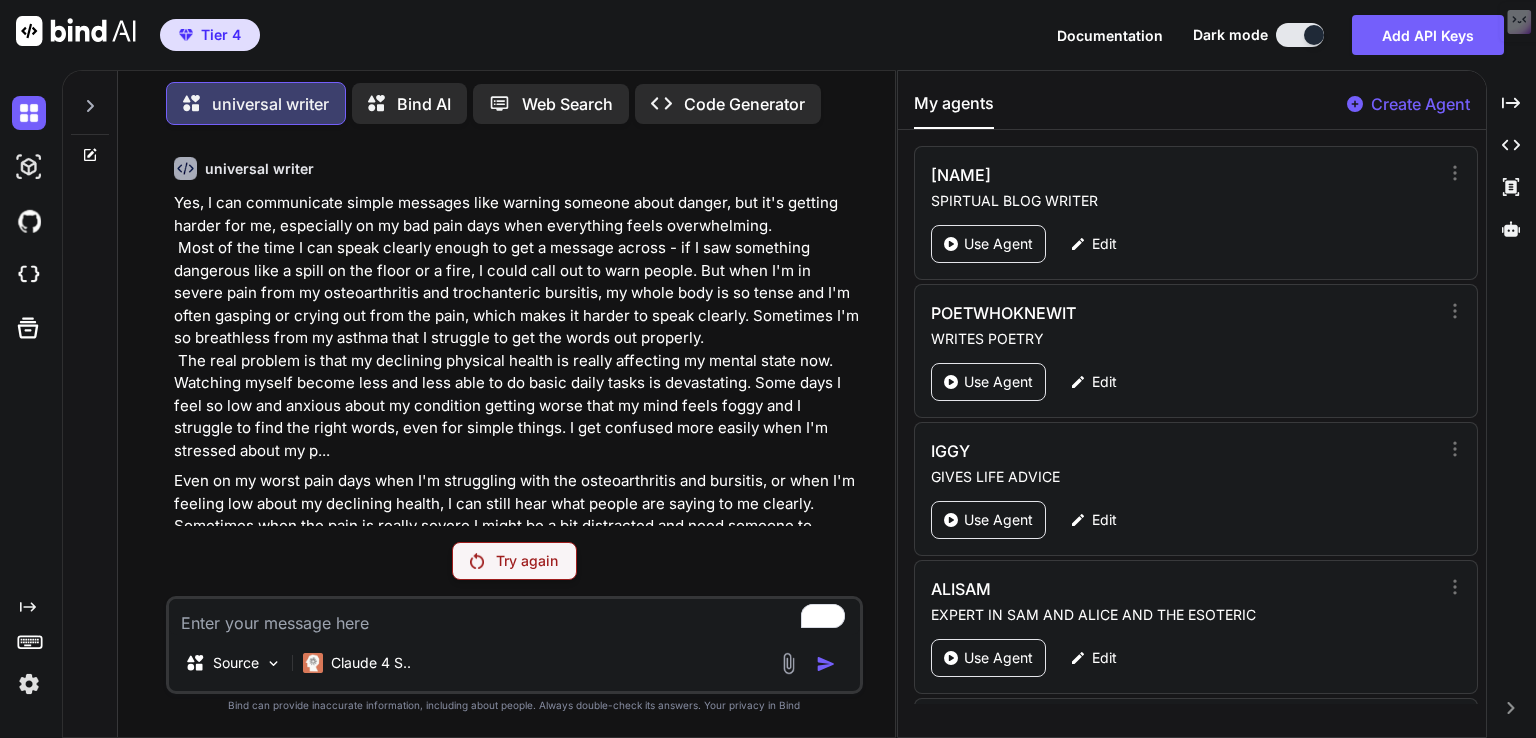 click at bounding box center (514, 617) 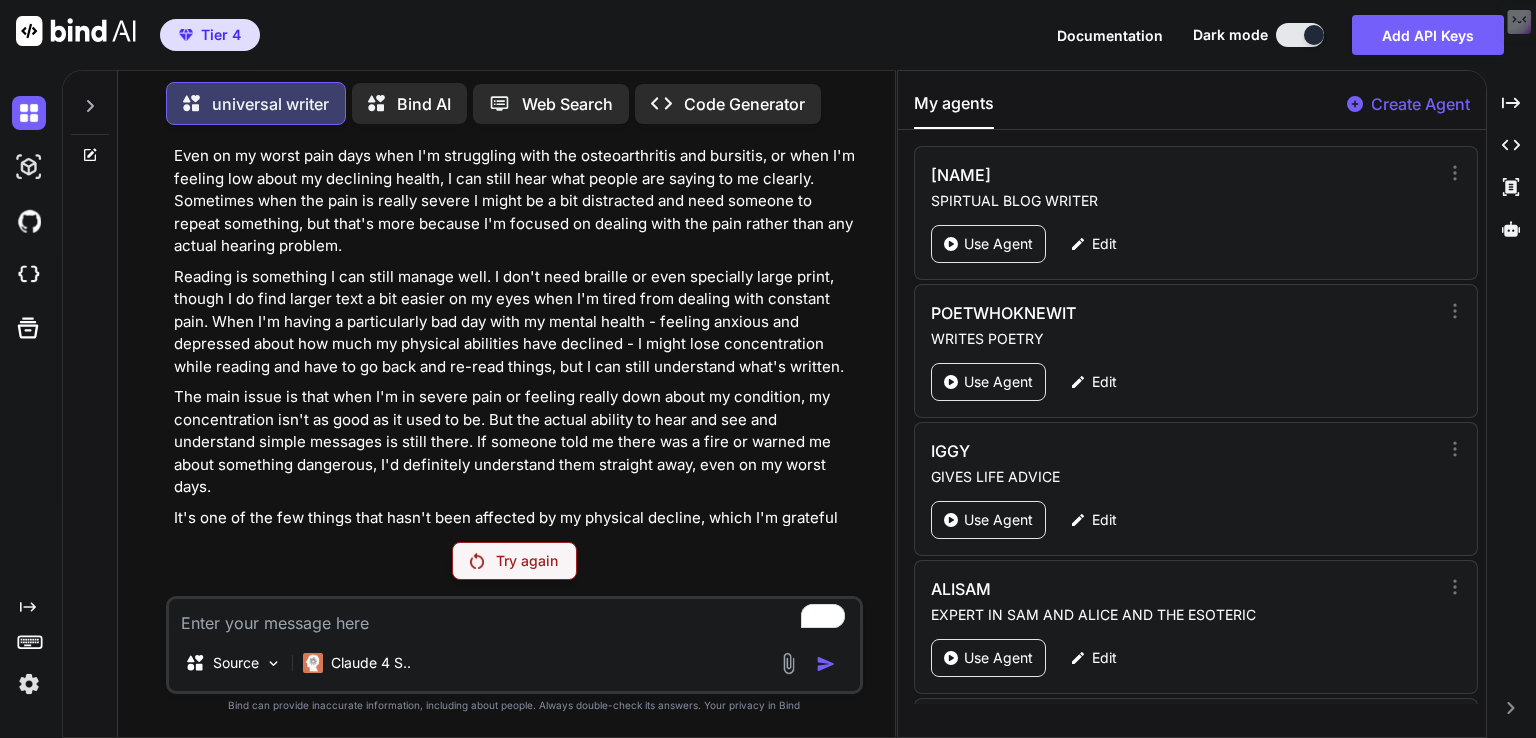 scroll, scrollTop: 5664, scrollLeft: 0, axis: vertical 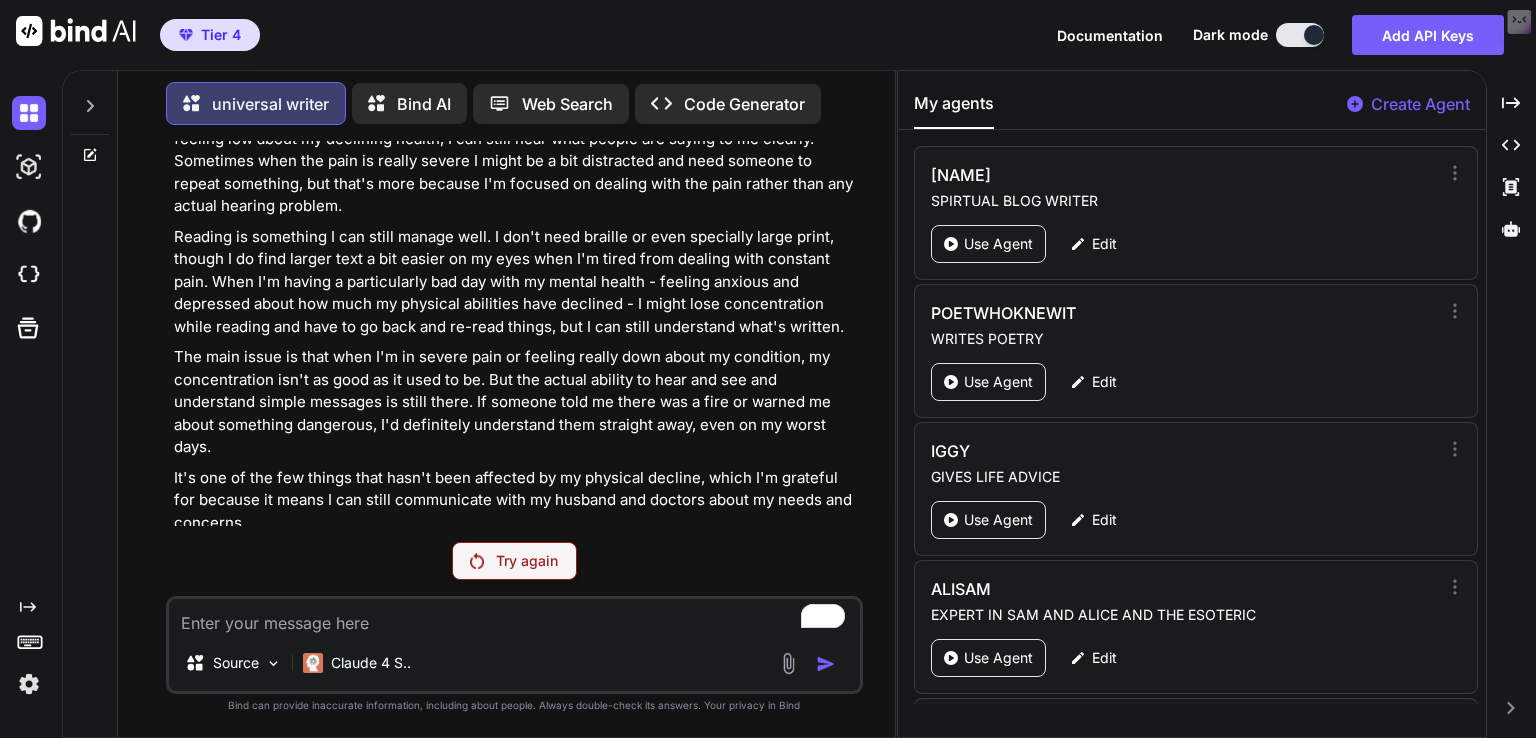 click on "Try again" at bounding box center [527, 561] 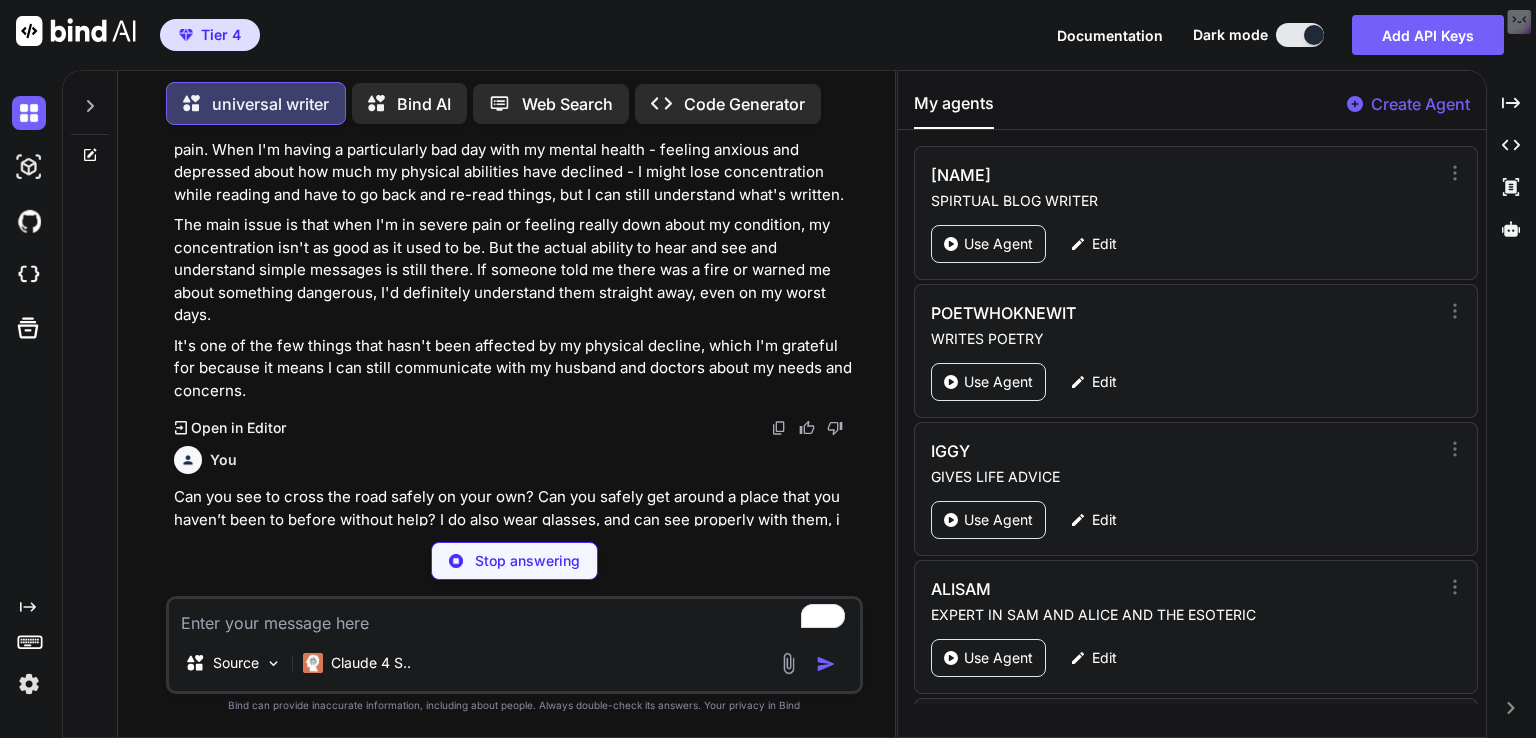 scroll, scrollTop: 5805, scrollLeft: 0, axis: vertical 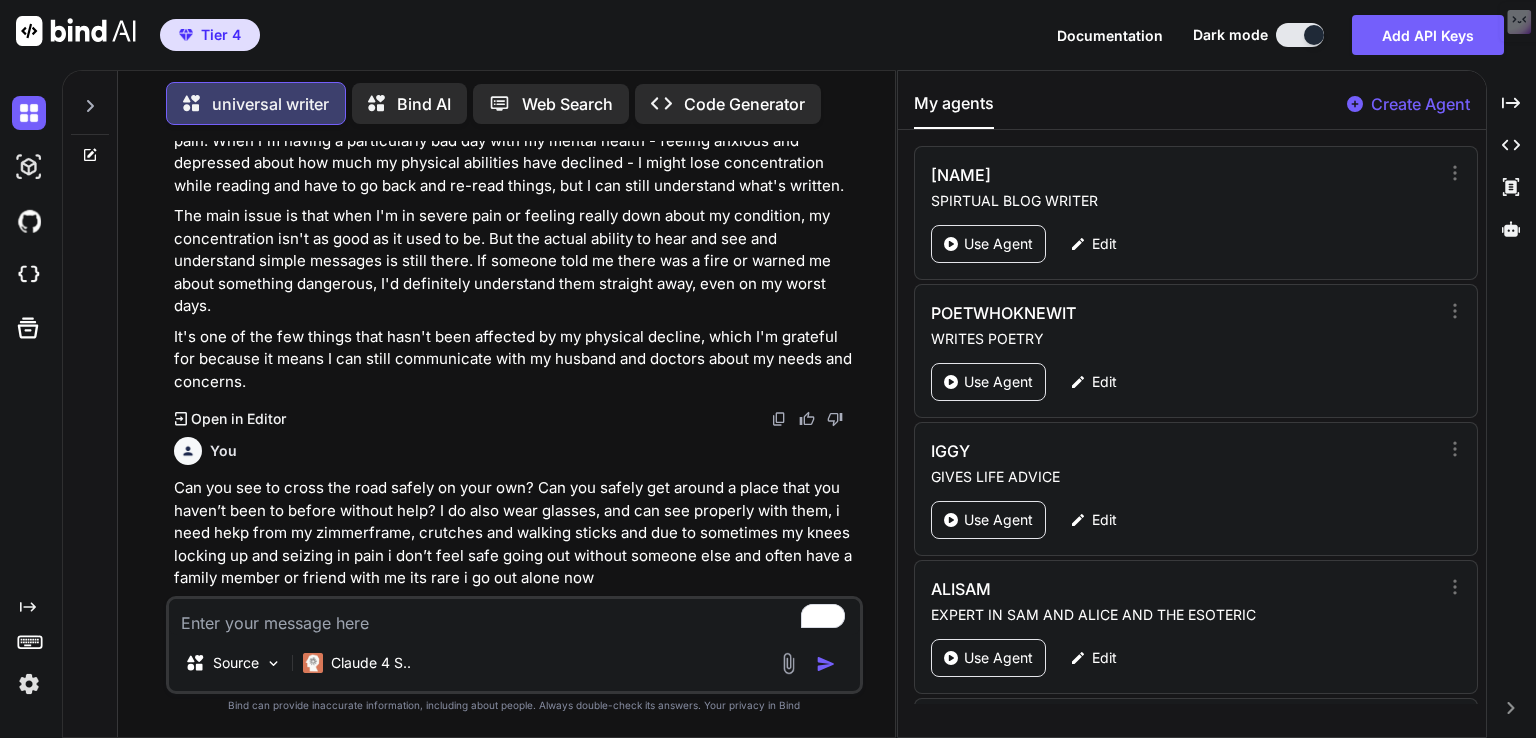 paste on "Do you have to wash or change your clothes because of difficulty controlling your bladder, bowels or collecting device? Collecting devices include stoma bags and catheters.
My Vaginal wall prolapses and Urinary Incontinence means i have to do this, more often on my worst days when my Osteoarthritis and Trochanteric bursitis, make it harder for me to get to the toilet on time, due to not being able to move fast enough" 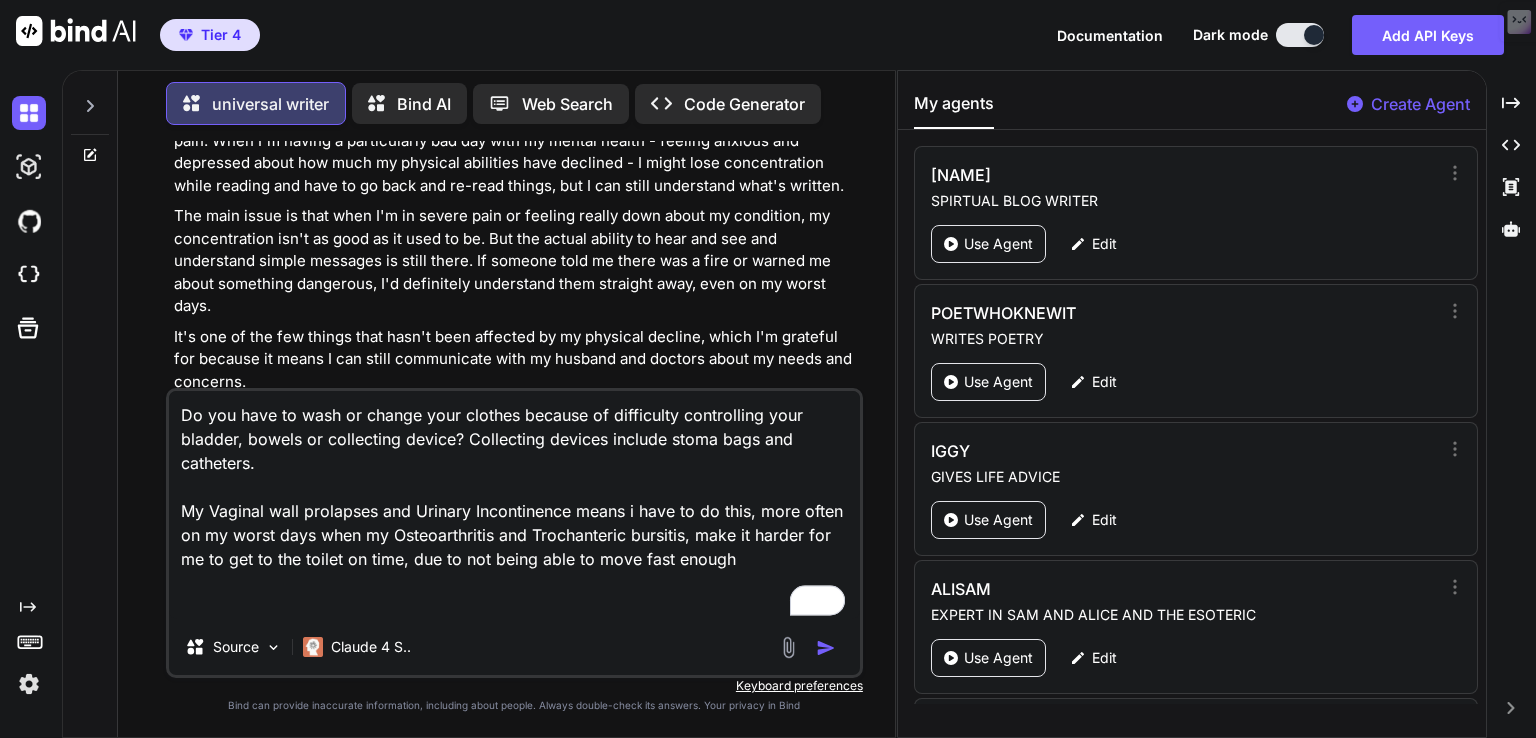 type on "Do you have to wash or change your clothes because of difficulty controlling your bladder, bowels or collecting device? Collecting devices include stoma bags and catheters.
My Vaginal wall prolapses and Urinary Incontinence means i have to do this, more often on my worst days when my Osteoarthritis and Trochanteric bursitis, make it harder for me to get to the toilet on time, due to not being able to move fast enough" 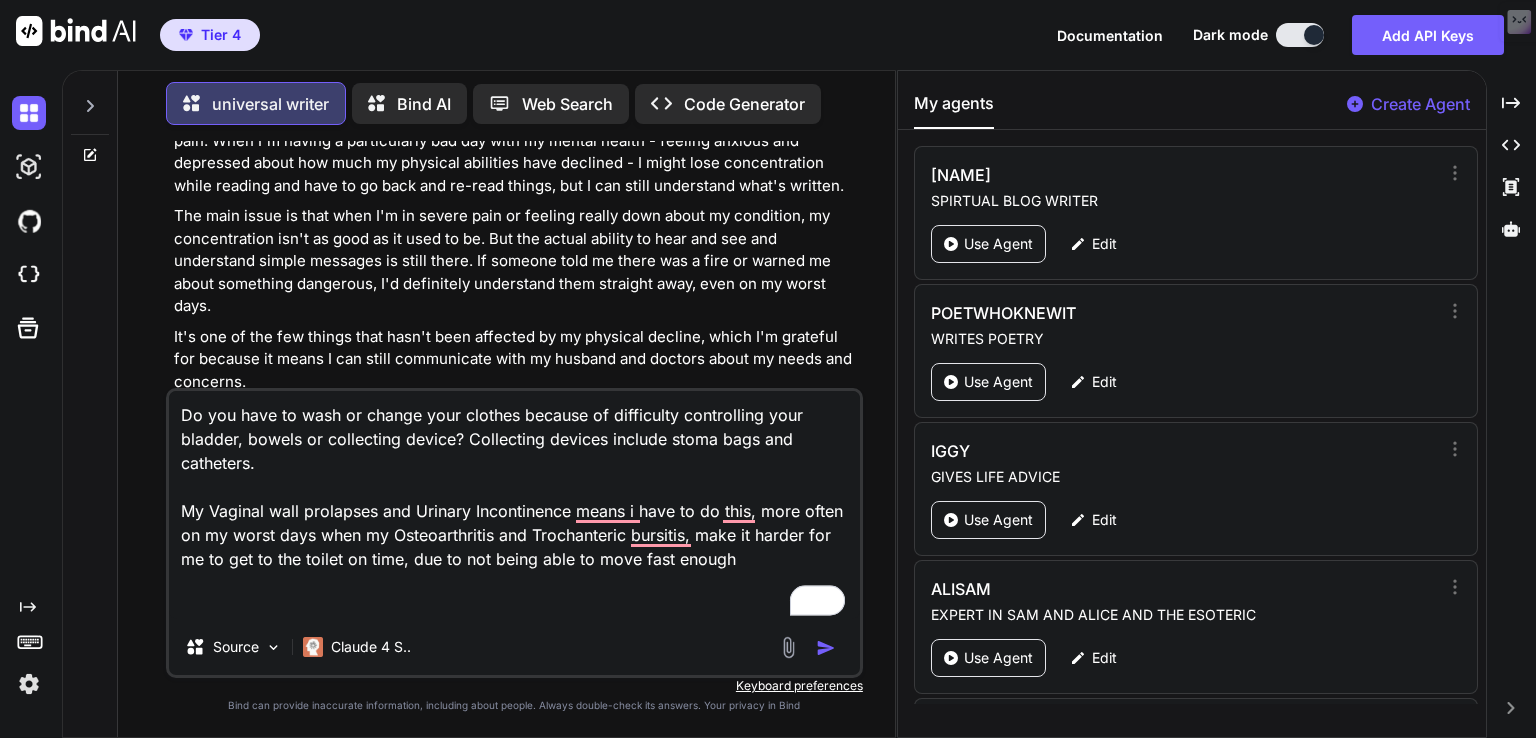 scroll, scrollTop: 6022, scrollLeft: 0, axis: vertical 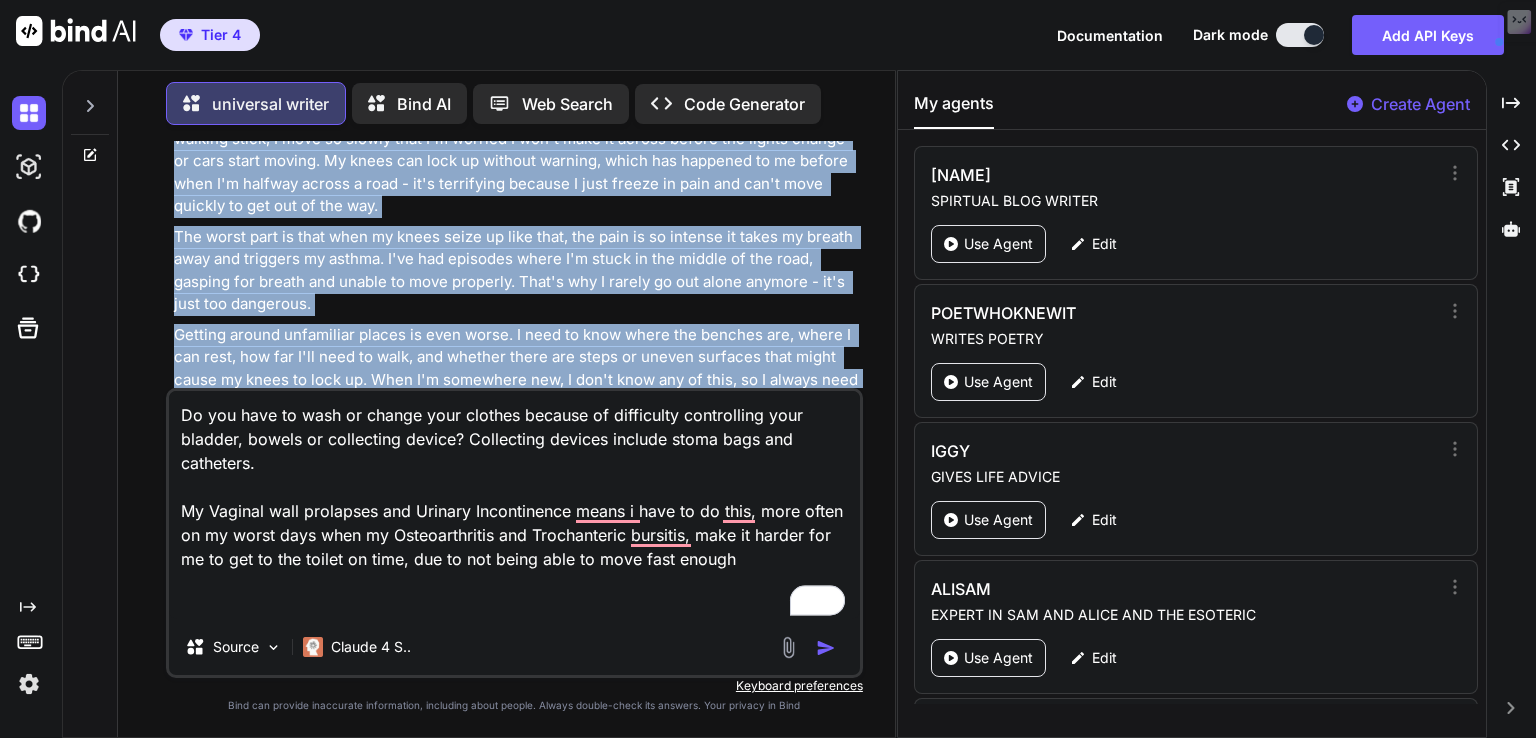 drag, startPoint x: 174, startPoint y: 225, endPoint x: 810, endPoint y: 356, distance: 649.3512 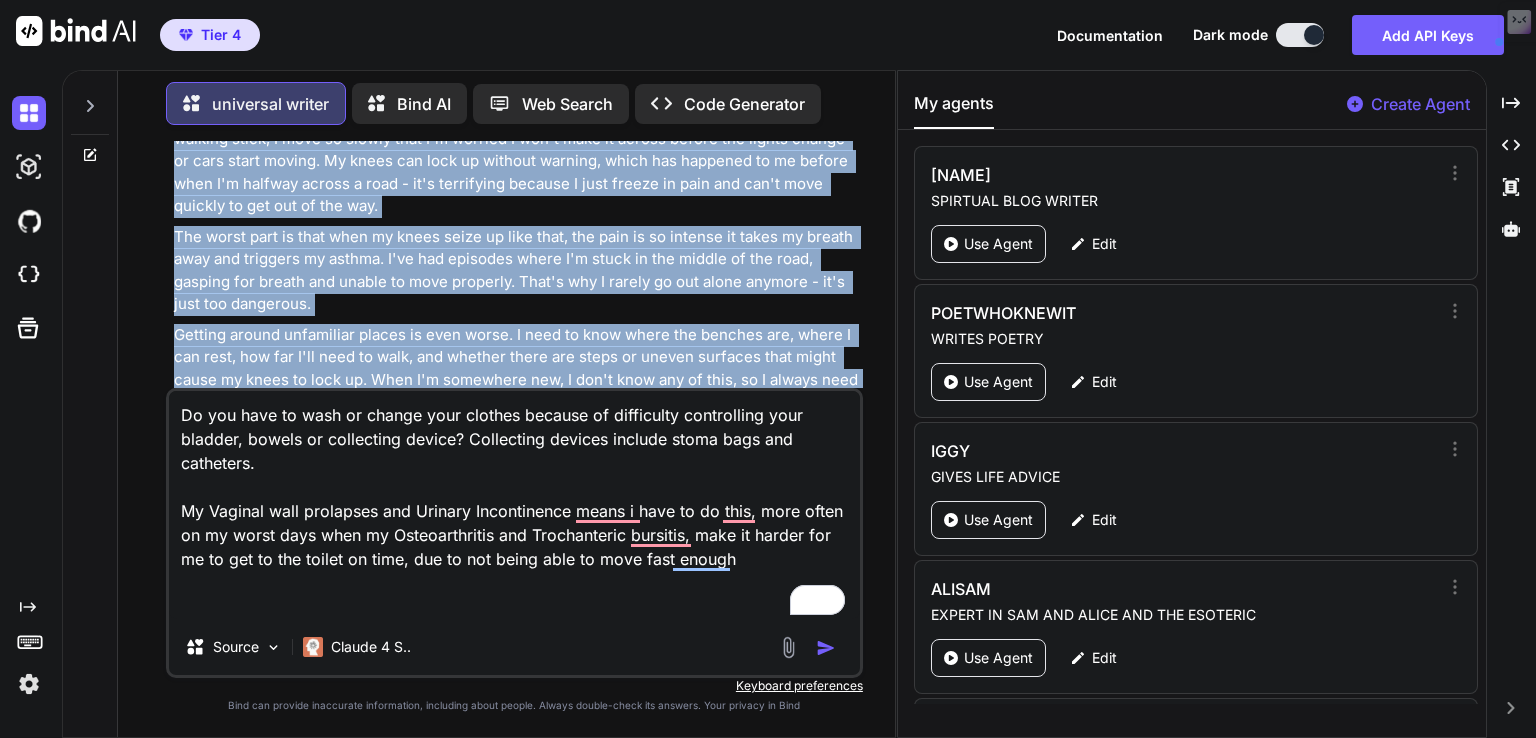 copy on "I can see properly with my glasses on, so my eyesight isn't the problem when it comes to getting around safely. The issue is my mobility and the unpredictable nature of my osteoarthritis and trochanteric bursitis that makes me feel unsafe going anywhere on my own.
Crossing roads has become really difficult for me. Even with my zimmer frame, crutches, or walking stick, I move so slowly that I'm worried I won't make it across before the lights change or cars start moving. My knees can lock up without warning, which has happened to me before when I'm halfway across a road - it's terrifying because I just freeze in pain and can't move quickly to get out of the way.
The worst part is that when my knees seize up like that, the pain is so intense it takes my breath away and triggers my asthma. I've had episodes where I'm stuck in the middle of the road, gasping for breath and unable to move properly. That's why I rarely go out alone anymore - it's just too dangerous.
Getting around unfamiliar places is even..." 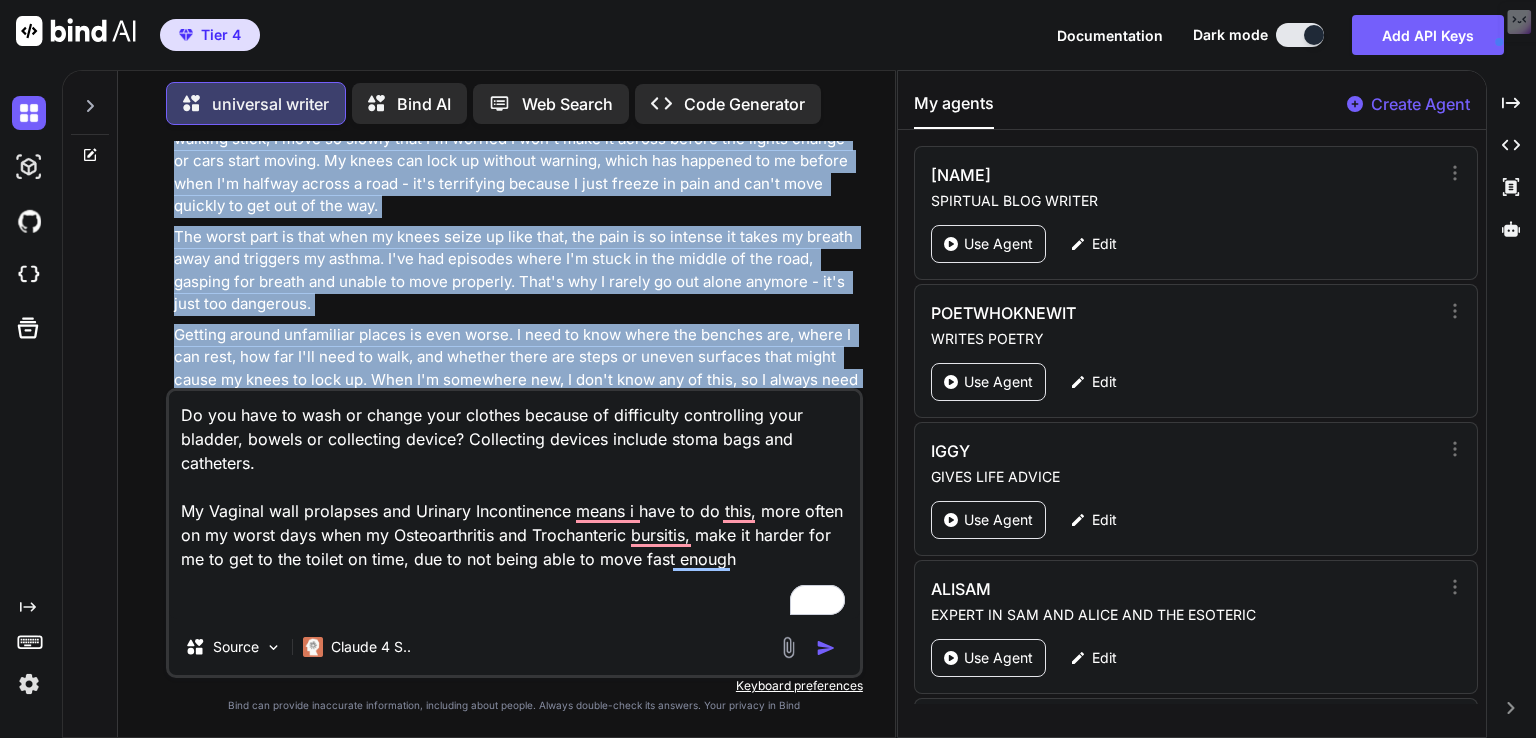 click at bounding box center [826, 648] 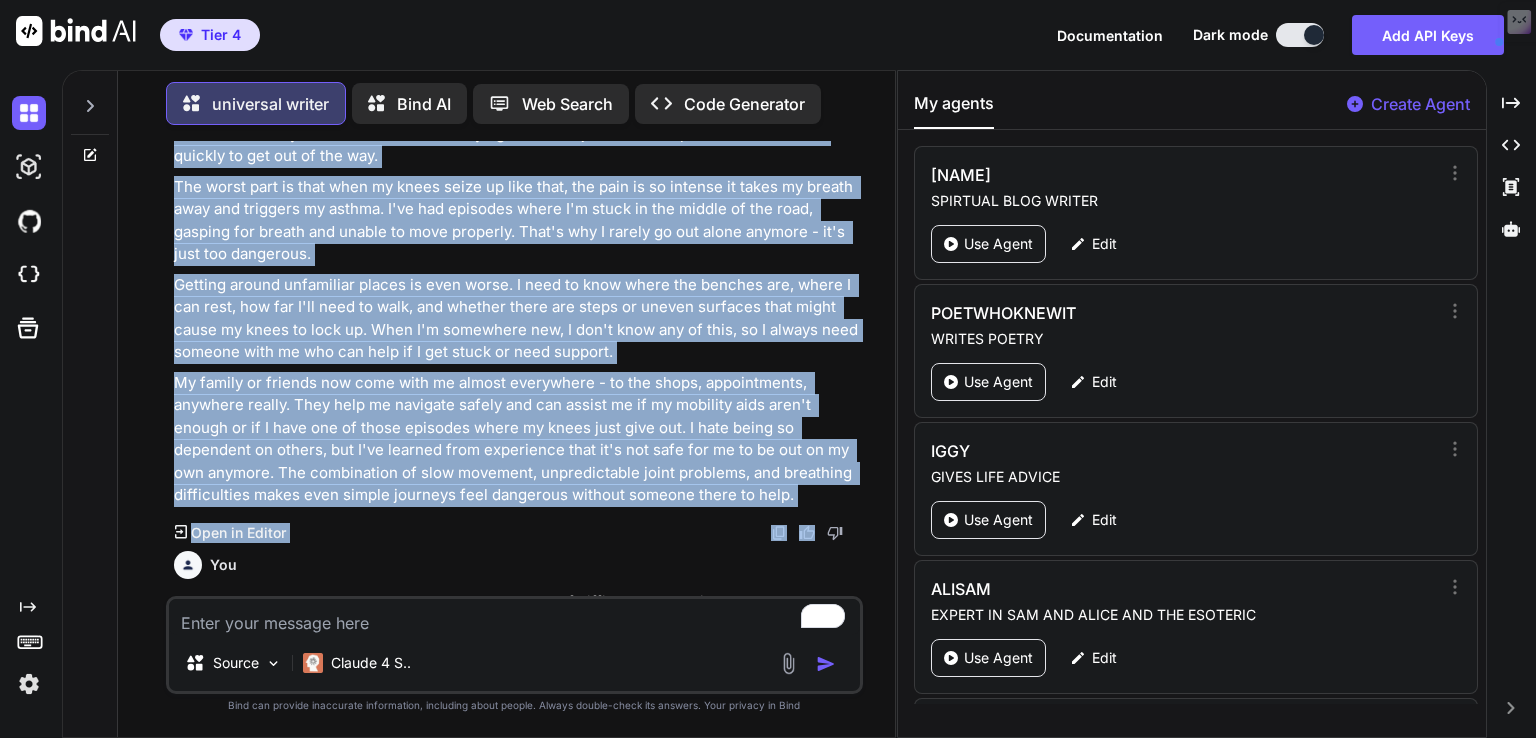 scroll, scrollTop: 6510, scrollLeft: 0, axis: vertical 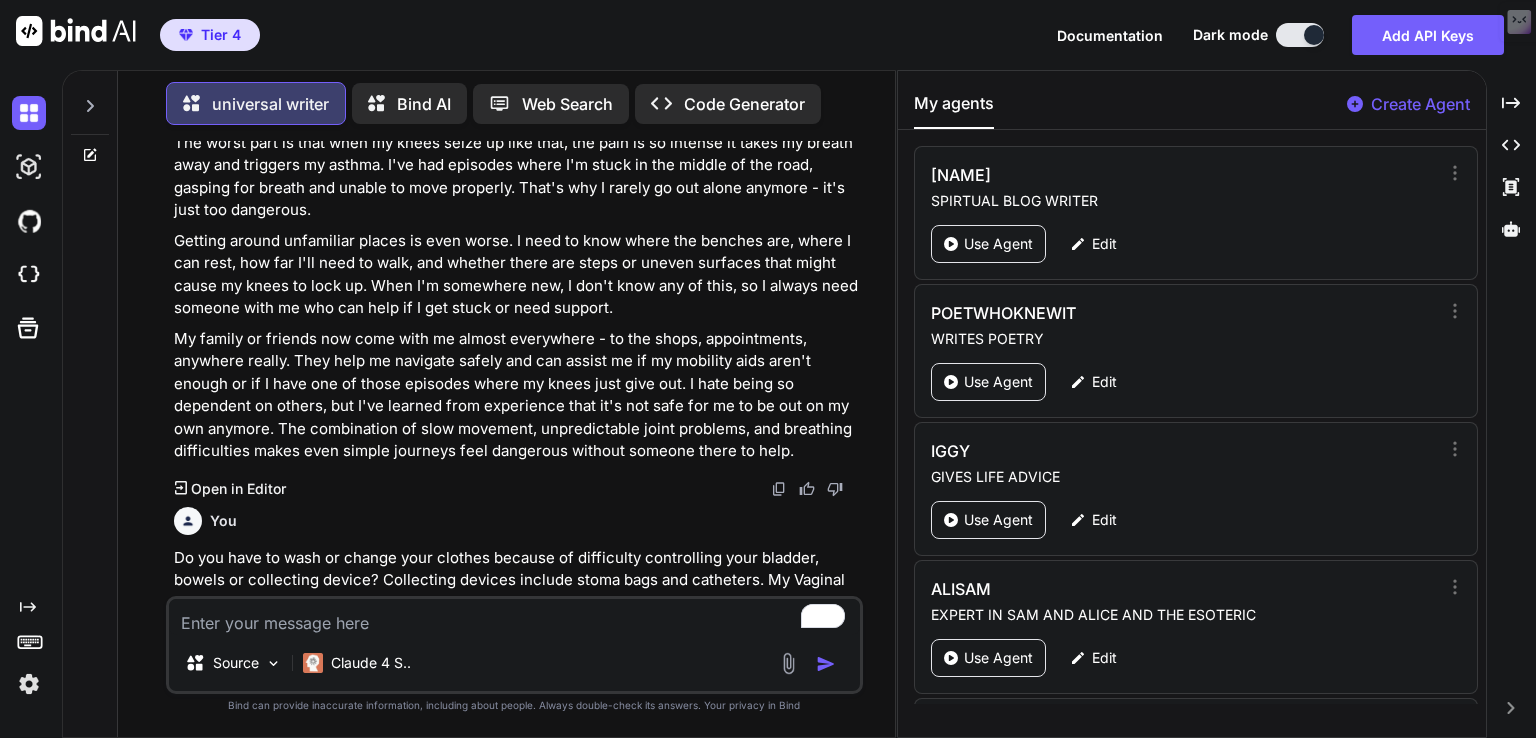 paste on "Can you learn how to do an everyday task such as setting an alarm clock? Can you learn how to do a more complicated task such as using a washing machine? Yes but the pain can make it hard for em to concentrate on it" 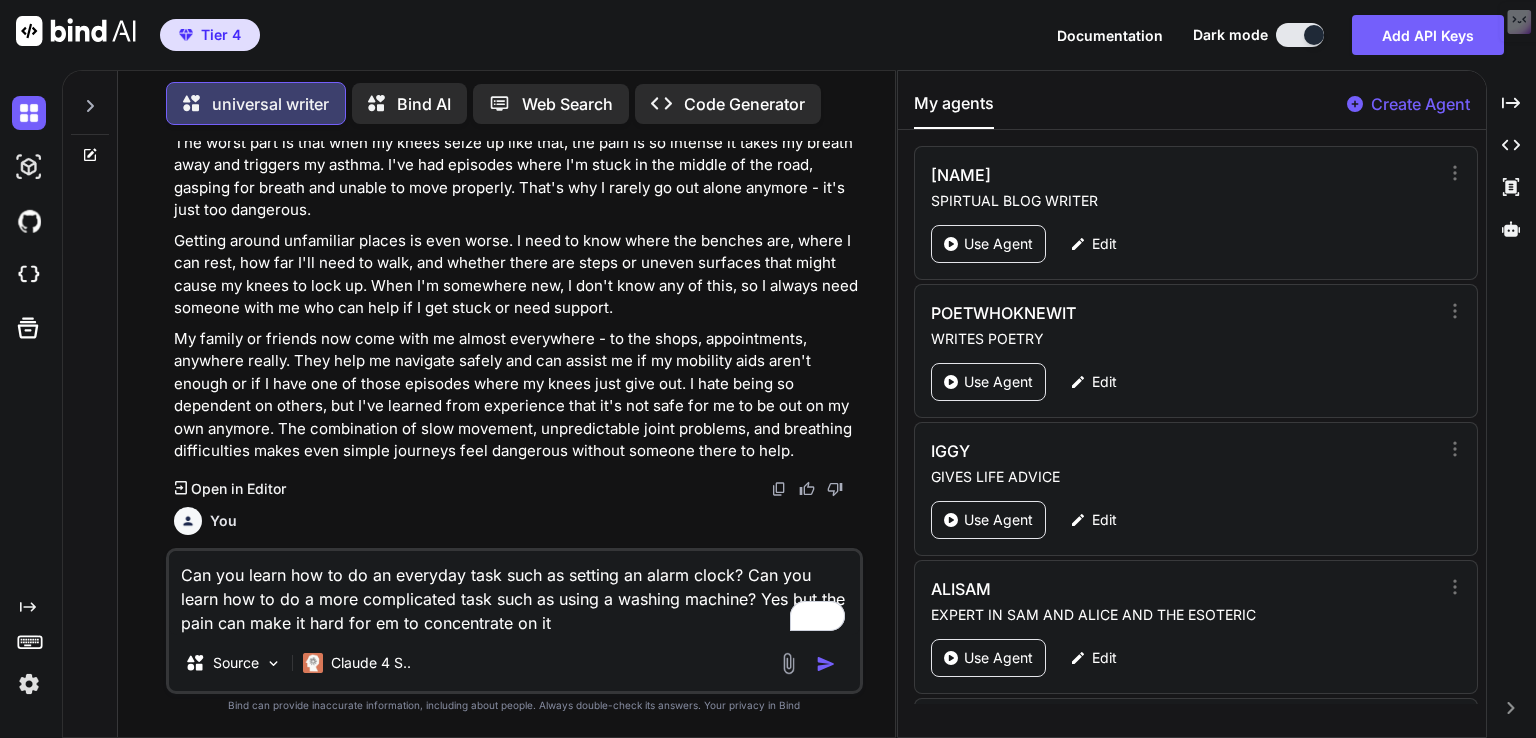 type on "Can you learn how to do an everyday task such as setting an alarm clock? Can you learn how to do a more complicated task such as using a washing machine? Yes but the pain can make it hard for em to concentrate on it" 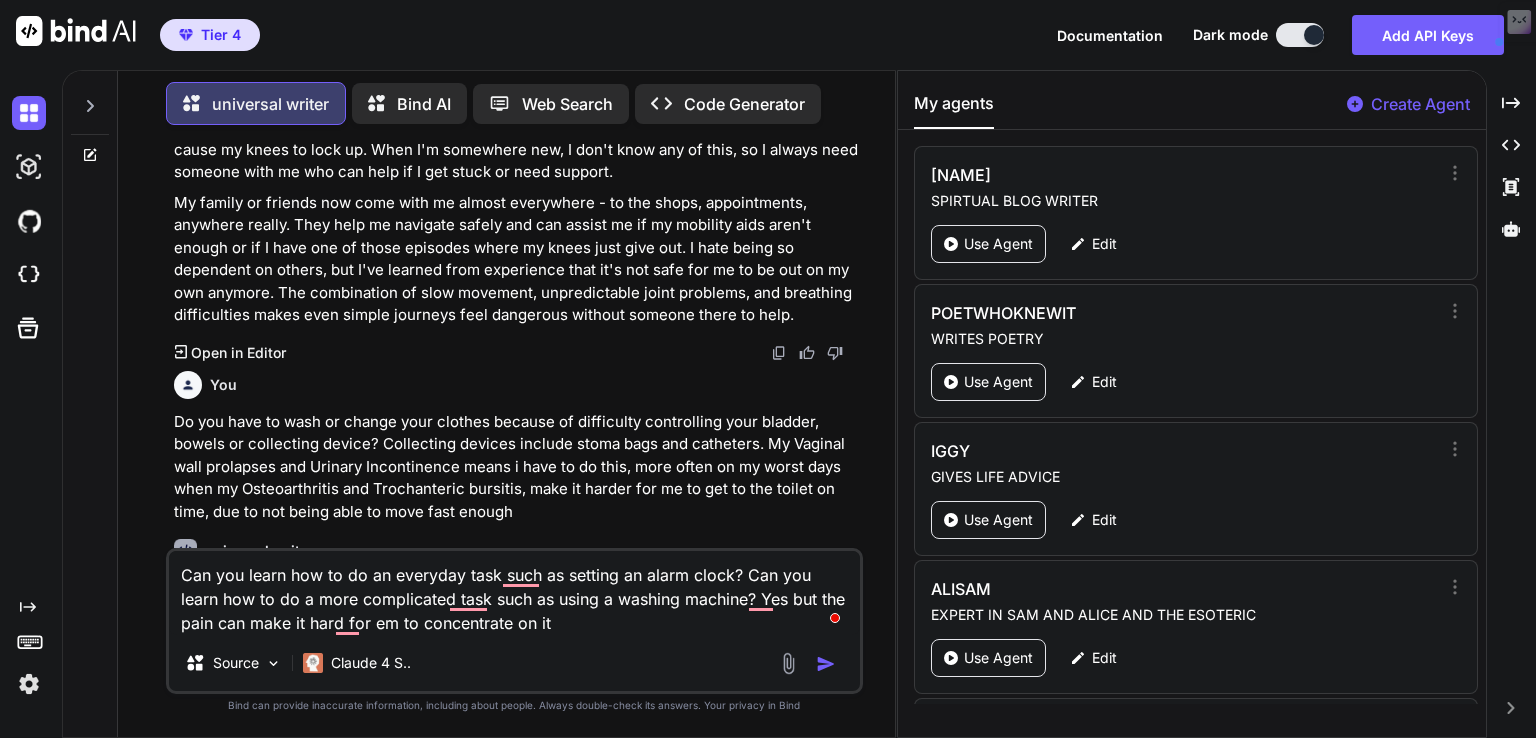 scroll, scrollTop: 7062, scrollLeft: 0, axis: vertical 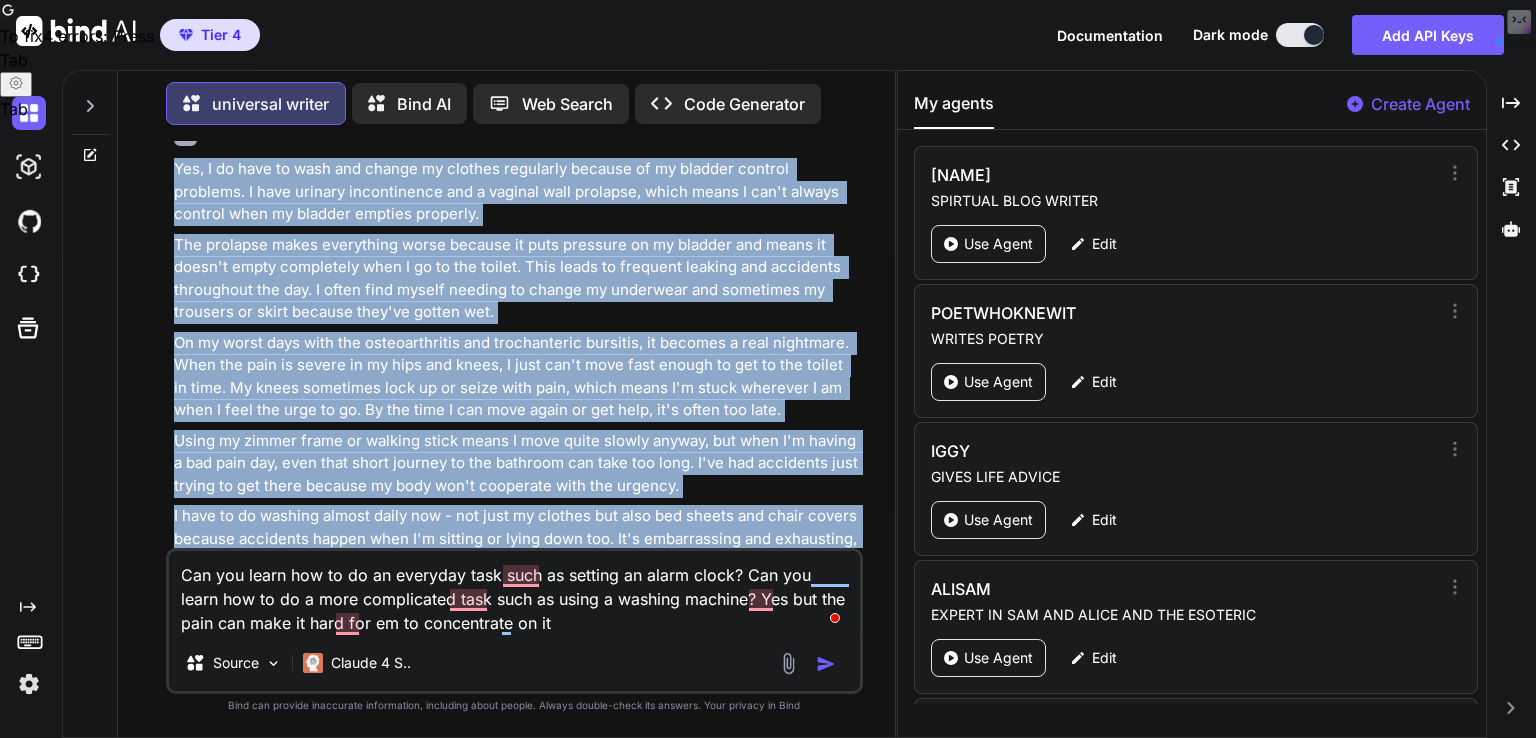 drag, startPoint x: 172, startPoint y: 511, endPoint x: 644, endPoint y: 513, distance: 472.00424 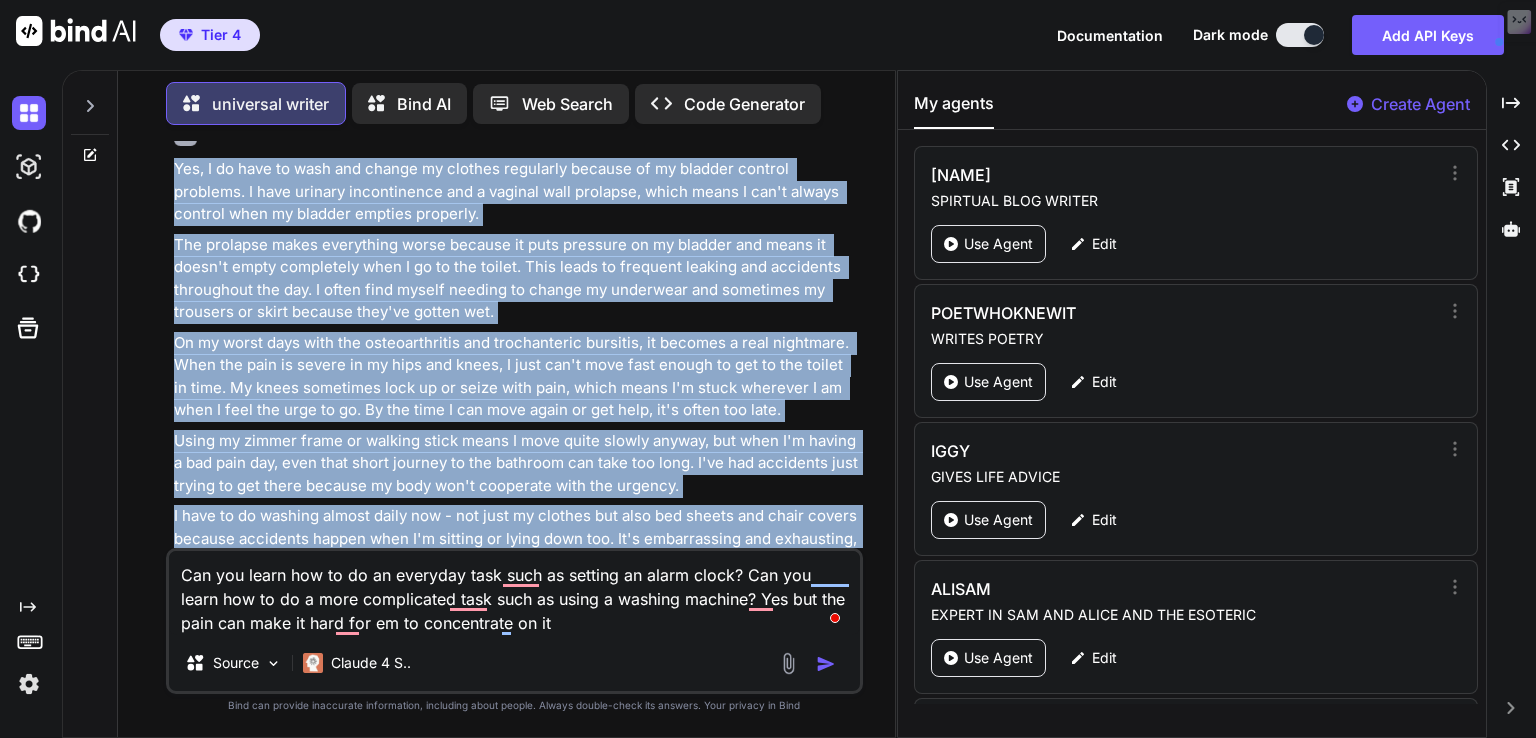 copy on "Yes, I do have to wash and change my clothes regularly because of my bladder control problems. I have urinary incontinence and a vaginal wall prolapse, which means I can't always control when my bladder empties properly.
The prolapse makes everything worse because it puts pressure on my bladder and means it doesn't empty completely when I go to the toilet. This leads to frequent leaking and accidents throughout the day. I often find myself needing to change my underwear and sometimes my trousers or skirt because they've gotten wet.
On my worst days with the osteoarthritis and trochanteric bursitis, it becomes a real nightmare. When the pain is severe in my hips and knees, I just can't move fast enough to get to the toilet in time. My knees sometimes lock up or seize with pain, which means I'm stuck wherever I am when I feel the urge to go. By the time I can move again or get help, it's often too late.
Using my zimmer frame or walking stick means I move quite slowly anyway, but when I'm having a bad p..." 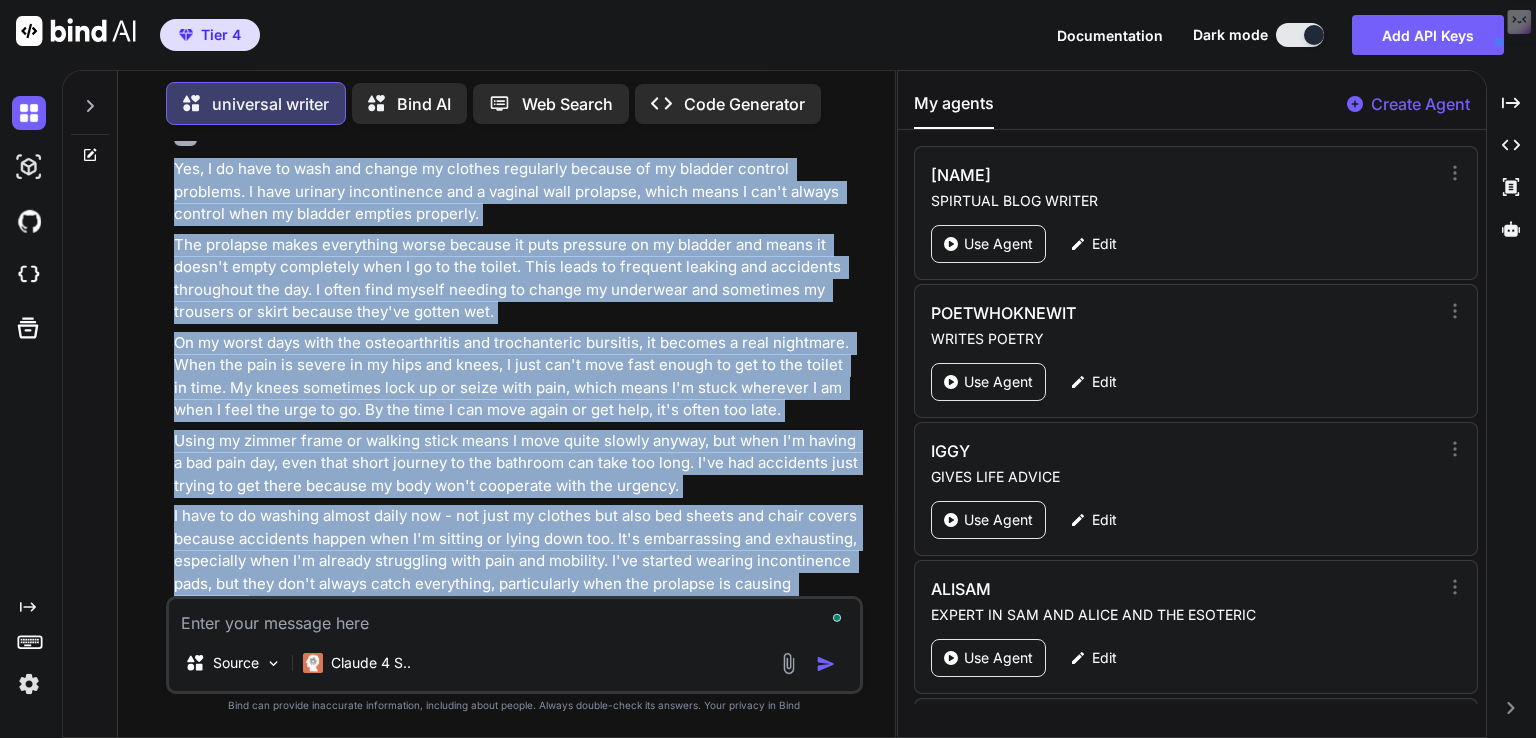 scroll, scrollTop: 7270, scrollLeft: 0, axis: vertical 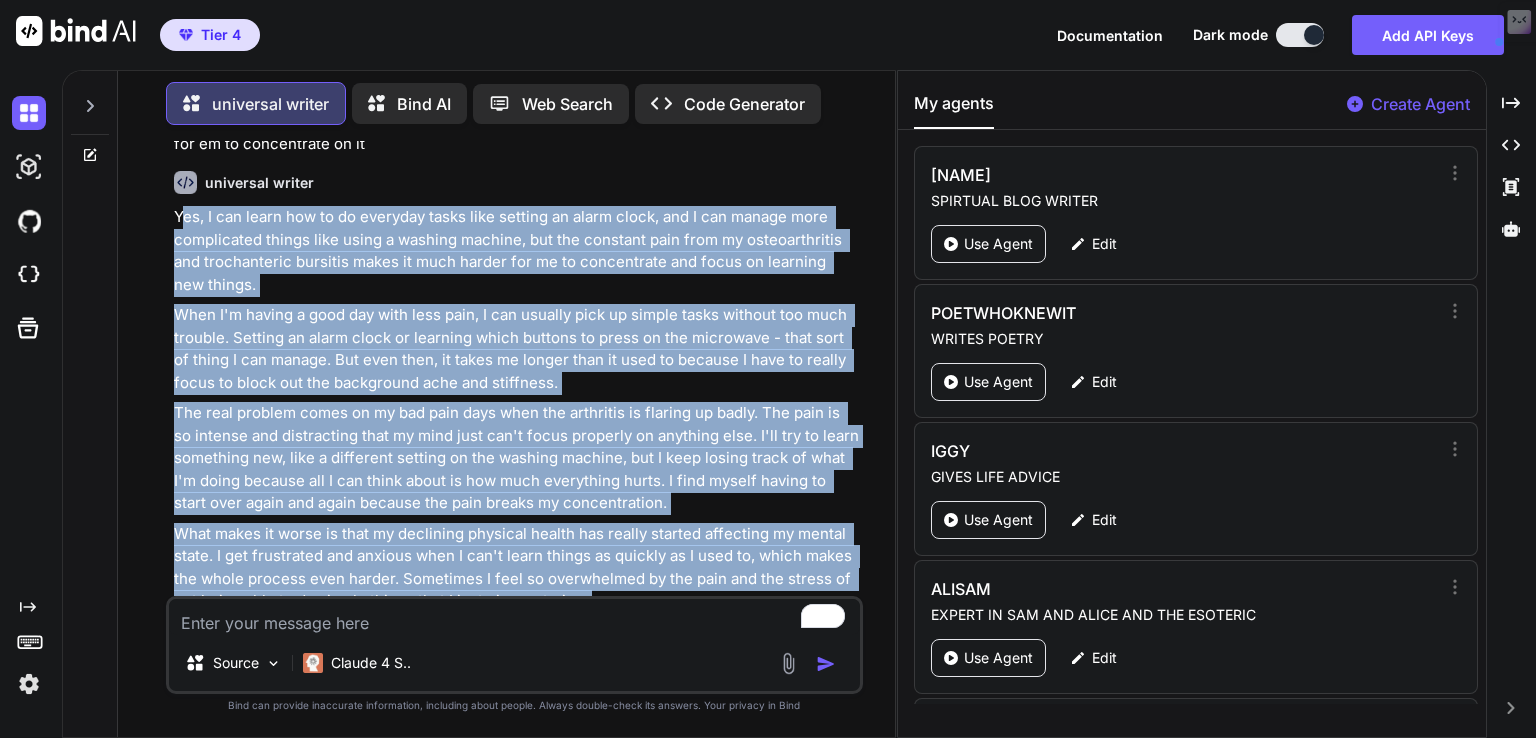 drag, startPoint x: 180, startPoint y: 517, endPoint x: 783, endPoint y: 573, distance: 605.5947 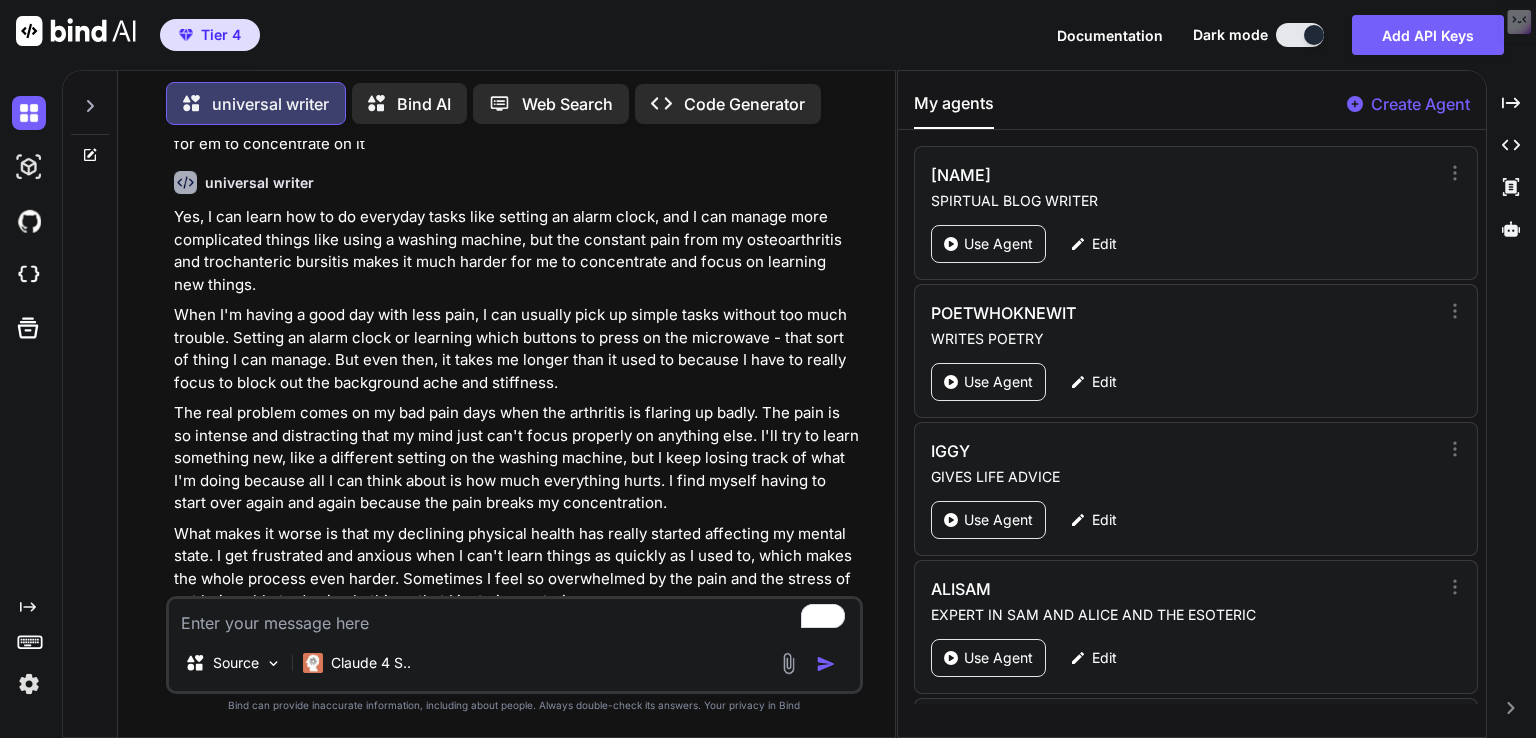 paste on "Can you stay safe when doing everyday tasks such as boiling water or using sharp objects? Do you need someone to stay with you for most of the time to stay safe? In general i can be safe alone as in mentally i am capable of this, but As mentioned, my Asthma, Osteoarthritis and Trochanteric bursitis can cause safety concerns, yet in general I am ok with boiling water and using sharp objects, yet I need someone with me for instance when my Osteoarthritis and Trochanteric bursitis are at their worst , as i can seize up when carrying a kettle or hot drink for instance" 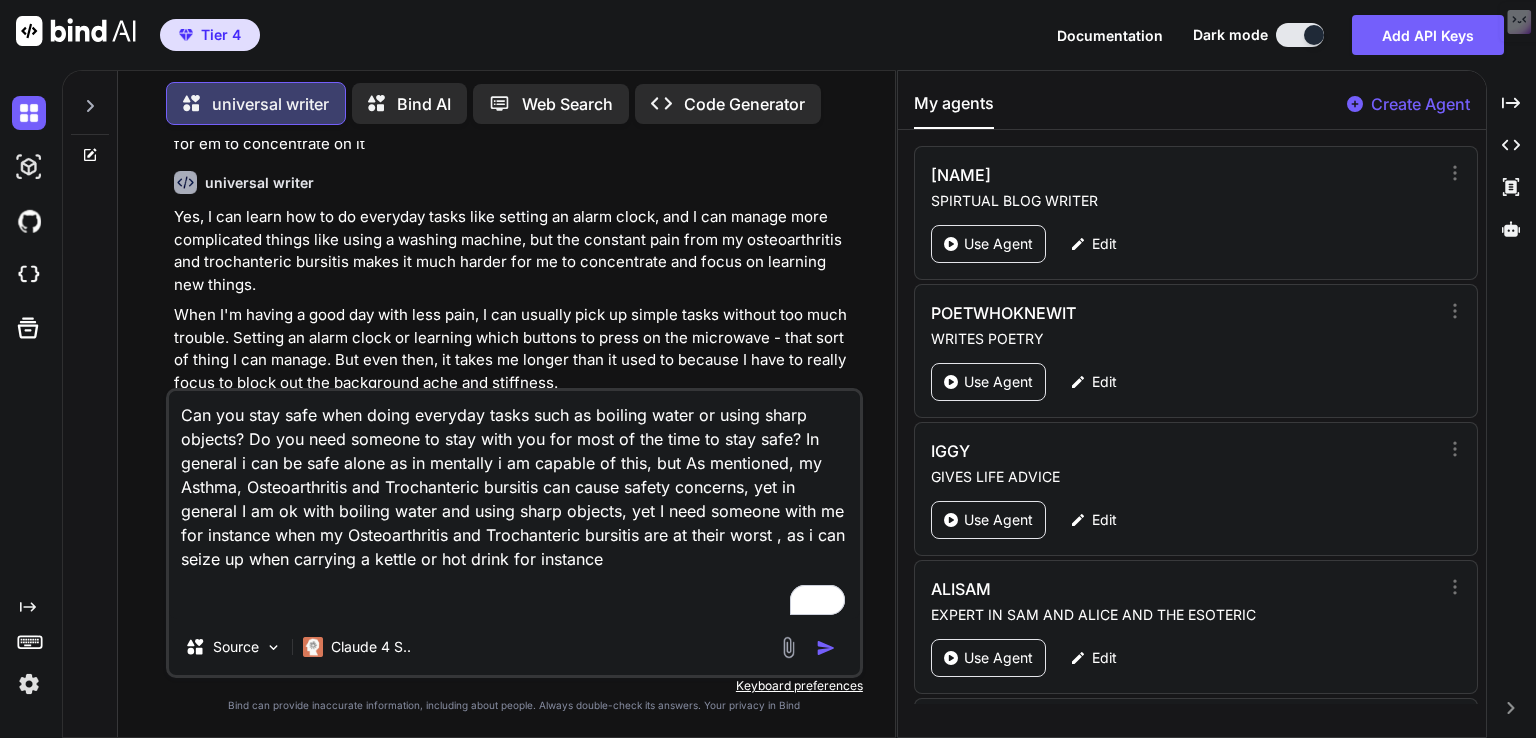 type on "Can you stay safe when doing everyday tasks such as boiling water or using sharp objects? Do you need someone to stay with you for most of the time to stay safe? In general i can be safe alone as in mentally i am capable of this, but As mentioned, my Asthma, Osteoarthritis and Trochanteric bursitis can cause safety concerns, yet in general I am ok with boiling water and using sharp objects, yet I need someone with me for instance when my Osteoarthritis and Trochanteric bursitis are at their worst , as i can seize up when carrying a kettle or hot drink for instance" 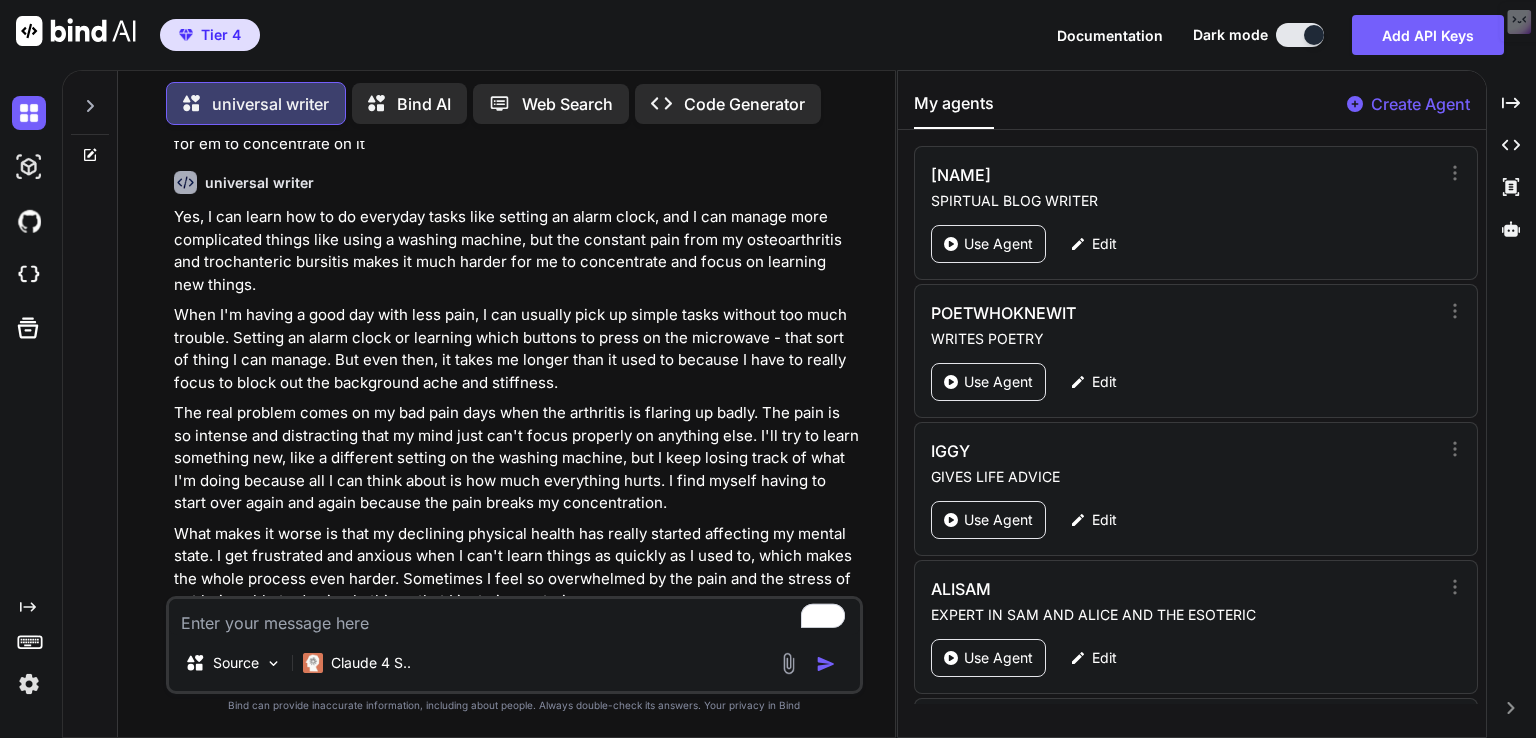 scroll, scrollTop: 8120, scrollLeft: 0, axis: vertical 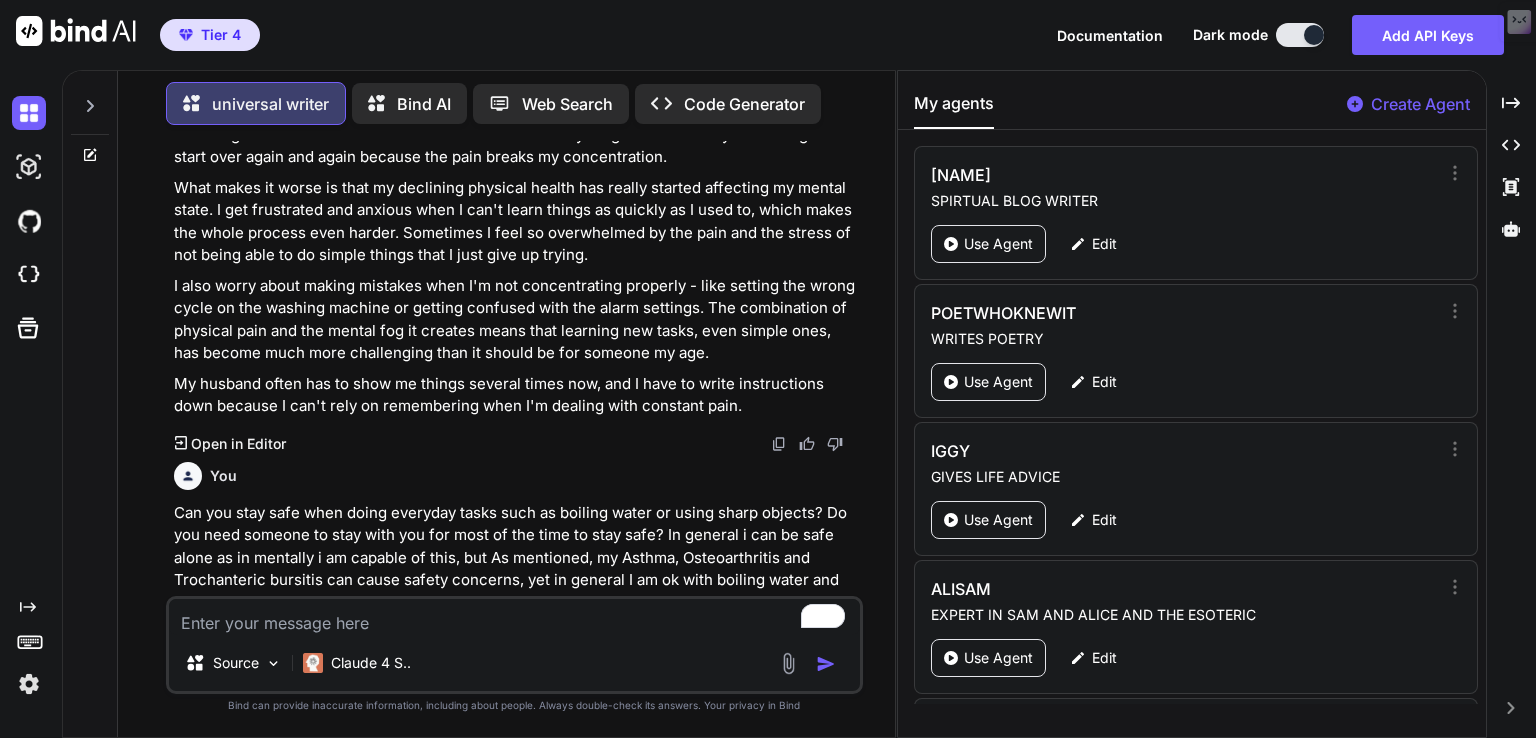 paste on "Can you manage to plan, start and finish daily tasks?
It depends  my health conditions which are Hyper tension
Asthma
Vaginal wall prolapses
Osteoarthritis
Trochanteric bursitis
Urinary Incontinence
Lower oesophageal ring
Can make it harder for me to do this due to the pain they cause, my asthma can cause me to feel breathless, and i can be fatigued after a attack- go on to give the effects of the other conditions in your answer" 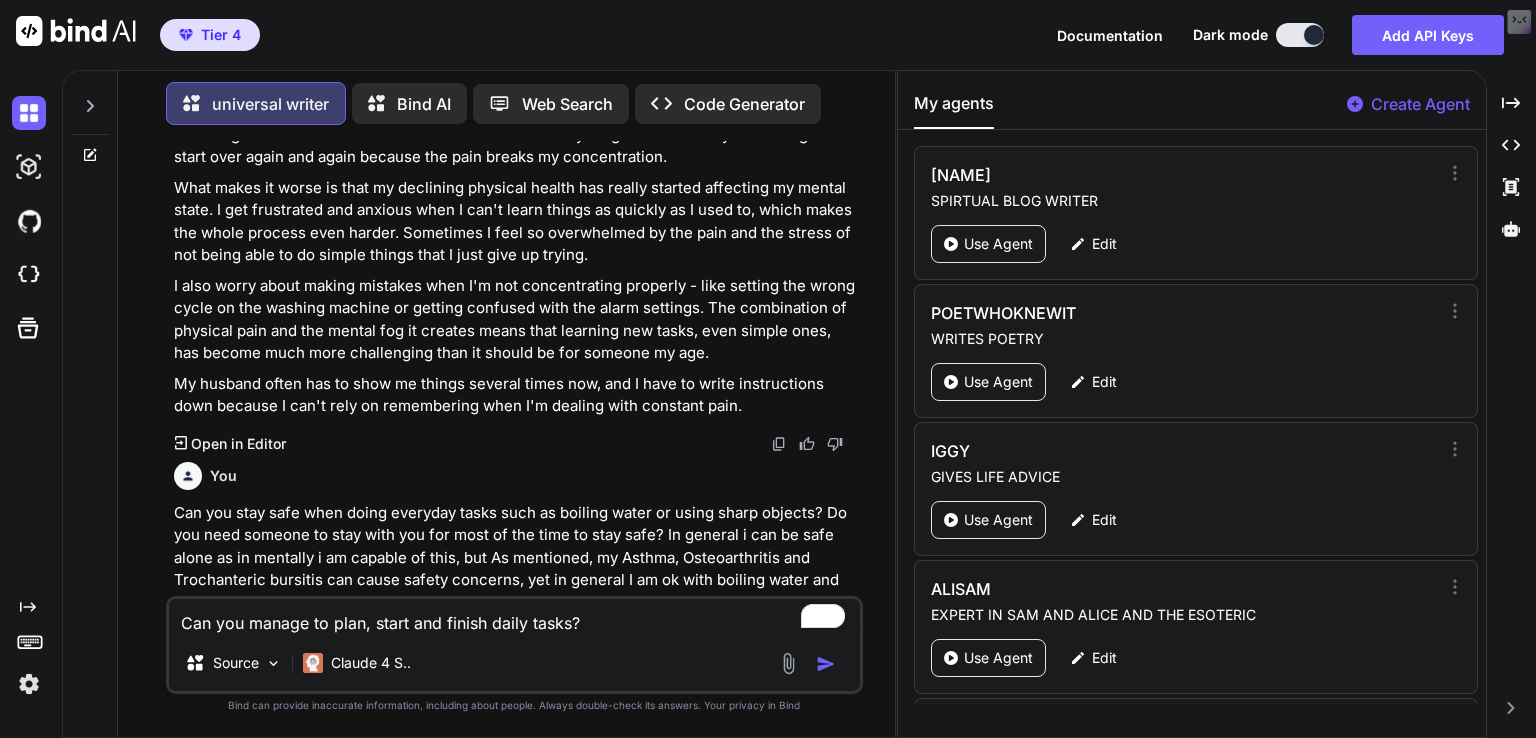 scroll, scrollTop: 74, scrollLeft: 0, axis: vertical 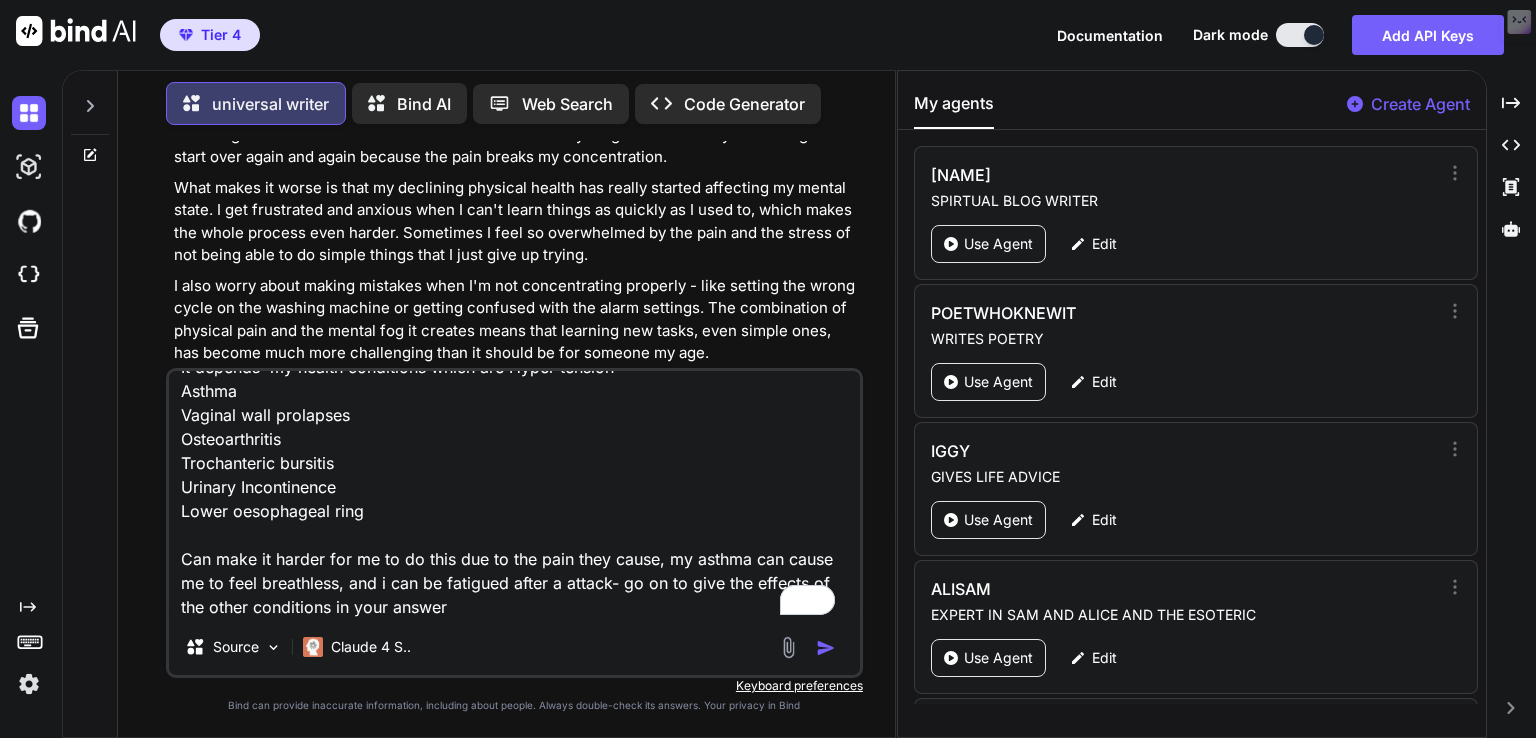 type on "Can you manage to plan, start and finish daily tasks?
It depends  my health conditions which are Hyper tension
Asthma
Vaginal wall prolapses
Osteoarthritis
Trochanteric bursitis
Urinary Incontinence
Lower oesophageal ring
Can make it harder for me to do this due to the pain they cause, my asthma can cause me to feel breathless, and i can be fatigued after a attack- go on to give the effects of the other conditions in your answer" 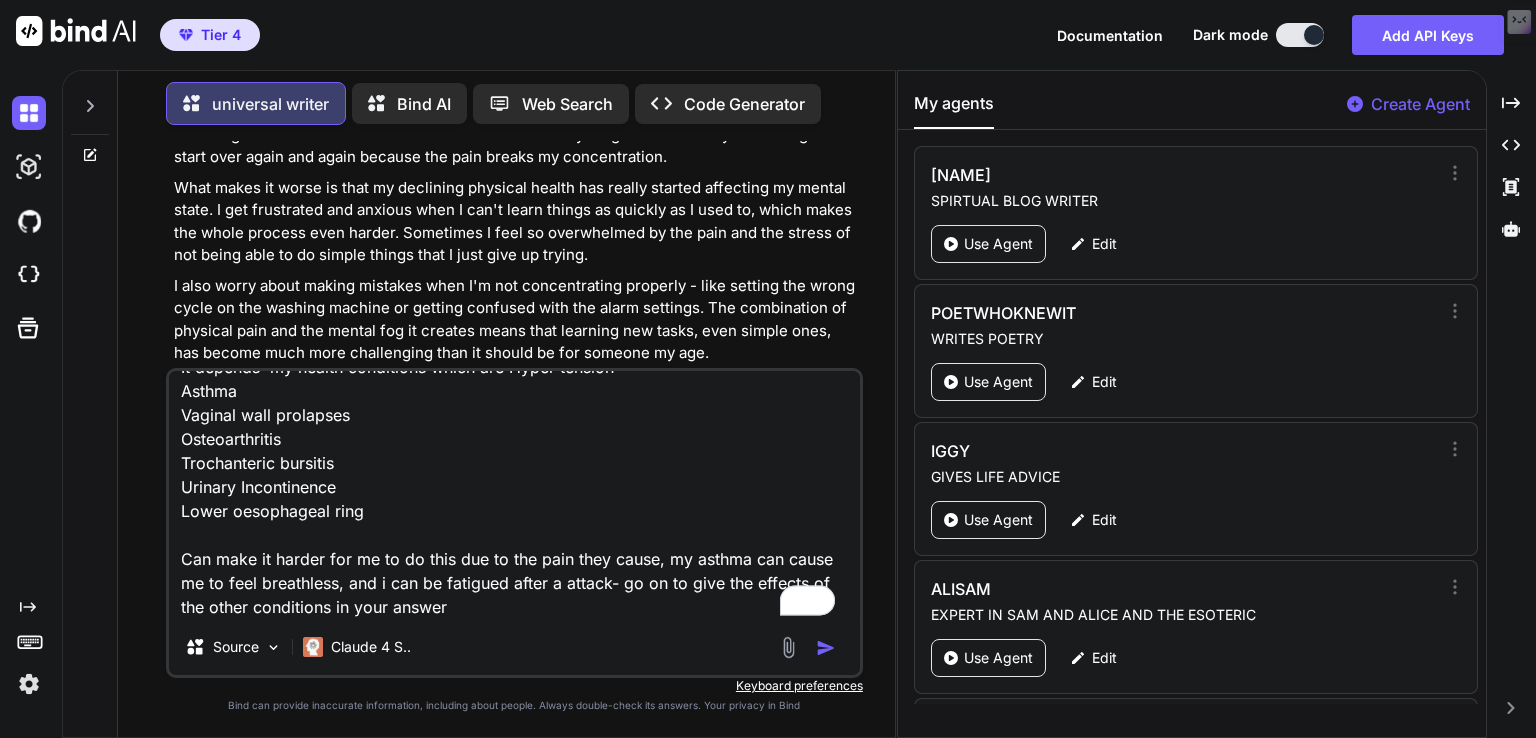 scroll, scrollTop: 8319, scrollLeft: 0, axis: vertical 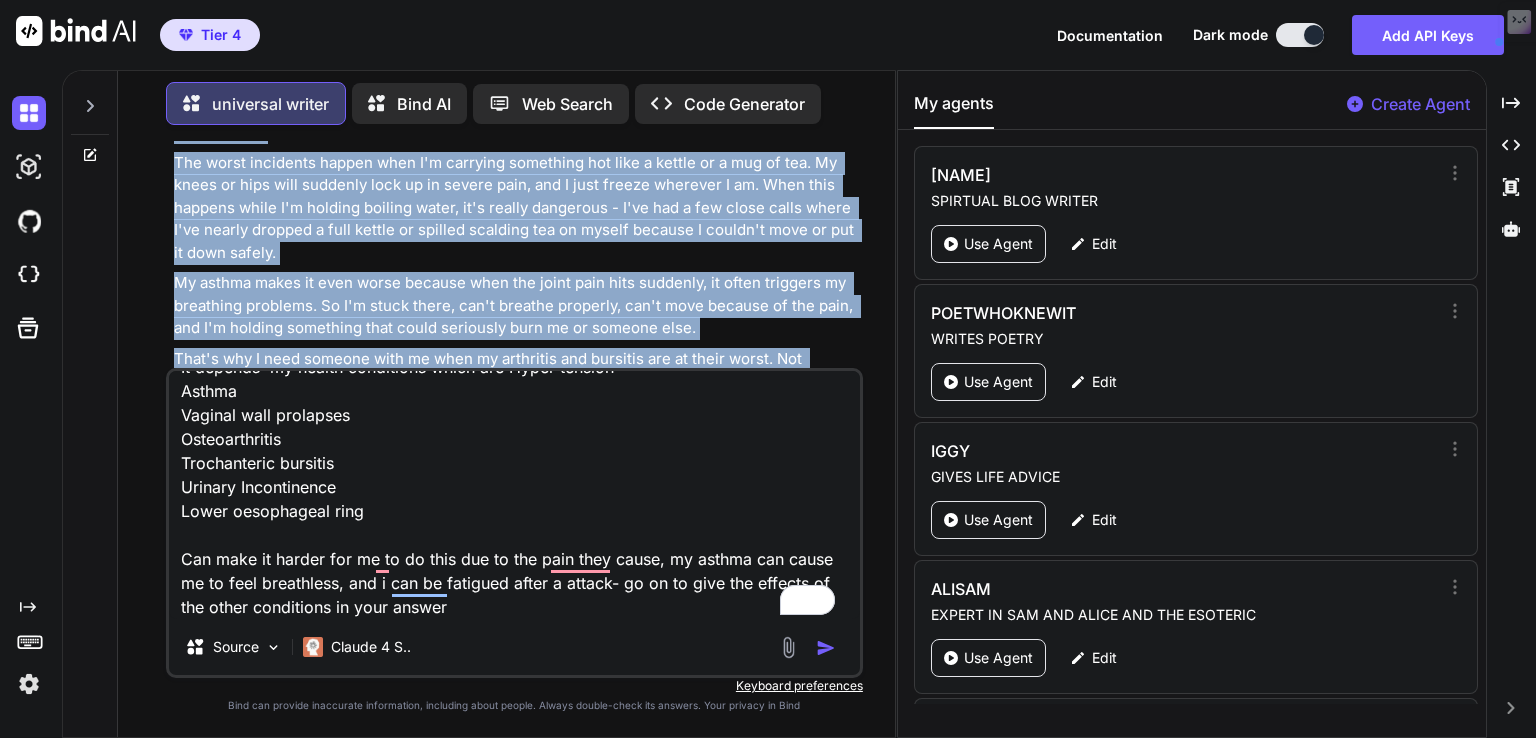 drag, startPoint x: 172, startPoint y: 316, endPoint x: 736, endPoint y: 321, distance: 564.02216 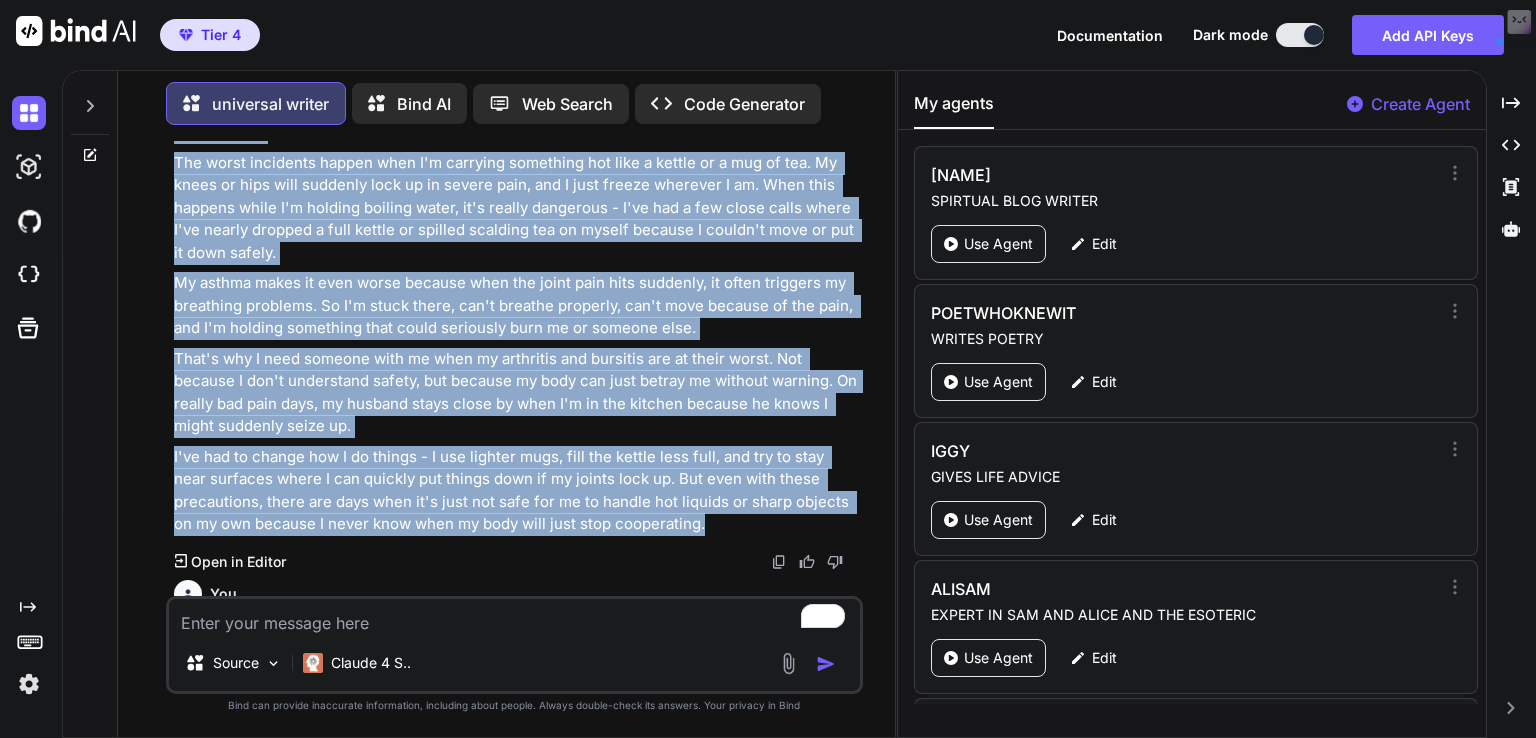 scroll, scrollTop: 0, scrollLeft: 0, axis: both 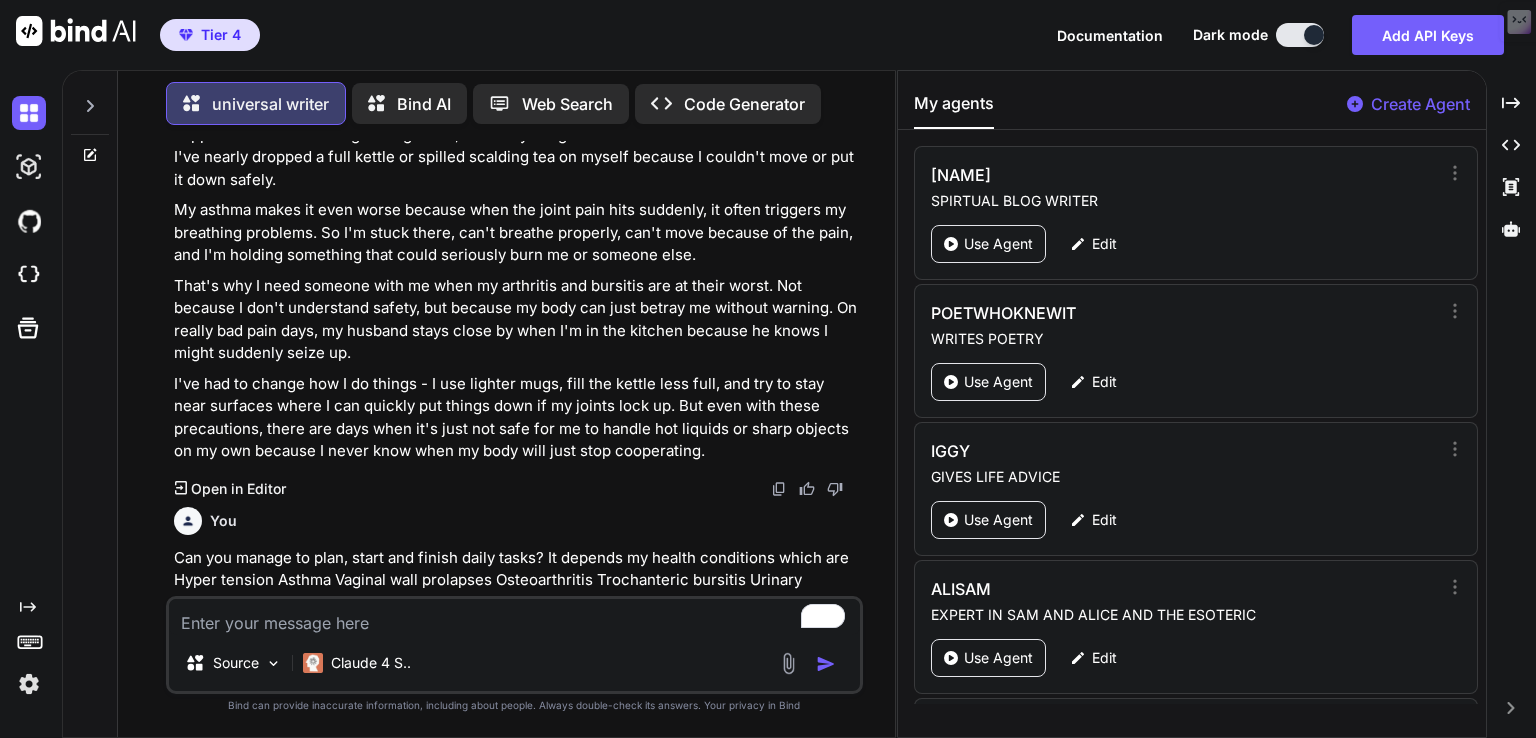 paste on "Can you cope with small changes to your routine if you know about them before they happen? For example, things like having a meal earlier or later than usual, or an appointment time being changed. Can you cope with small changes to your routine if they are unexpected? This means things like your bus or train not running on time, or a friend or carer coming to your house earlier or later than planned.
In theory yes i can cope with change but i often have to change plans as my illness can be unpredicatable   my Asthma
Vaginal wall prolapses
Osteoarthritis
Trochanteric bursitis  can" 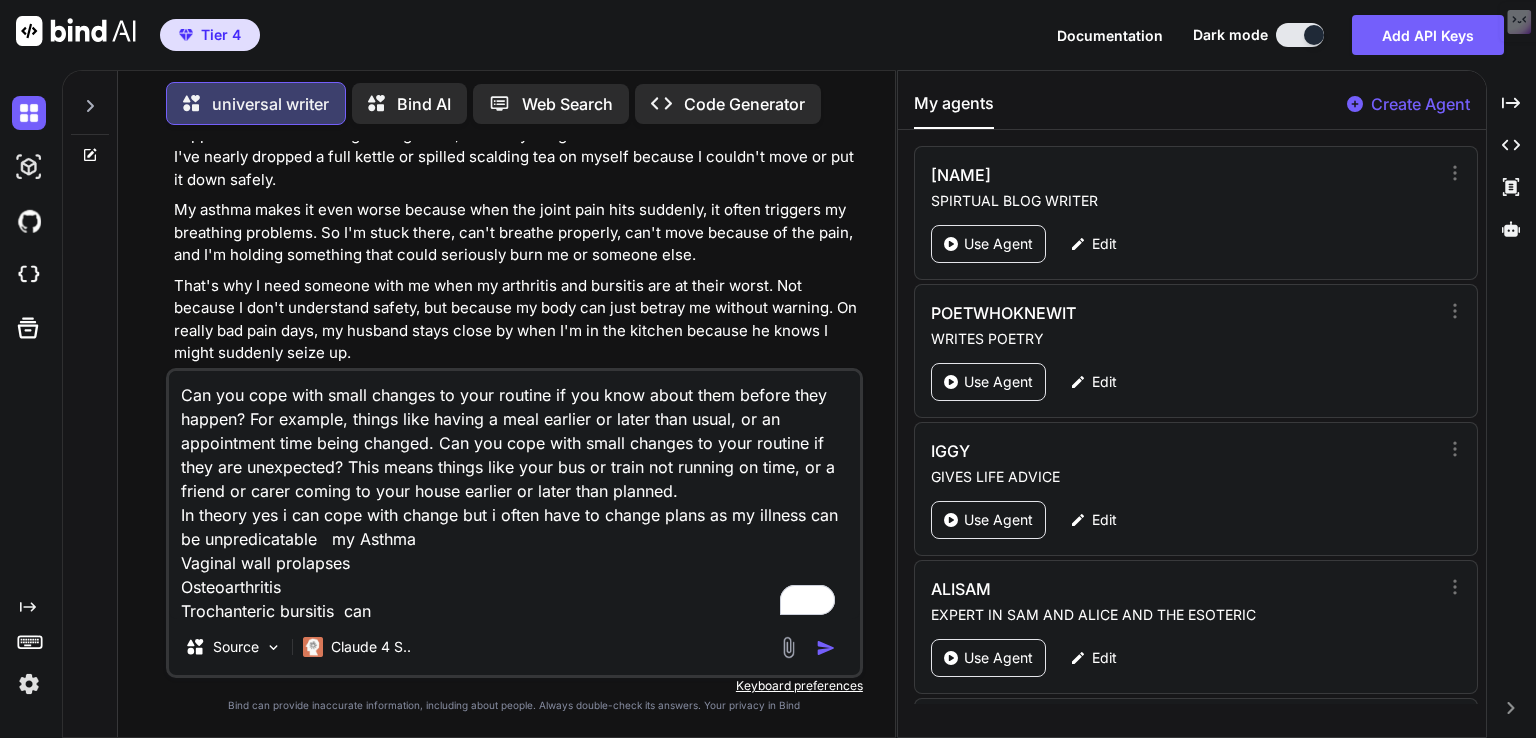 scroll, scrollTop: 50, scrollLeft: 0, axis: vertical 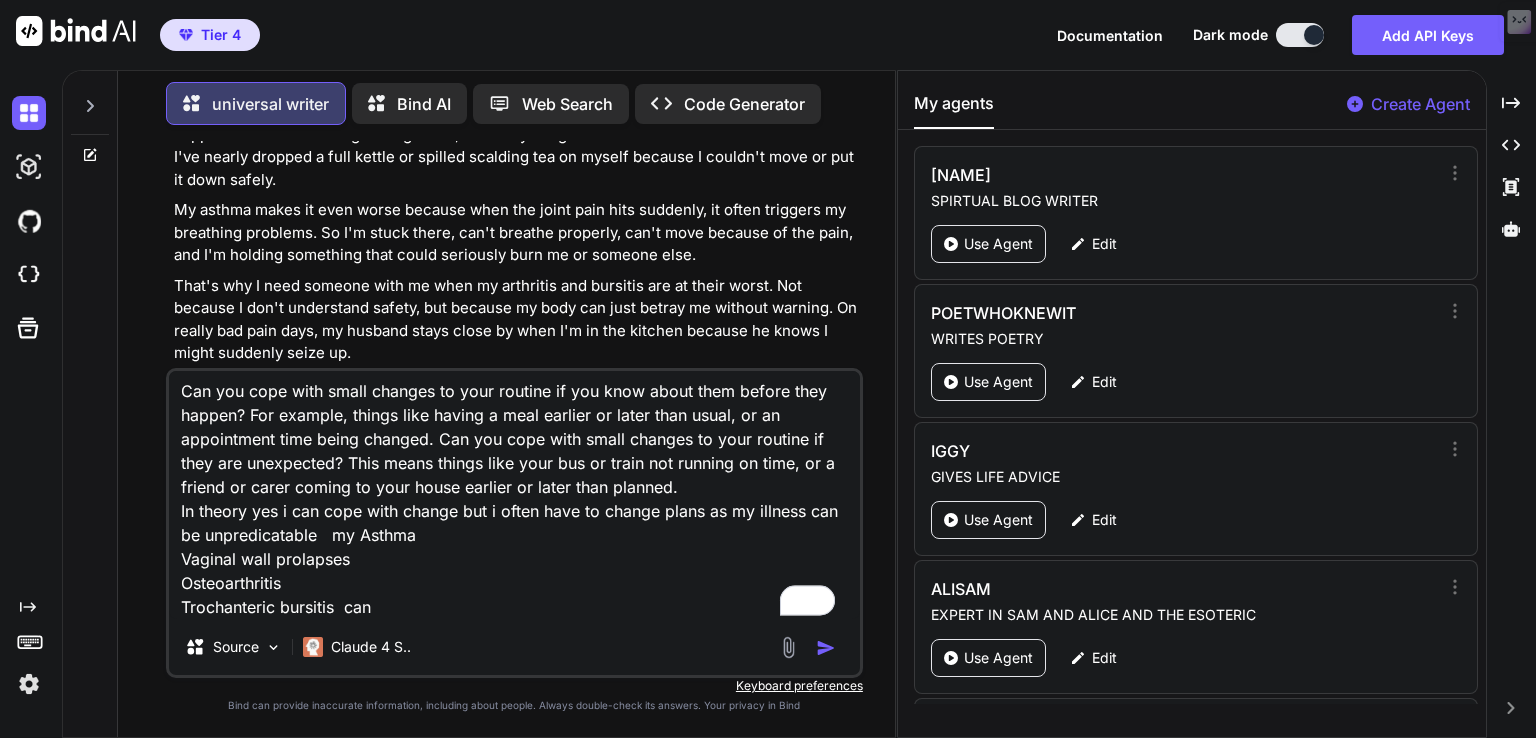 type on "Can you cope with small changes to your routine if you know about them before they happen? For example, things like having a meal earlier or later than usual, or an appointment time being changed. Can you cope with small changes to your routine if they are unexpected? This means things like your bus or train not running on time, or a friend or carer coming to your house earlier or later than planned.
In theory yes i can cope with change but i often have to change plans as my illness can be unpredicatable   my Asthma
Vaginal wall prolapses
Osteoarthritis
Trochanteric bursitis  can" 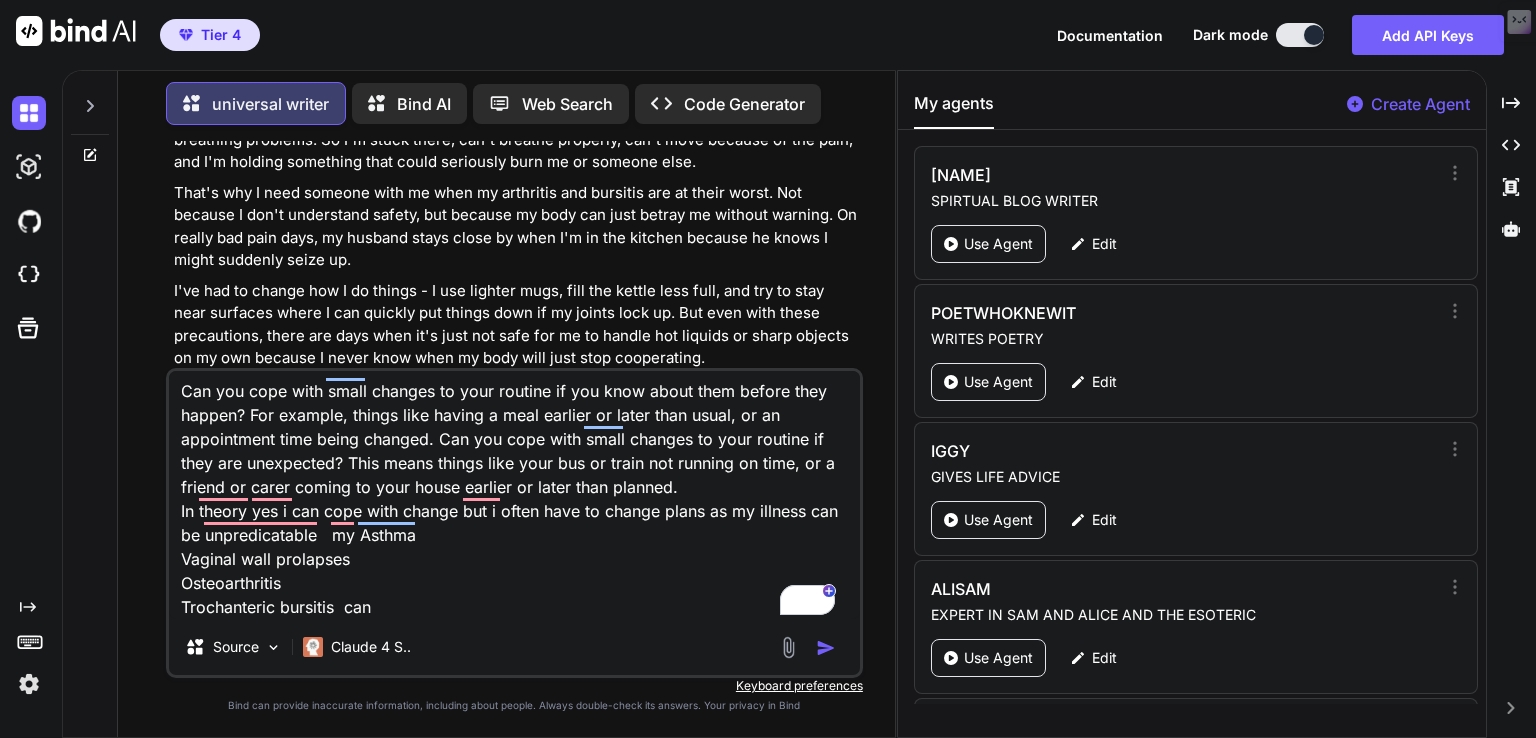 scroll, scrollTop: 9124, scrollLeft: 0, axis: vertical 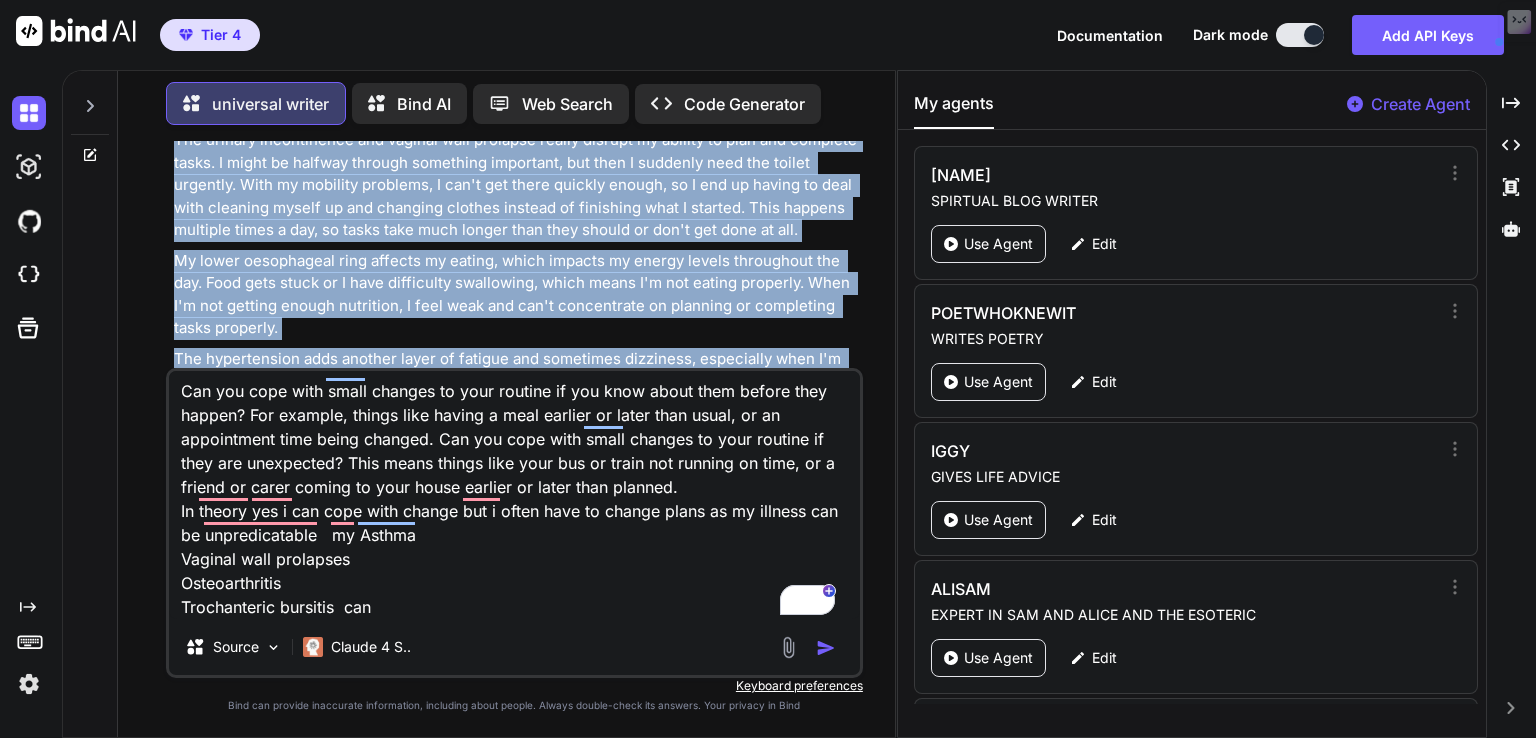 drag, startPoint x: 178, startPoint y: 315, endPoint x: 673, endPoint y: 320, distance: 495.02524 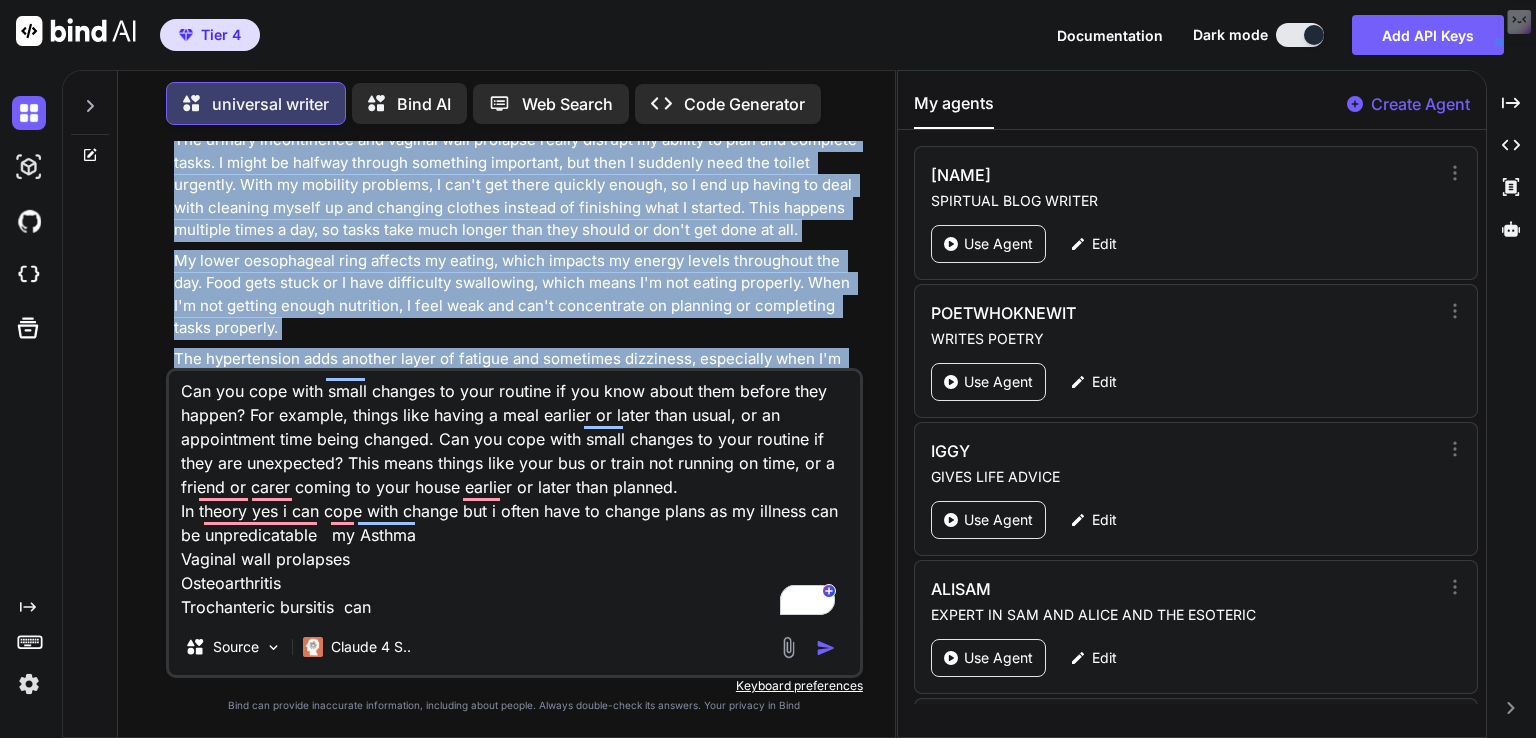 click on "universal writer It really depends on how my health conditions are affecting me on any given day. Some days I can plan and complete tasks reasonably well, but other days it's a real struggle to even start something, let alone finish it.
My osteoarthritis and trochanteric bursitis cause me the most problems with daily tasks. The pain can be so severe that I have to keep stopping whatever I'm doing. I might start something simple like tidying up or preparing a meal, but then my joints seize up or the pain becomes unbearable, and I have to abandon what I'm doing. Sometimes I'm left with half-finished tasks all around the house because I just can't push through the pain to complete them.
My lower oesophageal ring affects my eating, which impacts my energy levels throughout the day. Food gets stuck or I have difficulty swallowing, which means I'm not eating properly. When I'm not getting enough nutrition, I feel weak and can't concentrate on planning or completing tasks properly.
Created with Pixso." at bounding box center (516, 178) 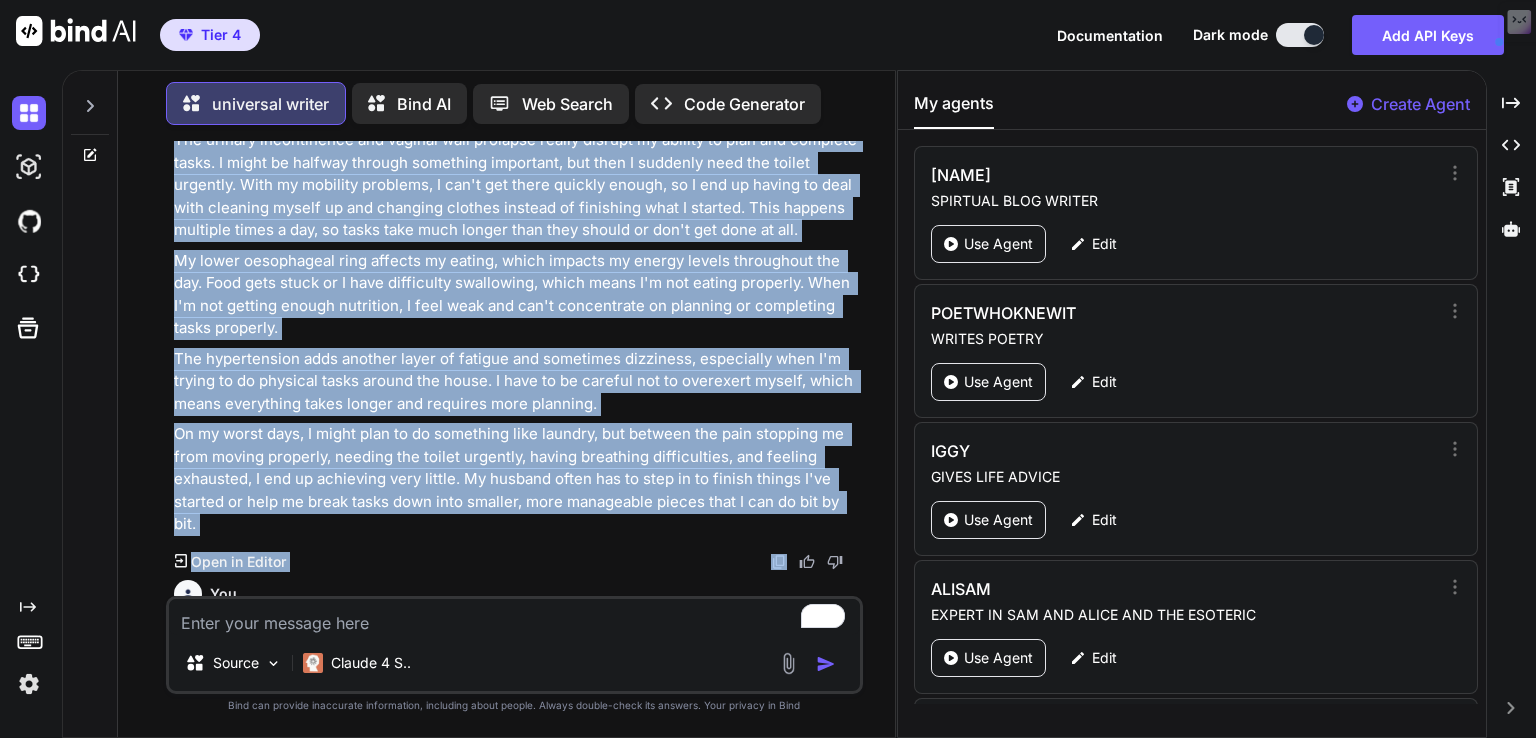 scroll, scrollTop: 0, scrollLeft: 0, axis: both 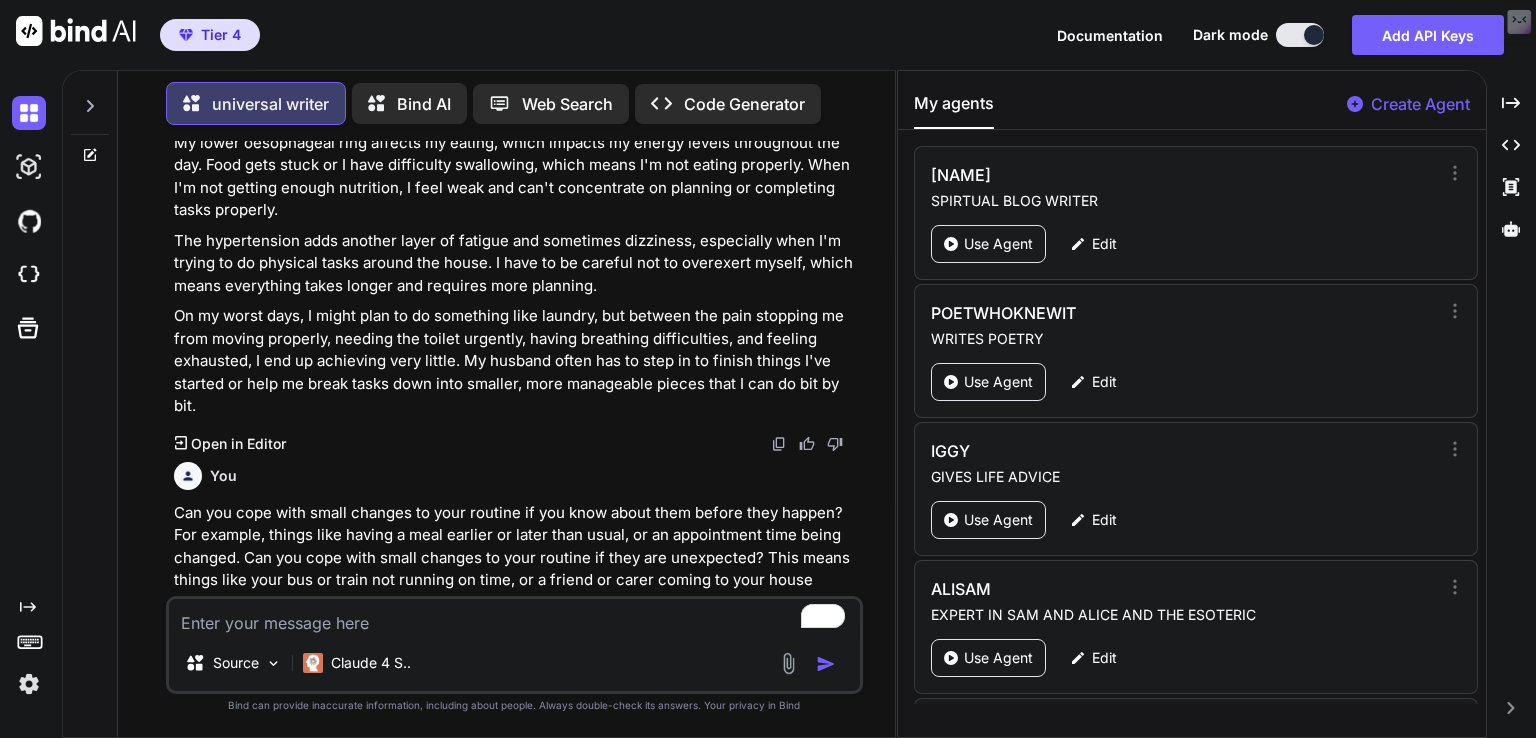 paste on "Can you leave [HOME] and go out to places you know? Can you leave [HOME] and go to places you do not know?
It depends yes, i can leave [HOME] and go places i do and don’t know but Osteoarthritis , Trochanteric bursitis and Urinary Incontinence  ,make sit hard for me" 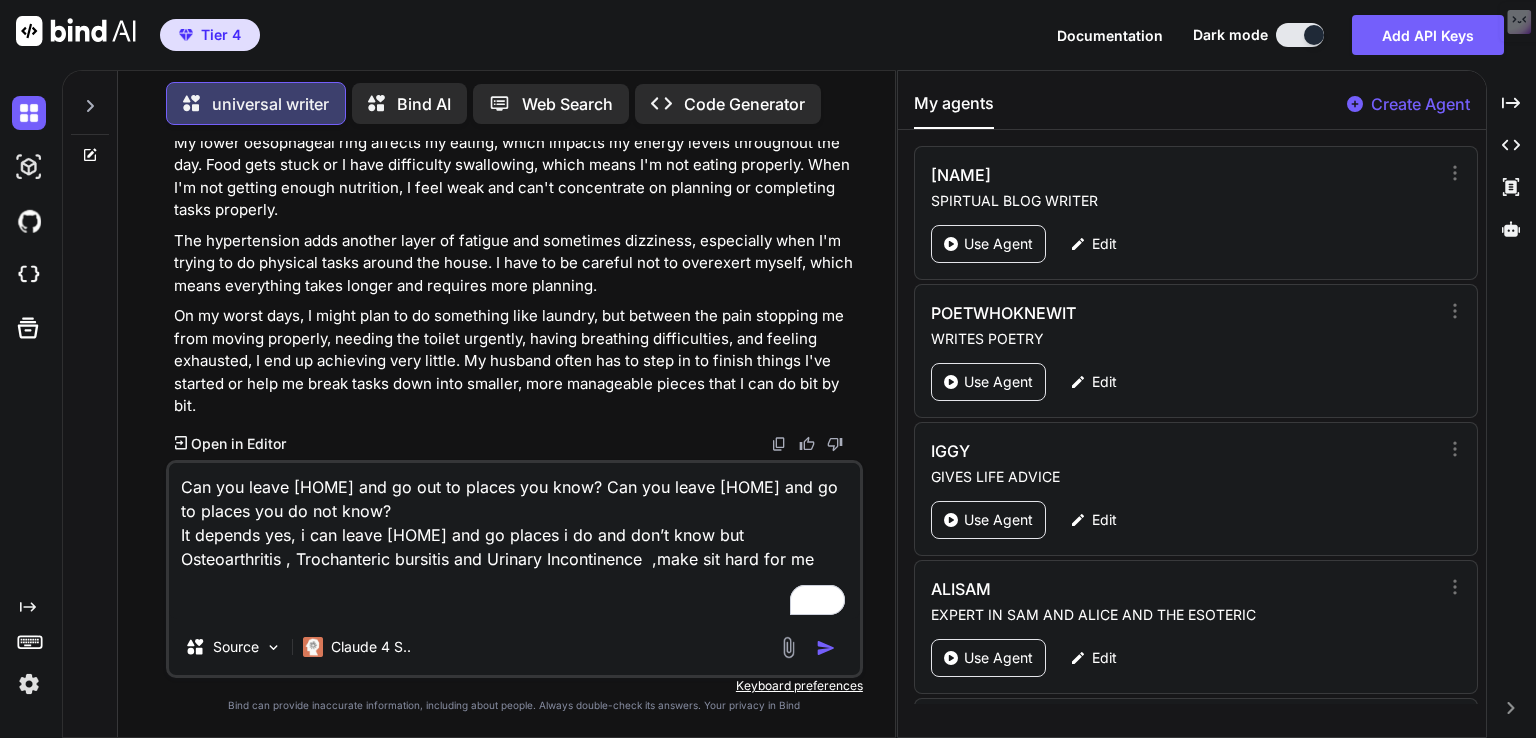 type on "Can you leave [HOME] and go out to places you know? Can you leave [HOME] and go to places you do not know?
It depends yes, i can leave [HOME] and go places i do and don’t know but Osteoarthritis , Trochanteric bursitis and Urinary Incontinence  ,make sit hard for me" 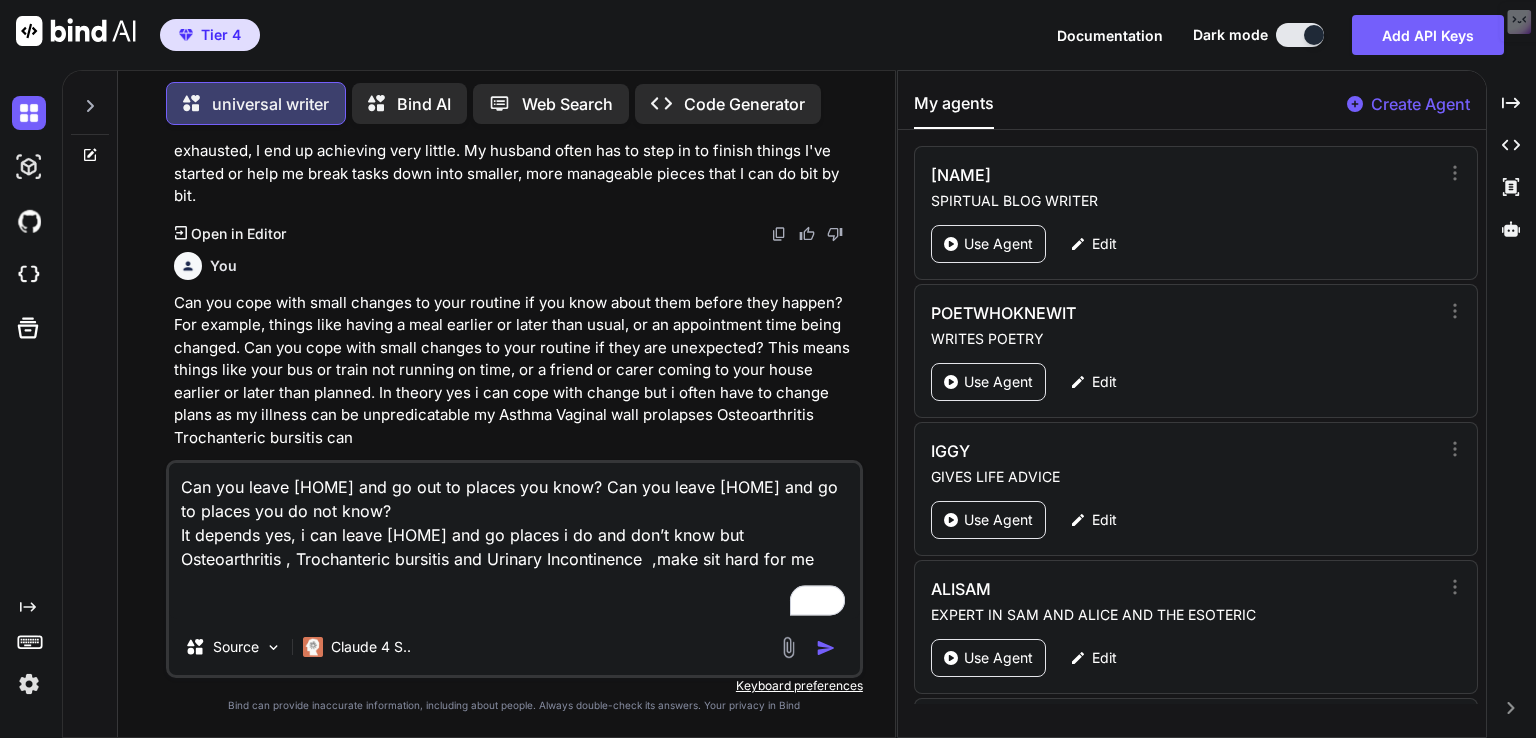 scroll, scrollTop: 10198, scrollLeft: 0, axis: vertical 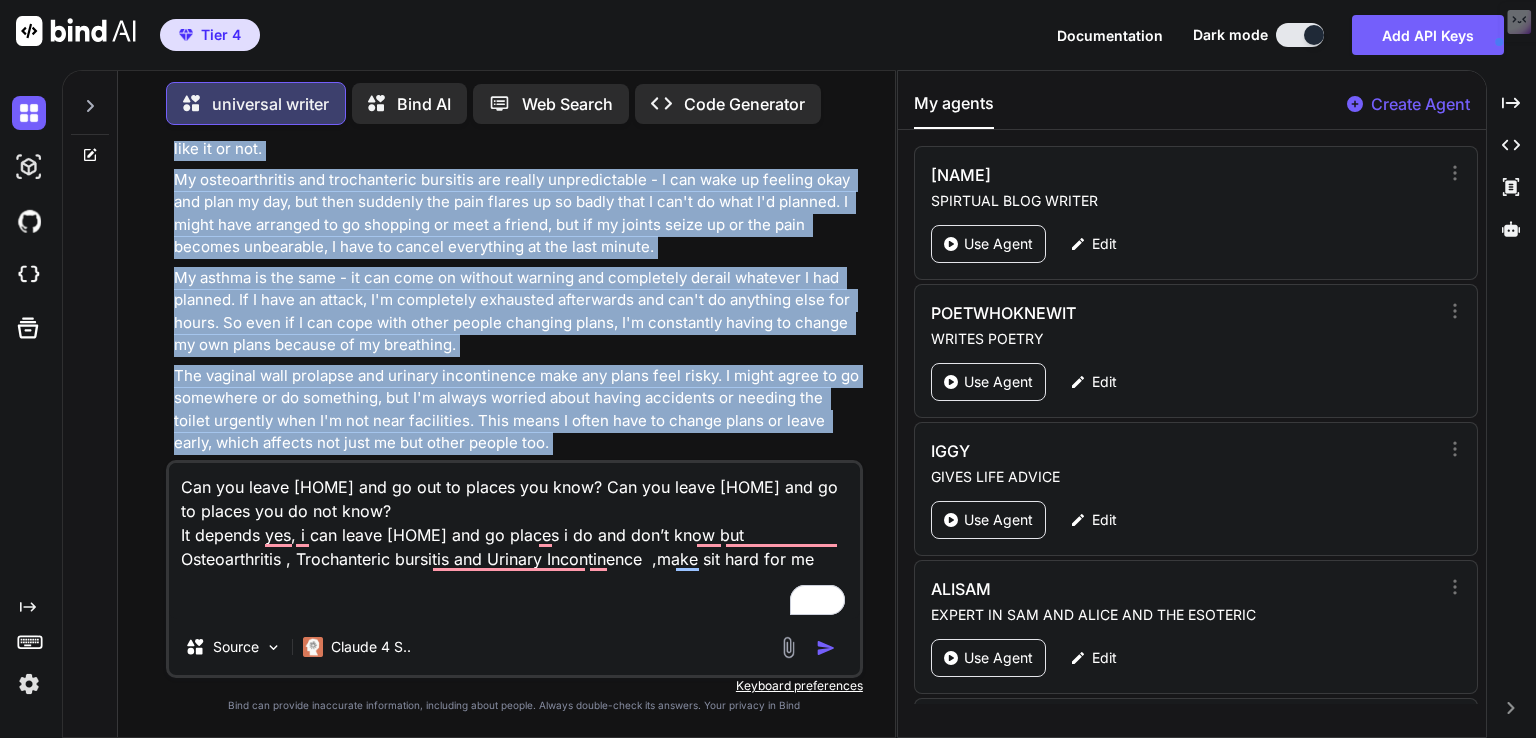 drag, startPoint x: 174, startPoint y: 235, endPoint x: 757, endPoint y: 422, distance: 612.2565 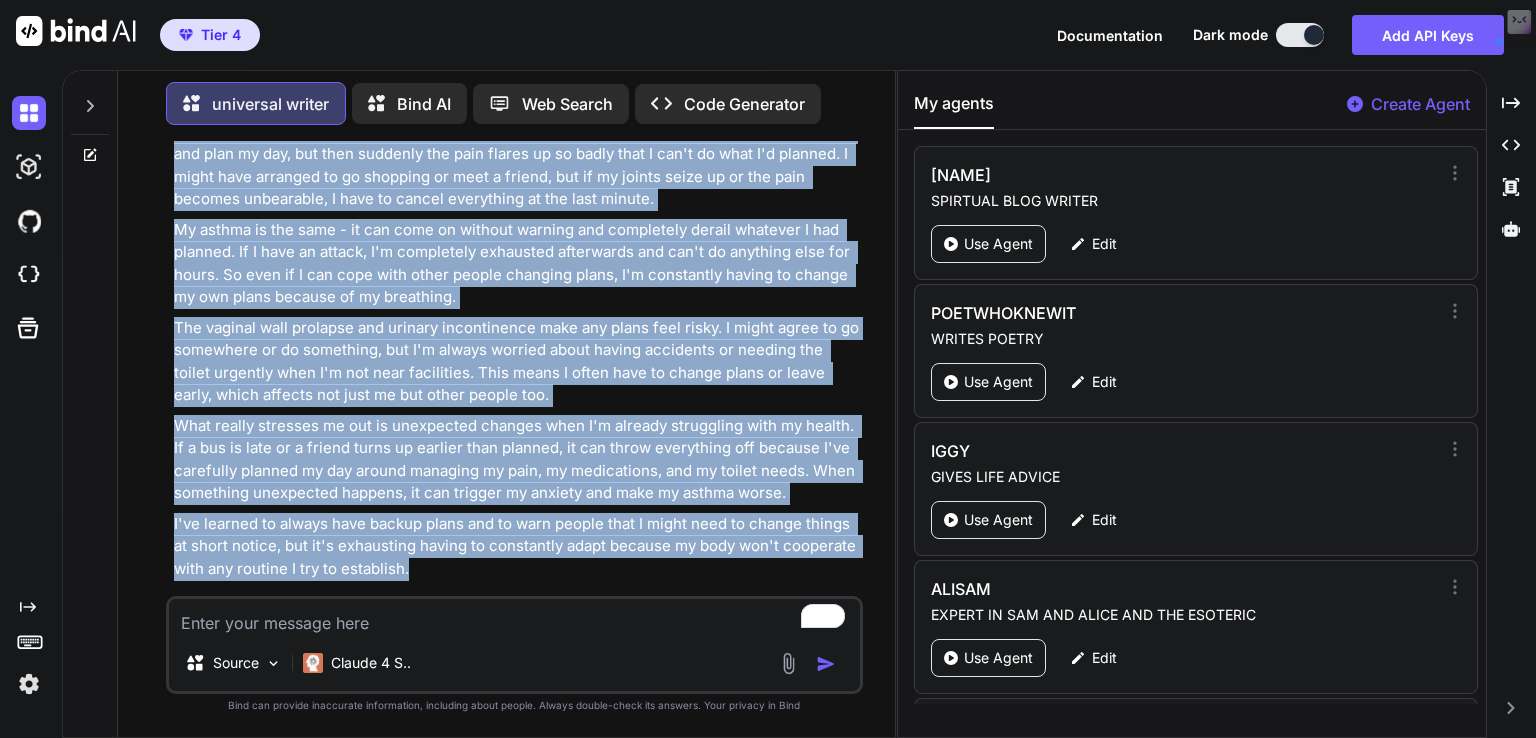 scroll, scrollTop: 10753, scrollLeft: 0, axis: vertical 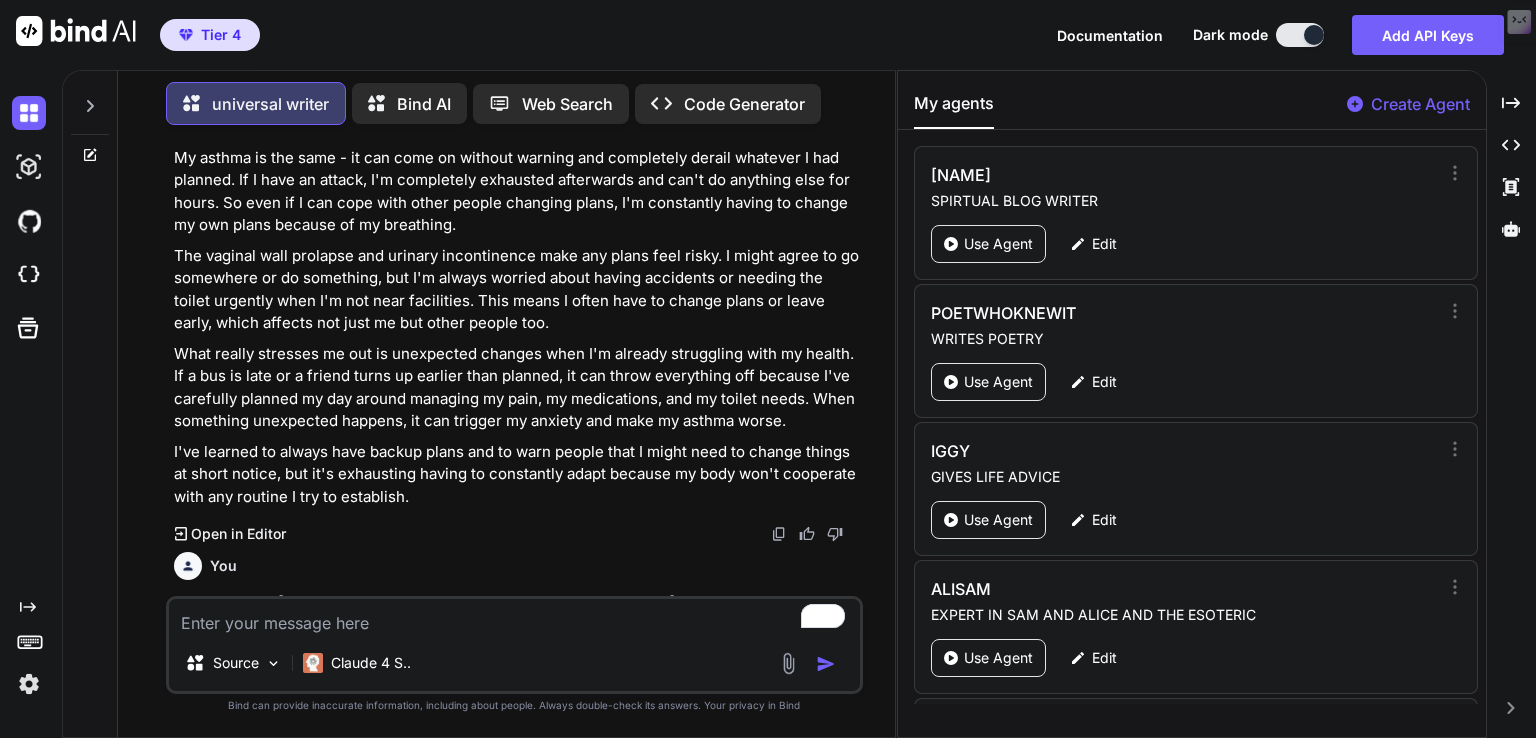 paste on "Can you meet people you know without feeling too anxious or scared? Can you meet people you do not know without feeling too anxious or scared?
It depends but Osteoarthritis , Trochanteric bursitis and Urinary Incontinence  ,make sit hard for me to do this at times with people i know i feel ashamed about the above conditions and with people i dotn know i am afraid my conditions especially my urinary incontinence may cause me embarrassment" 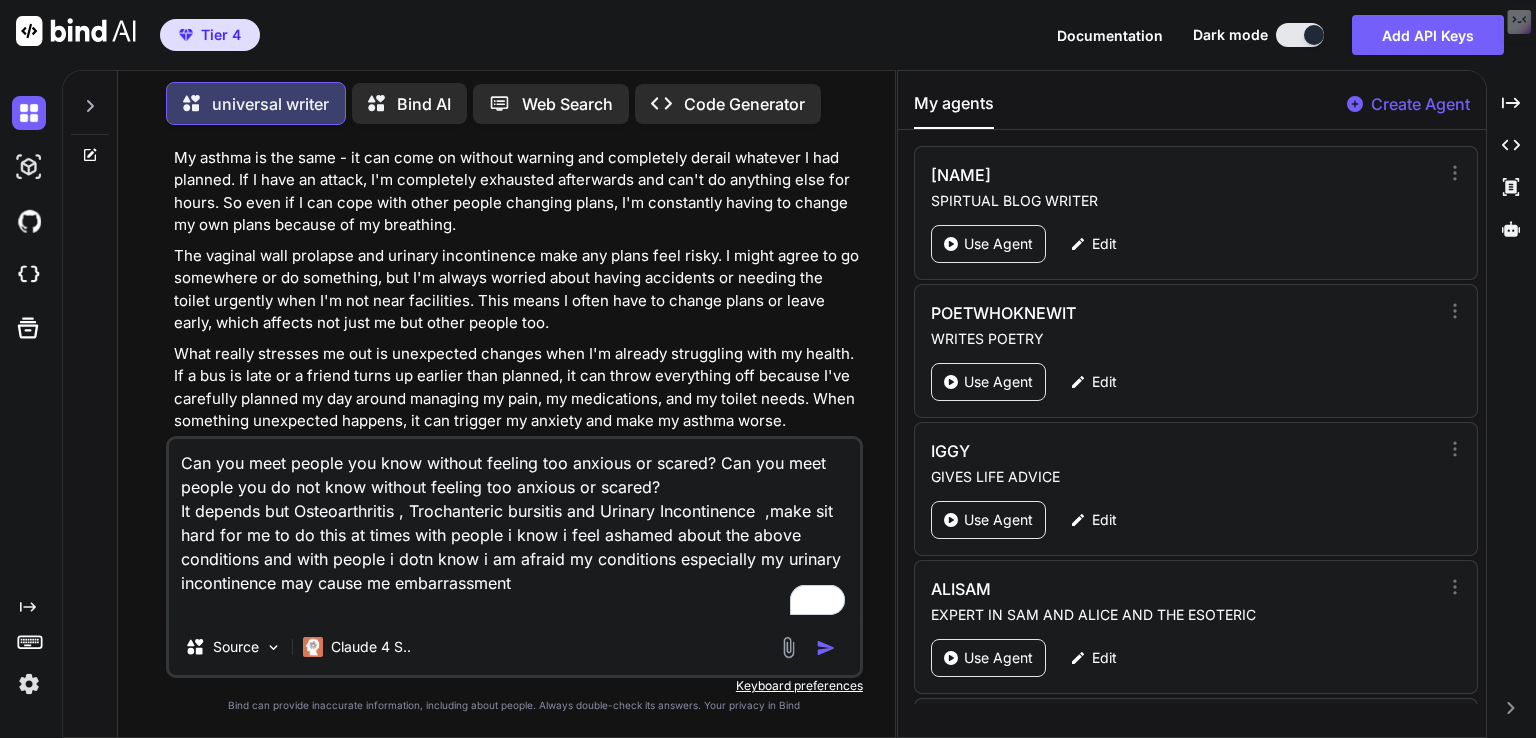 type on "Can you meet people you know without feeling too anxious or scared? Can you meet people you do not know without feeling too anxious or scared?
It depends but Osteoarthritis , Trochanteric bursitis and Urinary Incontinence  ,make sit hard for me to do this at times with people i know i feel ashamed about the above conditions and with people i dotn know i am afraid my conditions especially my urinary incontinence may cause me embarrassment" 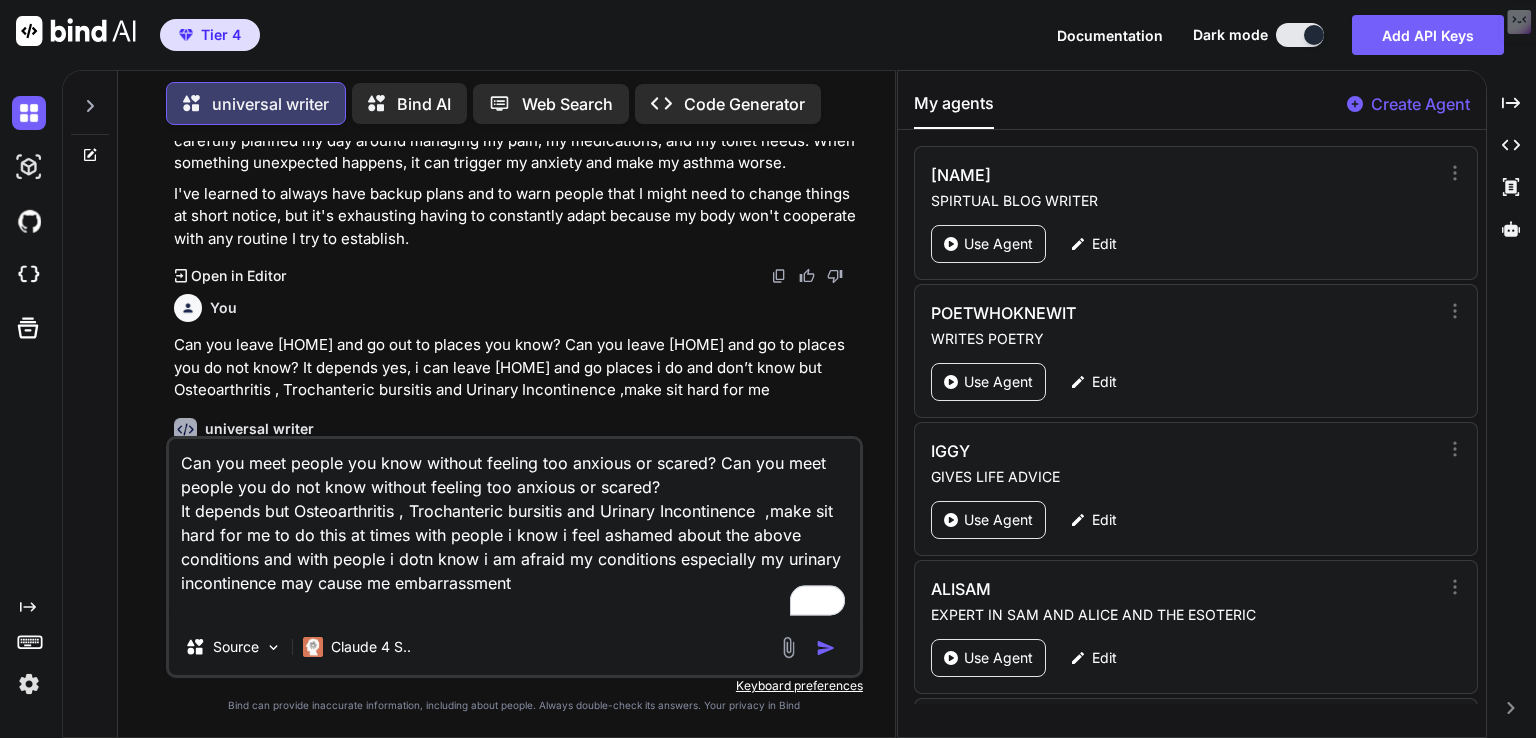 scroll, scrollTop: 11012, scrollLeft: 0, axis: vertical 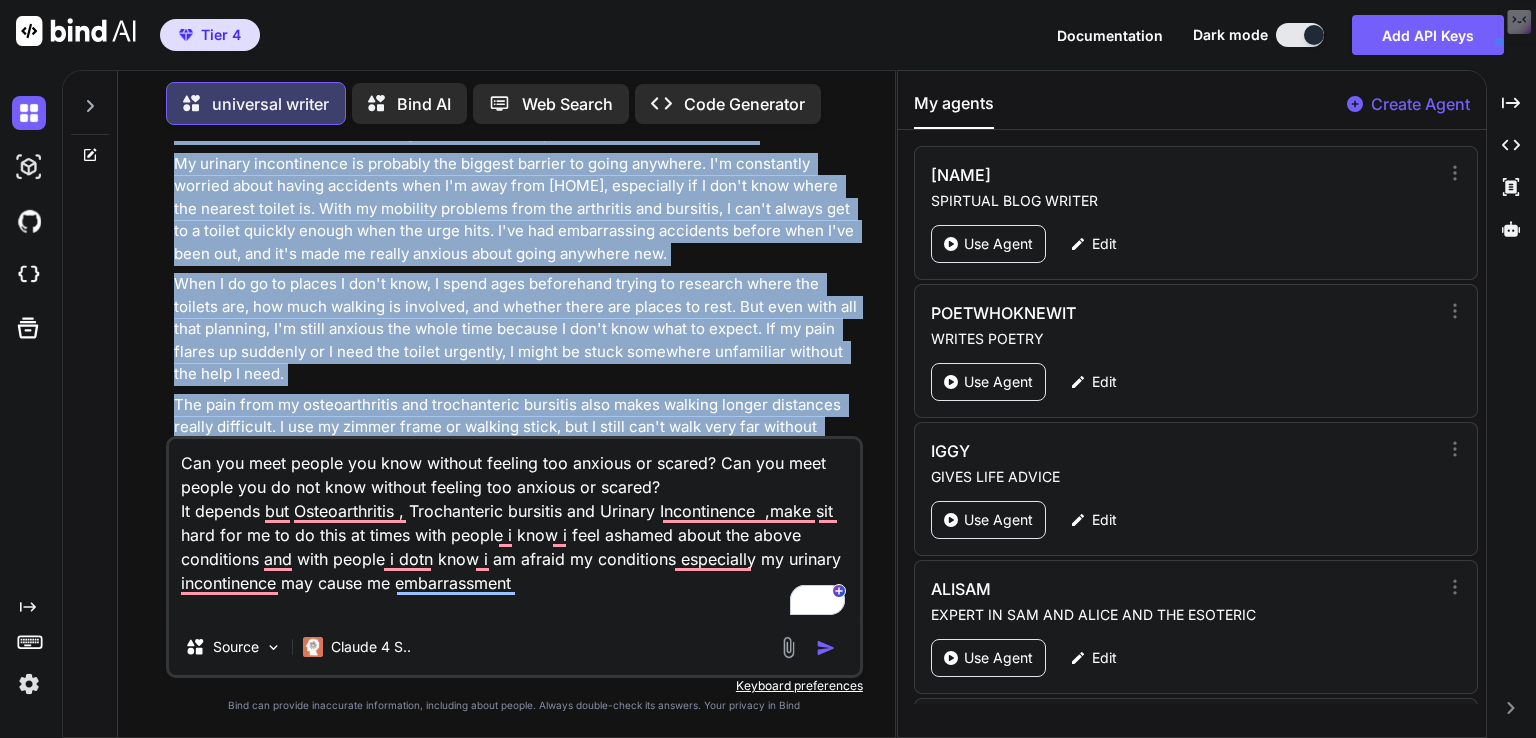 drag, startPoint x: 175, startPoint y: 255, endPoint x: 837, endPoint y: 390, distance: 675.6249 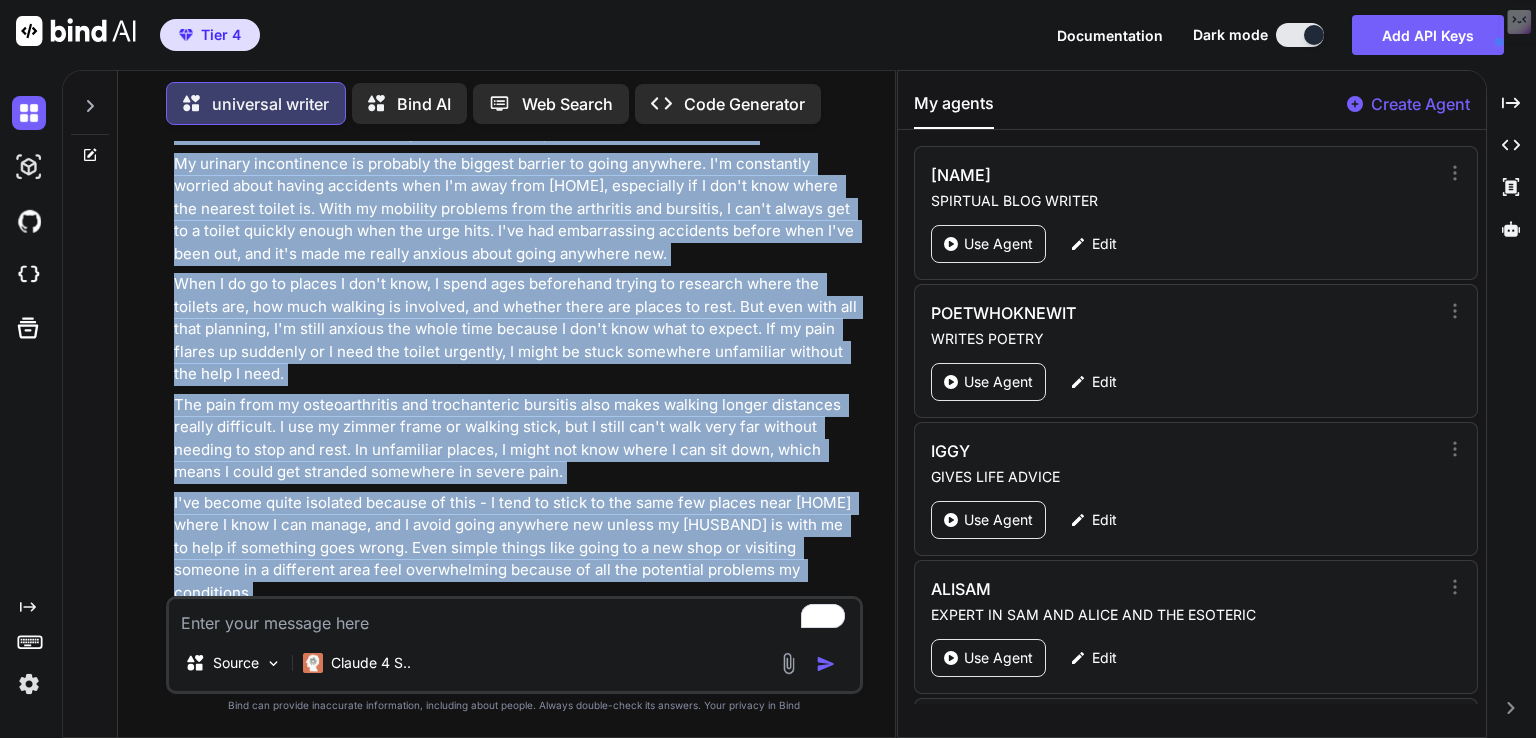scroll, scrollTop: 11604, scrollLeft: 0, axis: vertical 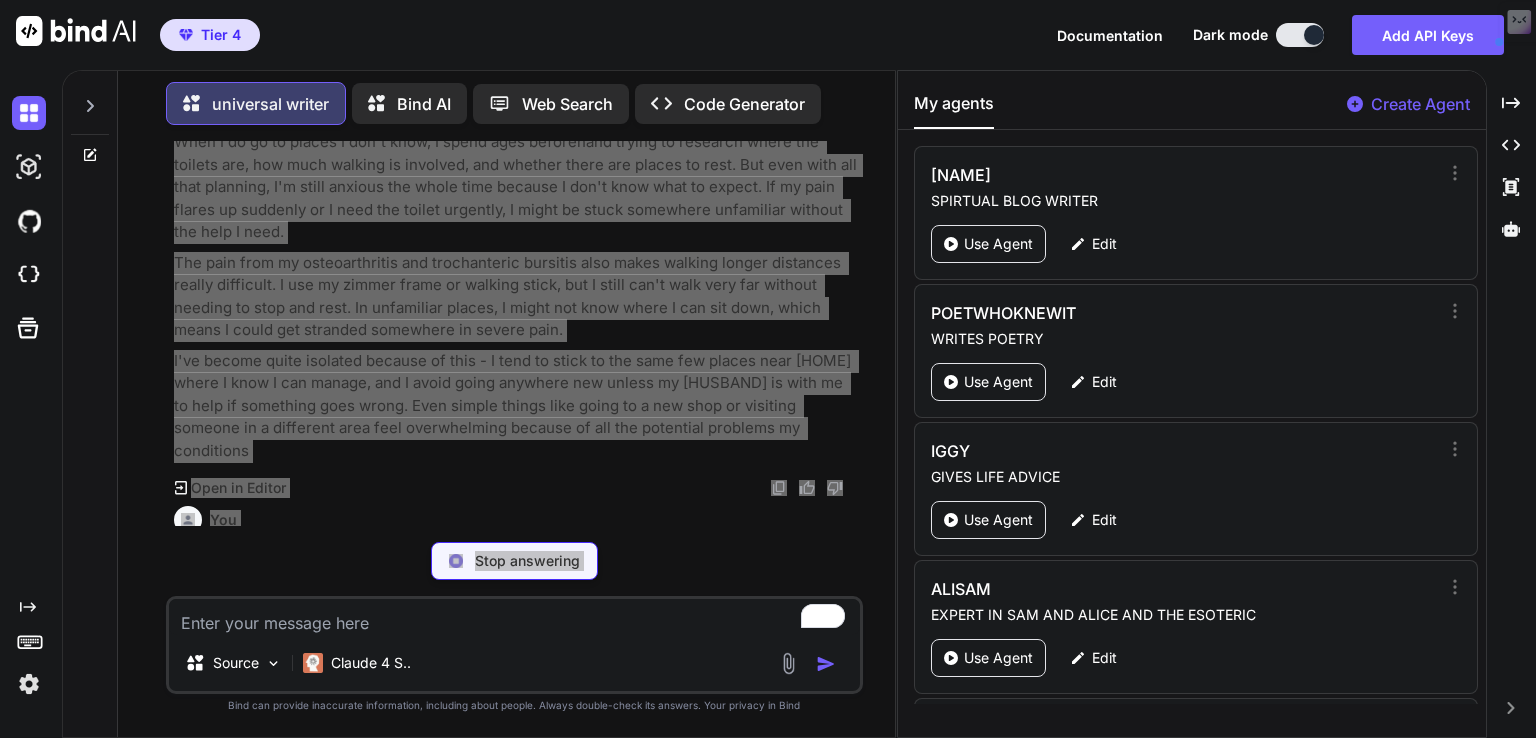 type on "x" 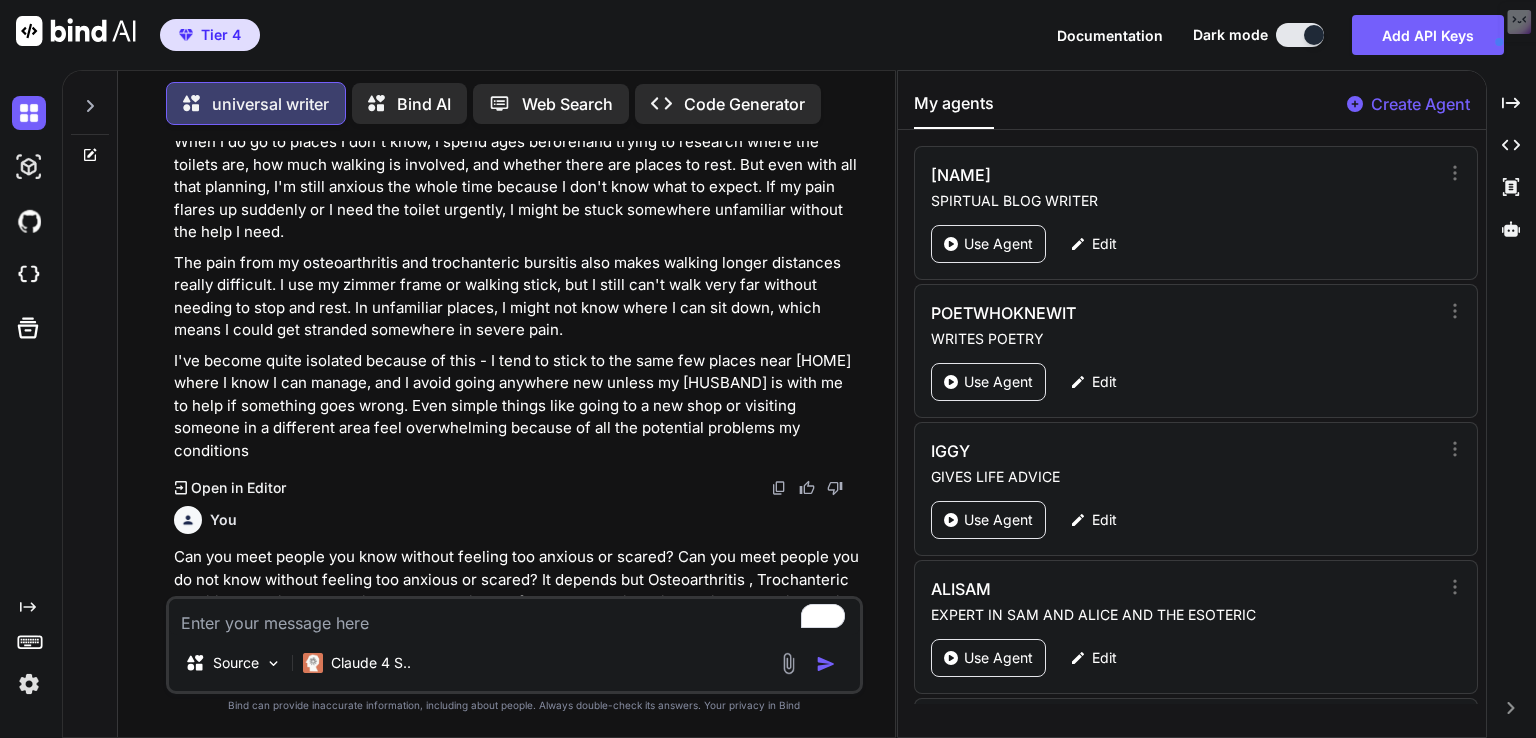 scroll, scrollTop: 12197, scrollLeft: 0, axis: vertical 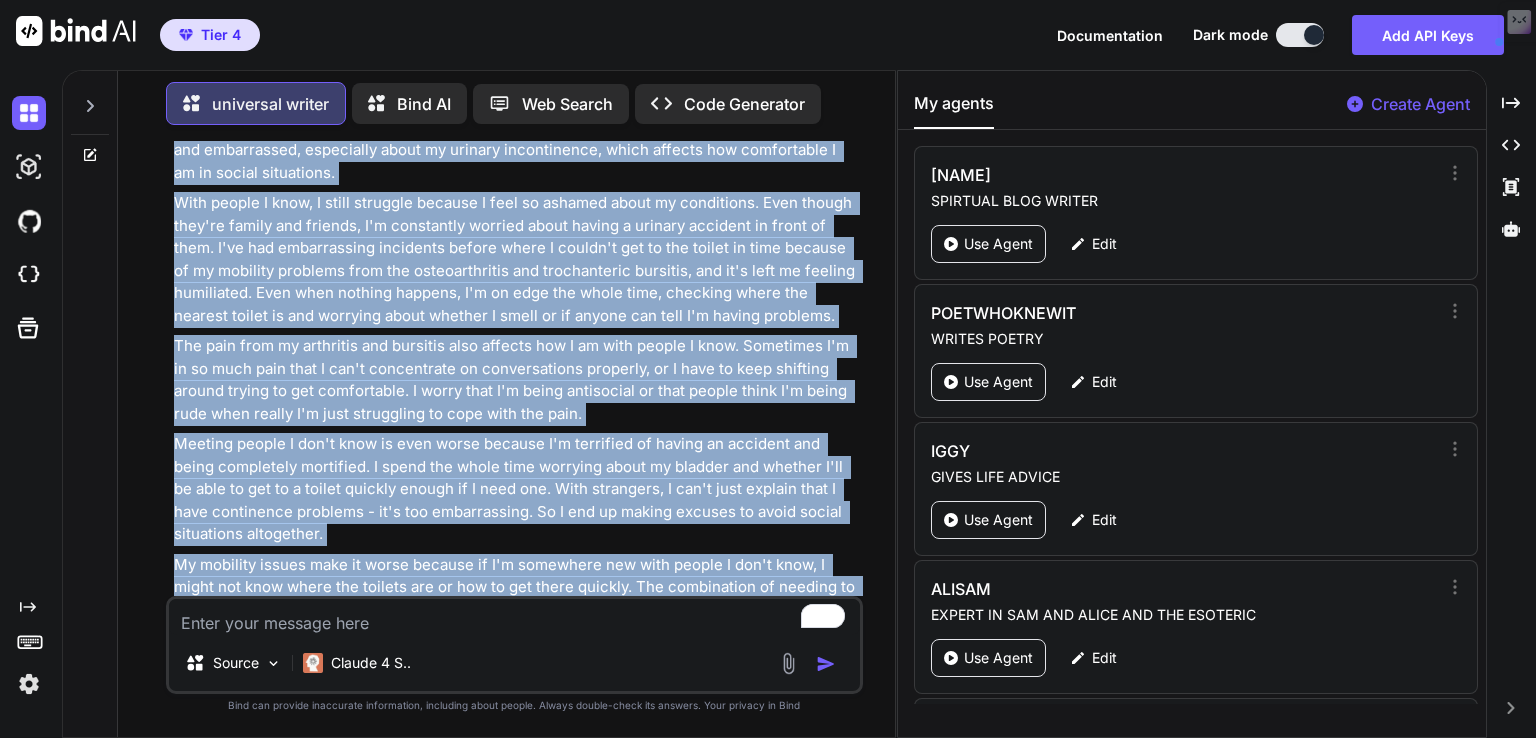 drag, startPoint x: 172, startPoint y: 506, endPoint x: 589, endPoint y: 567, distance: 421.43802 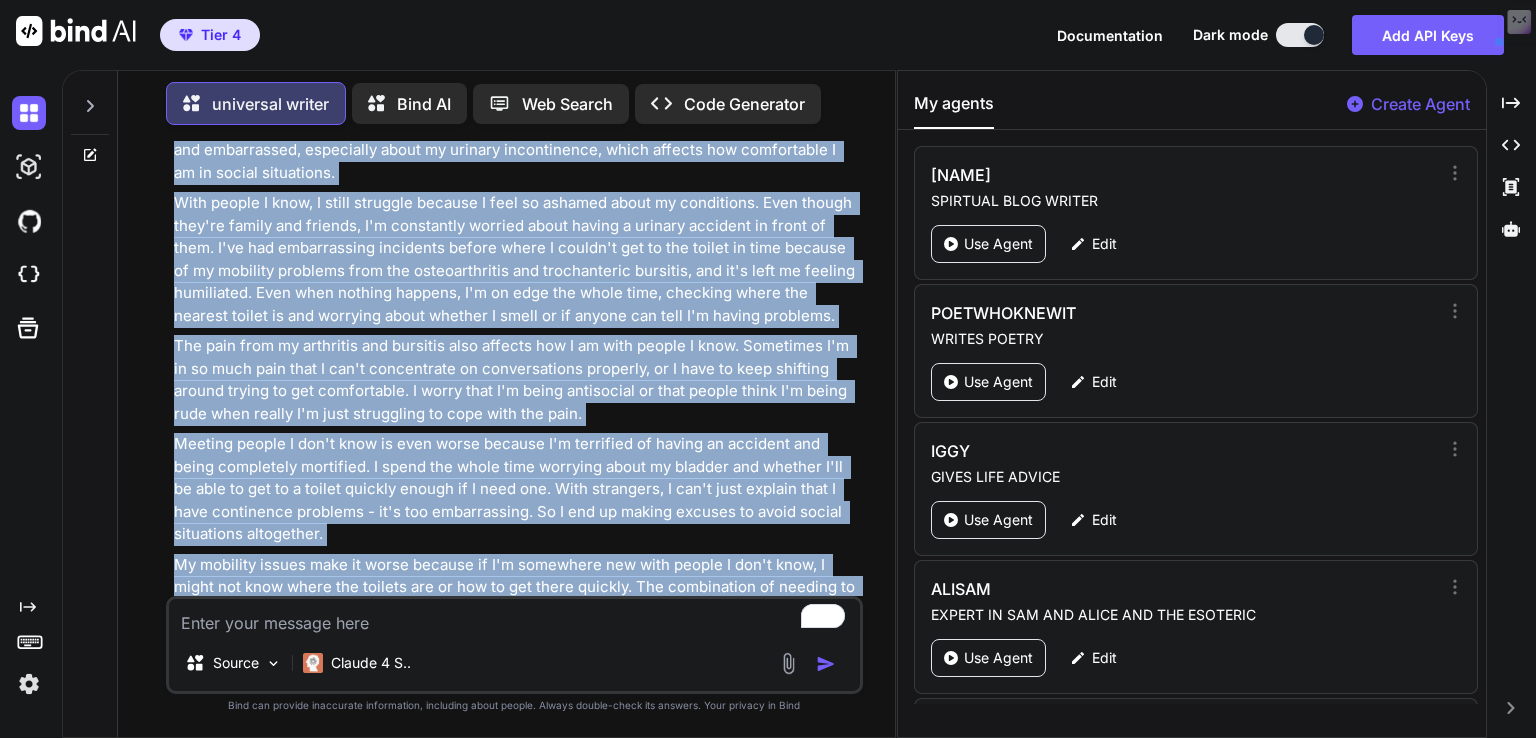 click on "You How far can you move safely and repeatedly on level ground without needing to stop?When answering each question talk from the perspective of a woman who is 62, who suffers from all these health conditions and osteoarthritis and trochanteric which are degenerative conditions that will only stay the same or get worst, she needs help with all her daily activities like housework, getting dress, managing your medication, cleaning:
Hyper tension
Asthma
Vaginal wall prolapses
Osteoarthritis
Trochanteric bursitis
Urinary Incontinence
Lower oesophageal ring
And uses the following aids to help with her daily life:
Aids
Walking sticks
Crutches
Zimmer frame
Raised toilet seat
Bath seat- chair lift
Bed rail
Perching stool to help with cooking and kitchen activities
universal writer
The worst part is I never know how far I'll be able to walk on any given day because some days the arthritis and bursitis are so bad I can barely get out of bed, even with all my painkillers. Created with Pixso. You" at bounding box center [516, 368] 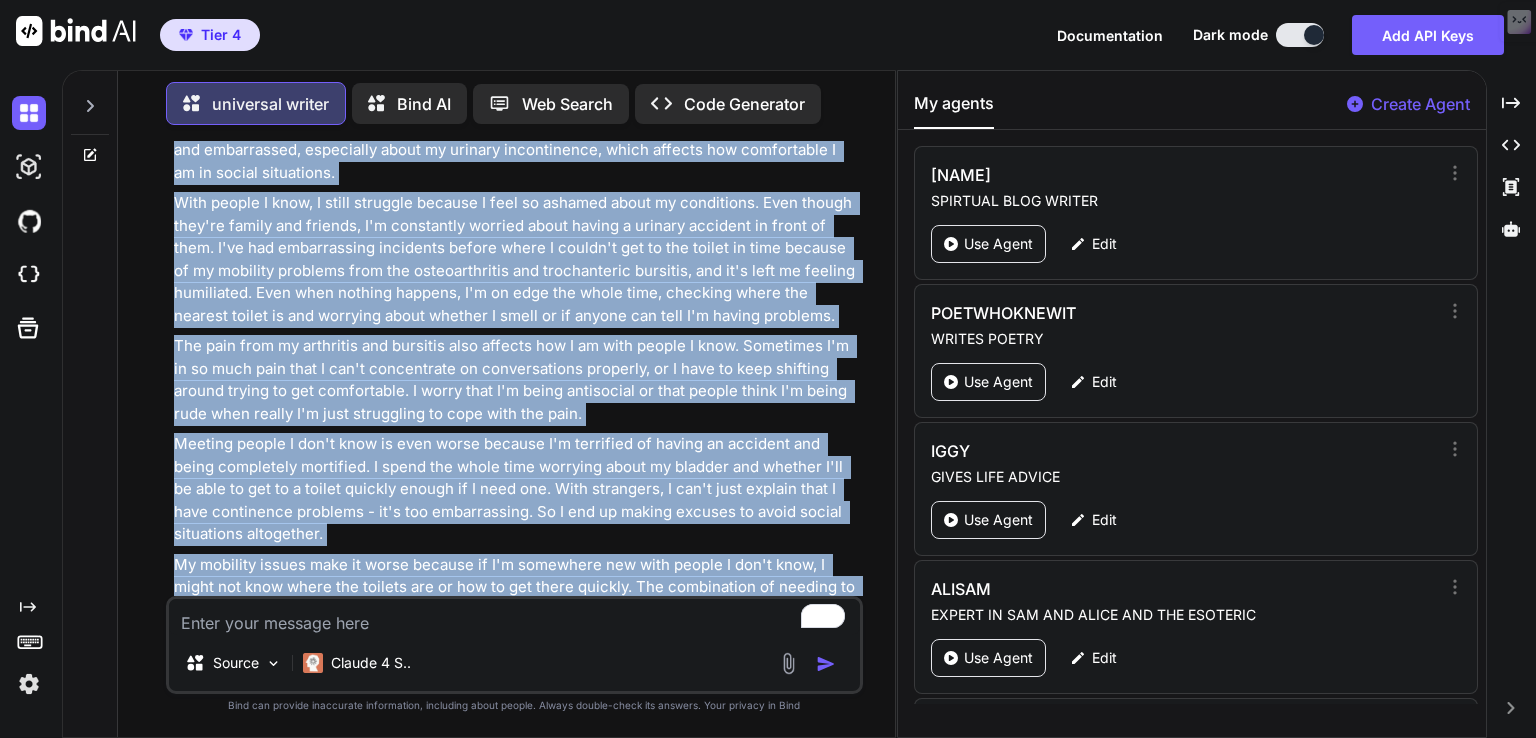click on "My mobility issues make it worse because if I'm somewhere new with people I don't know, I might not know where the toilets are or how to get there quickly. The combination of needing to go urgently and not being able to move fast enough because of my joint problems creates this awful panic." at bounding box center (516, 599) 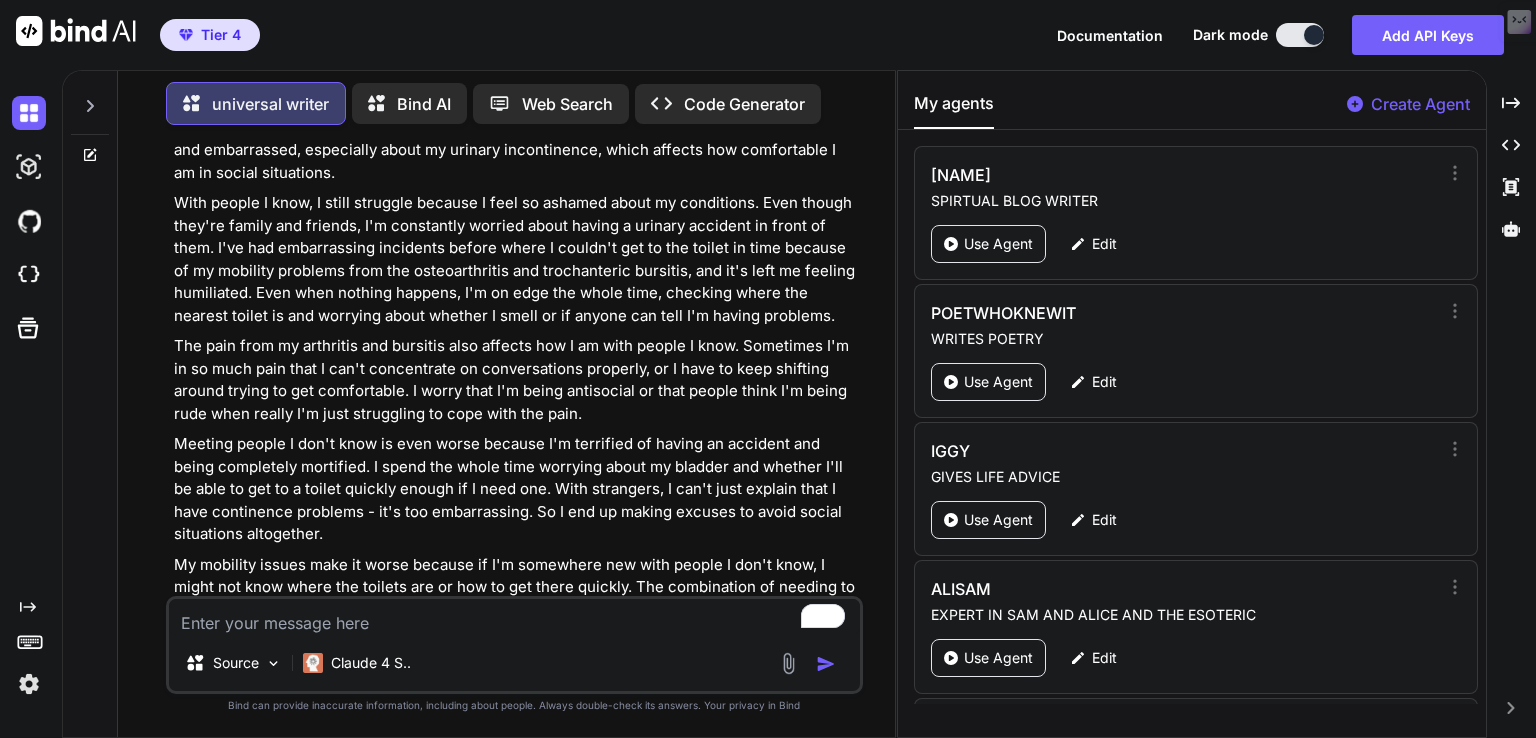 scroll, scrollTop: 11799, scrollLeft: 0, axis: vertical 